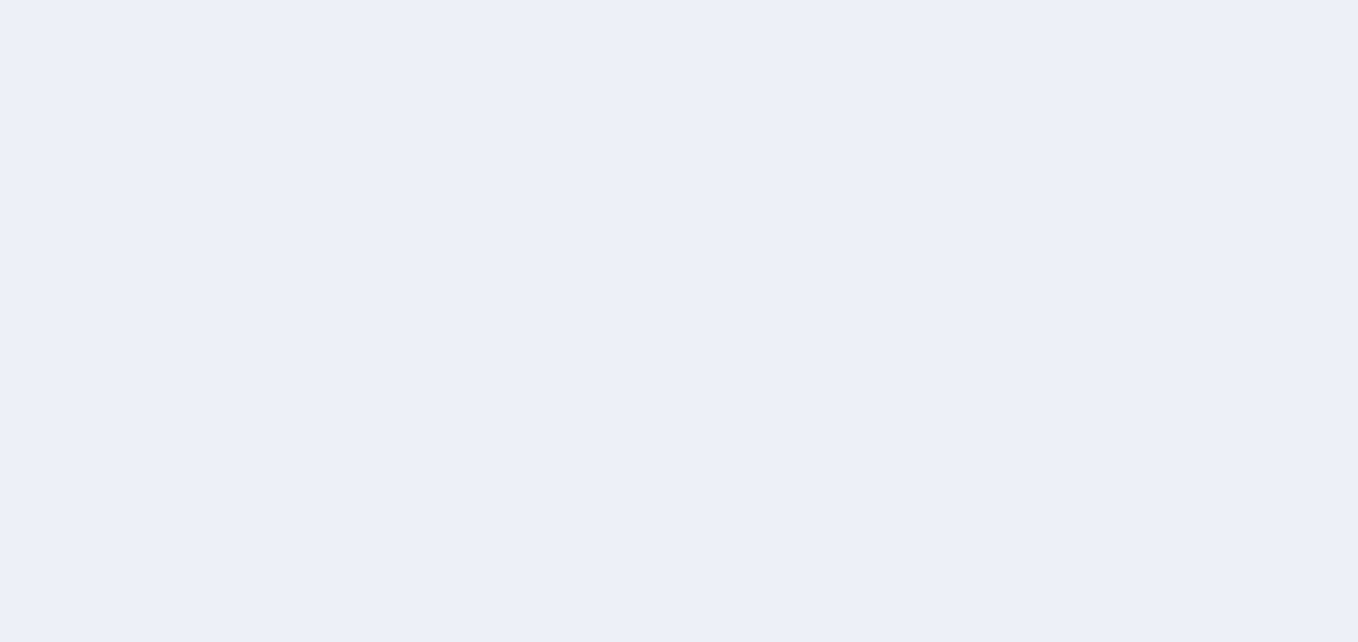 scroll, scrollTop: 0, scrollLeft: 0, axis: both 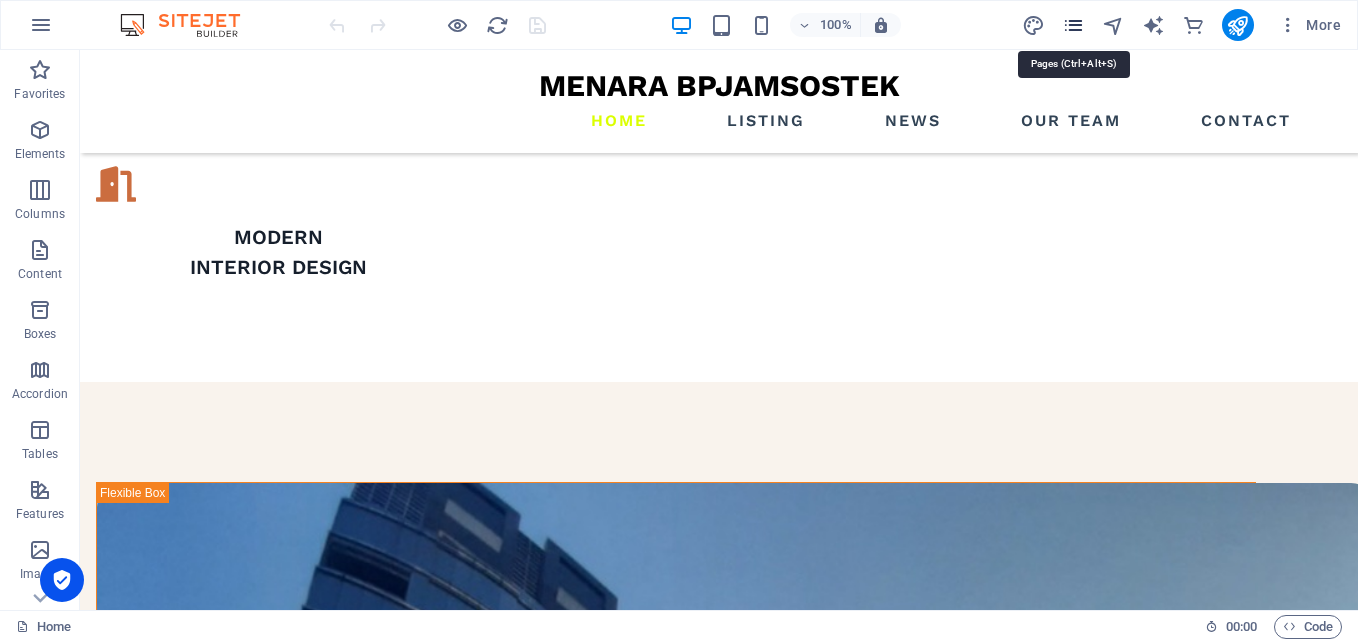 click at bounding box center (1073, 25) 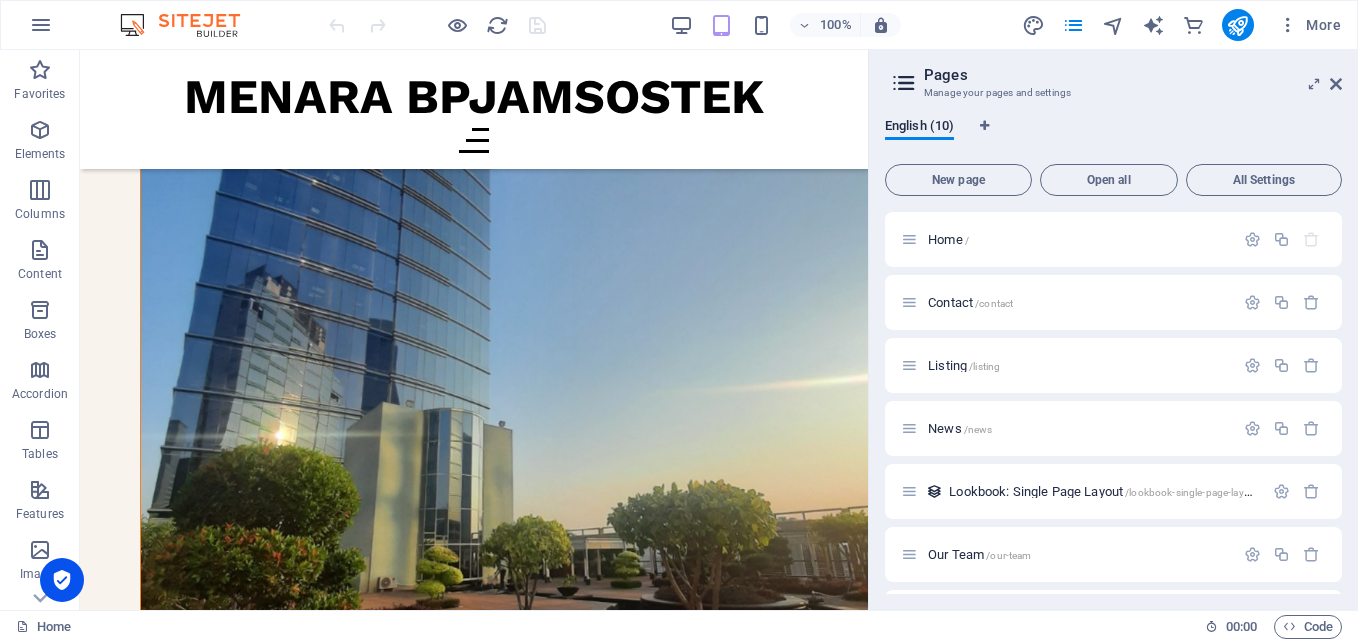 scroll, scrollTop: 2419, scrollLeft: 0, axis: vertical 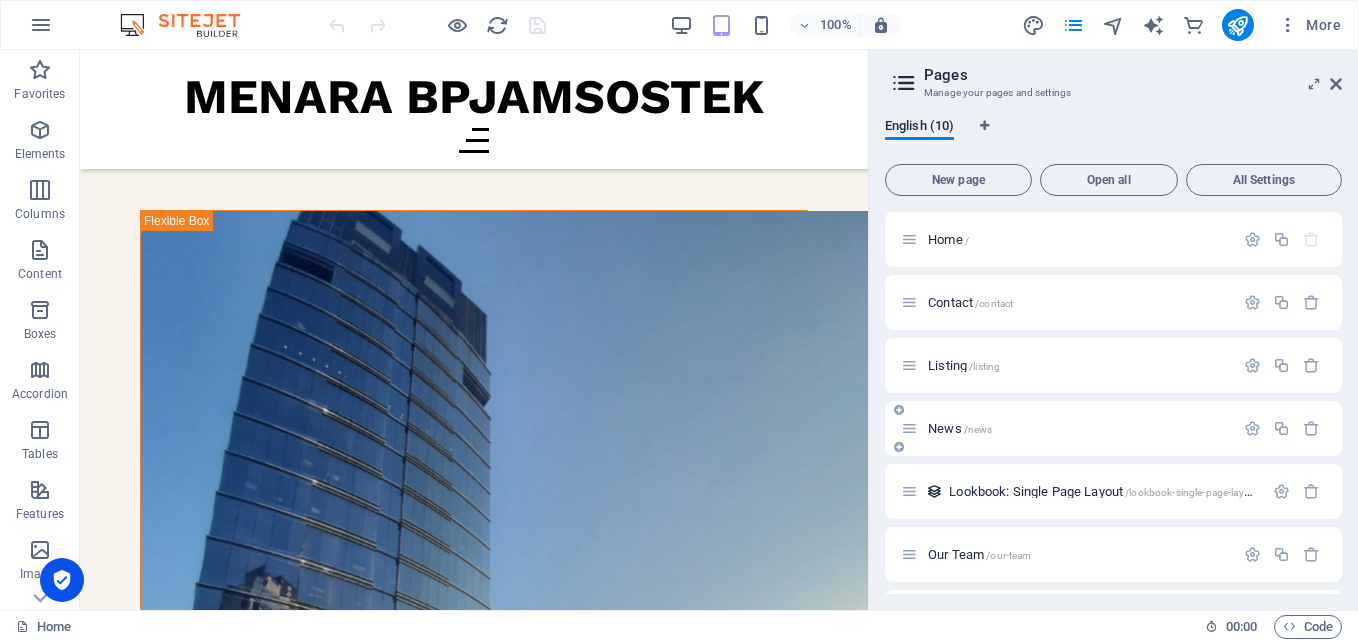 click on "News /news" at bounding box center (960, 428) 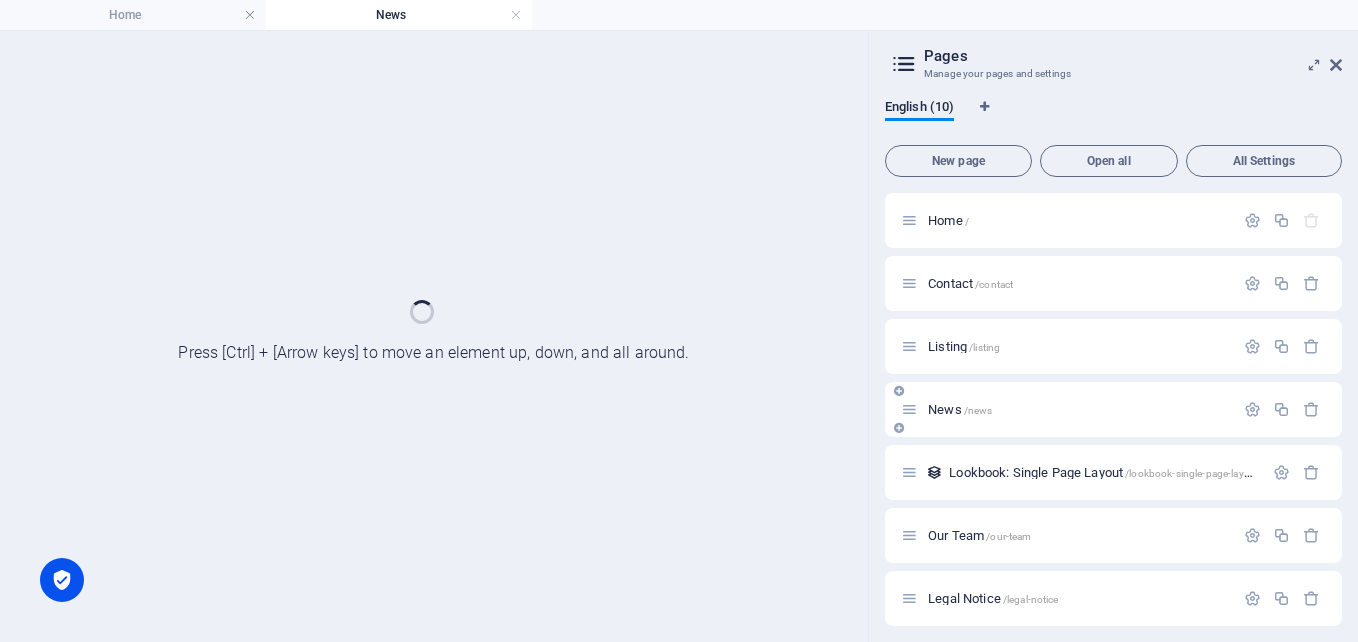 scroll, scrollTop: 0, scrollLeft: 0, axis: both 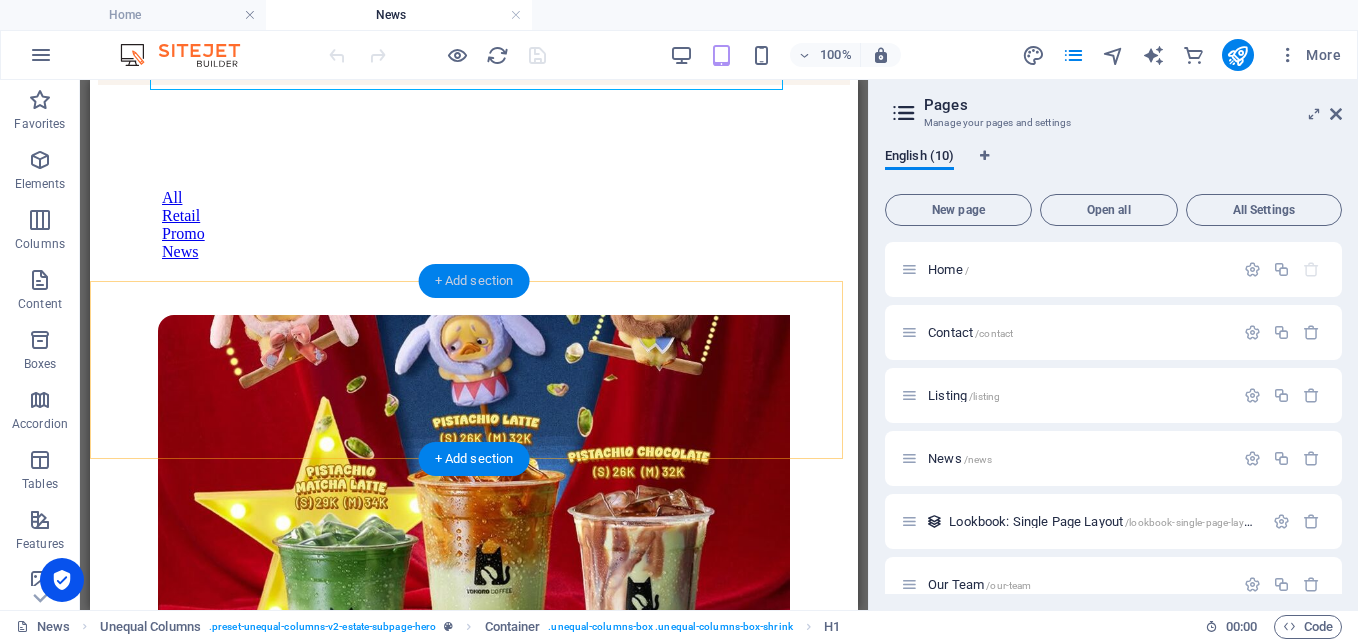 click on "+ Add section" at bounding box center [474, 281] 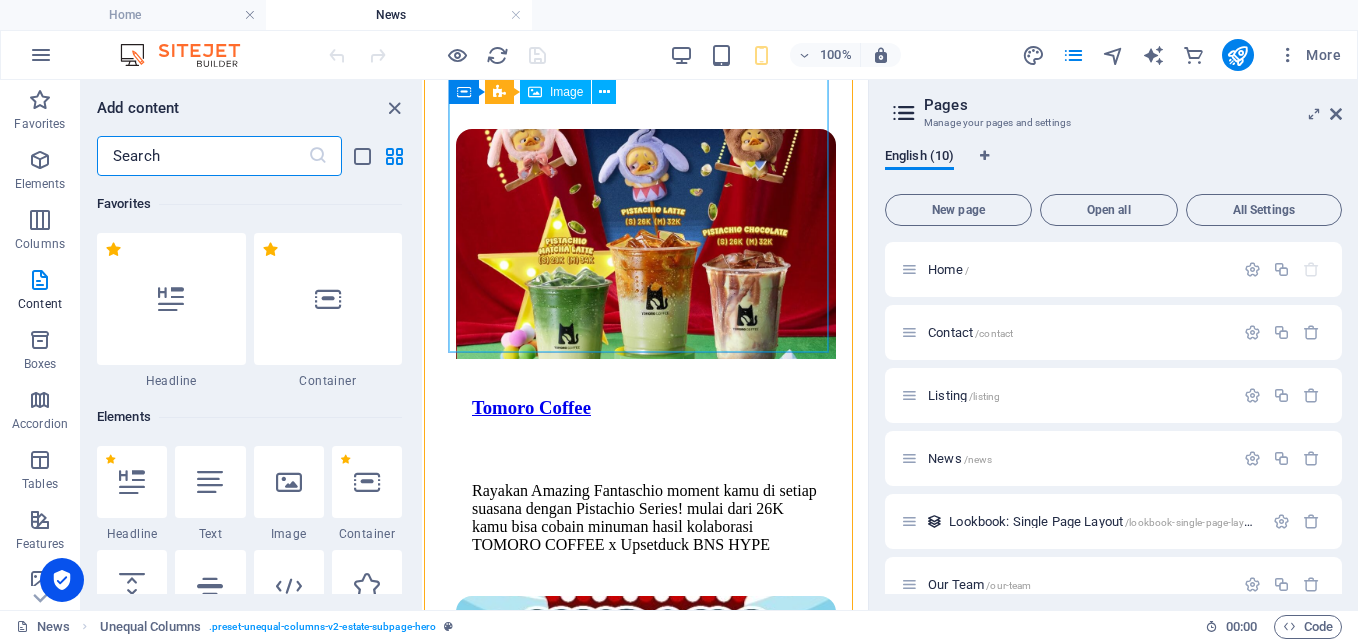 scroll, scrollTop: 361, scrollLeft: 0, axis: vertical 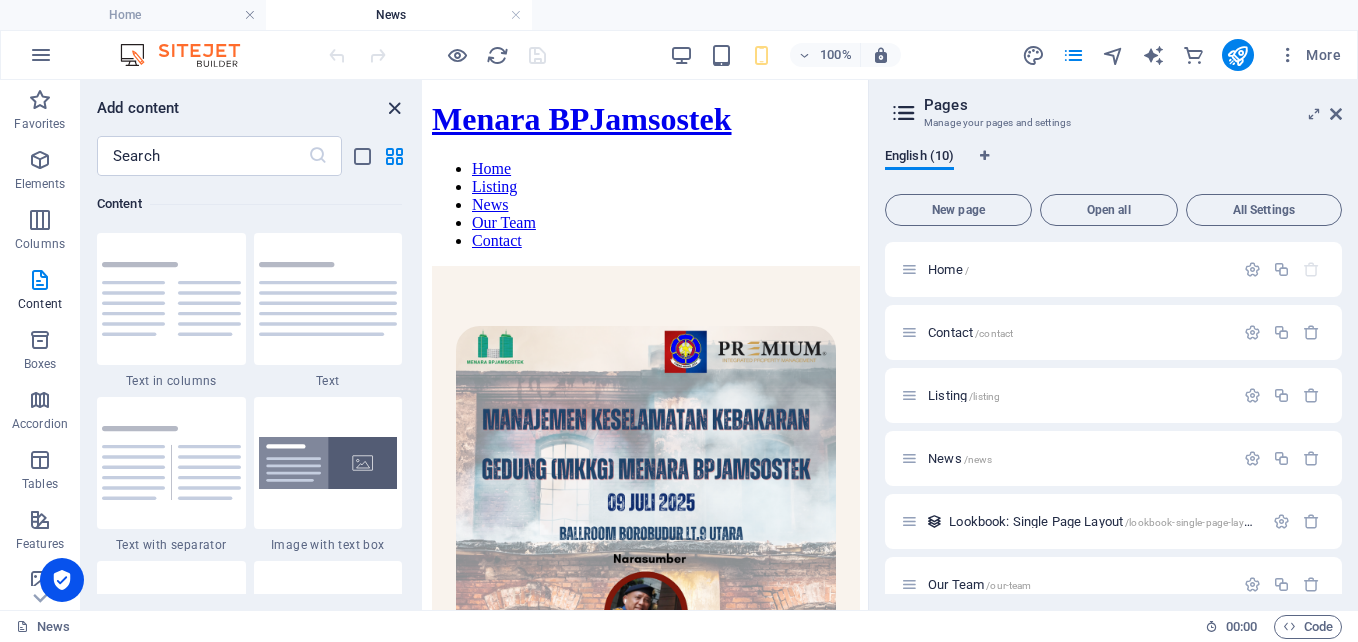 click at bounding box center (394, 108) 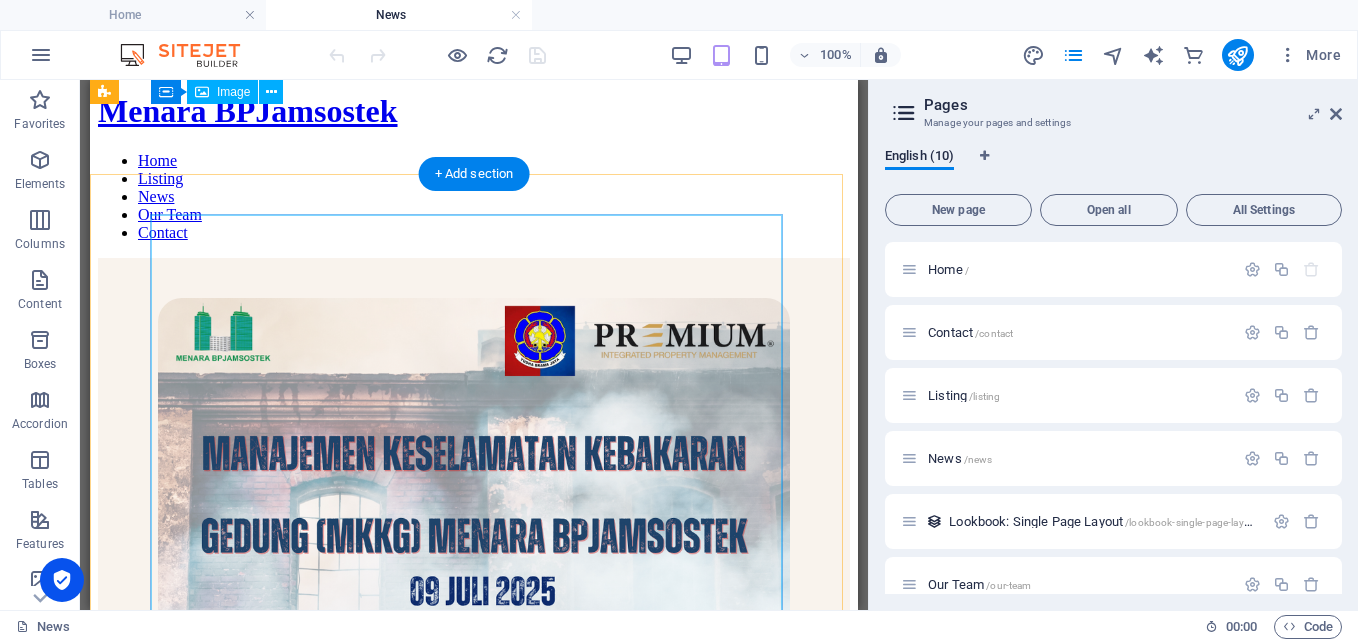scroll, scrollTop: 0, scrollLeft: 0, axis: both 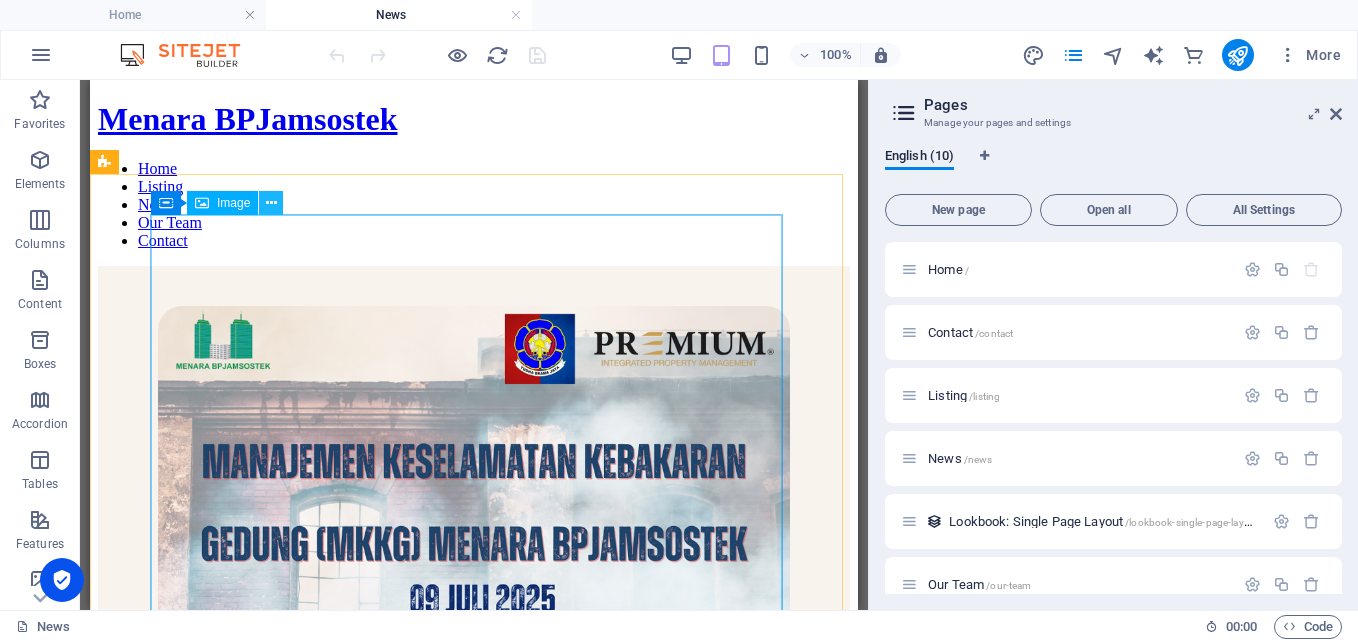 click at bounding box center [271, 203] 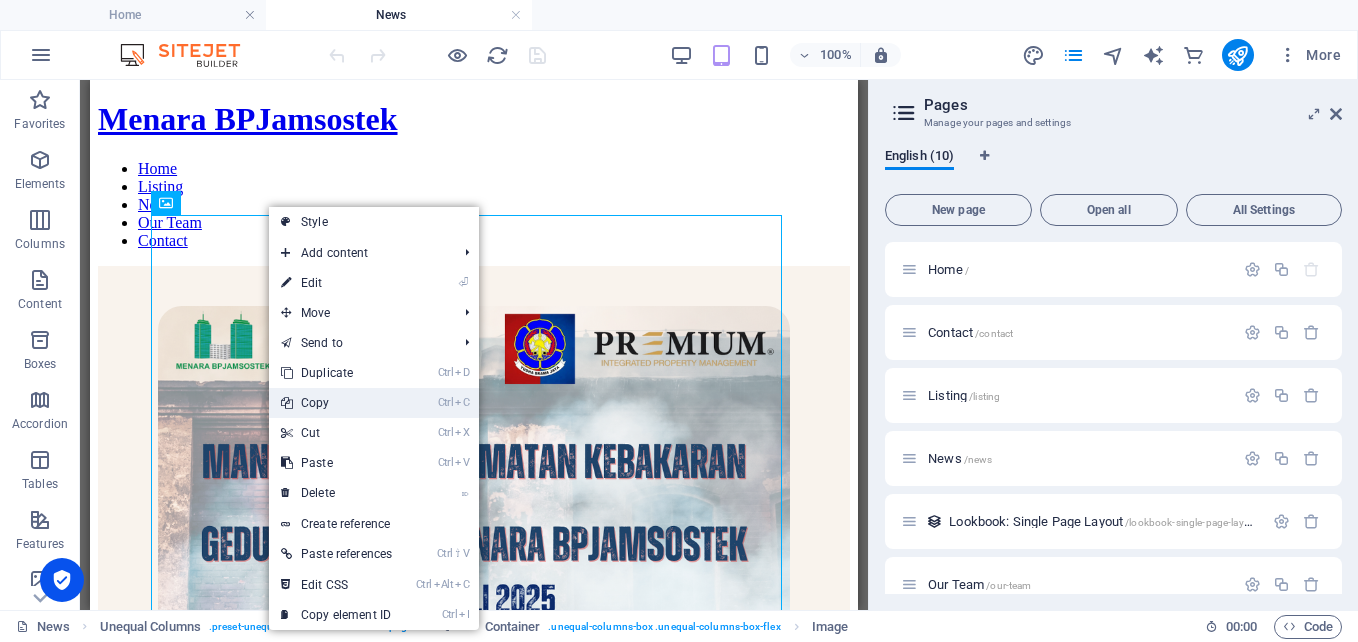 click on "Ctrl C  Copy" at bounding box center [336, 403] 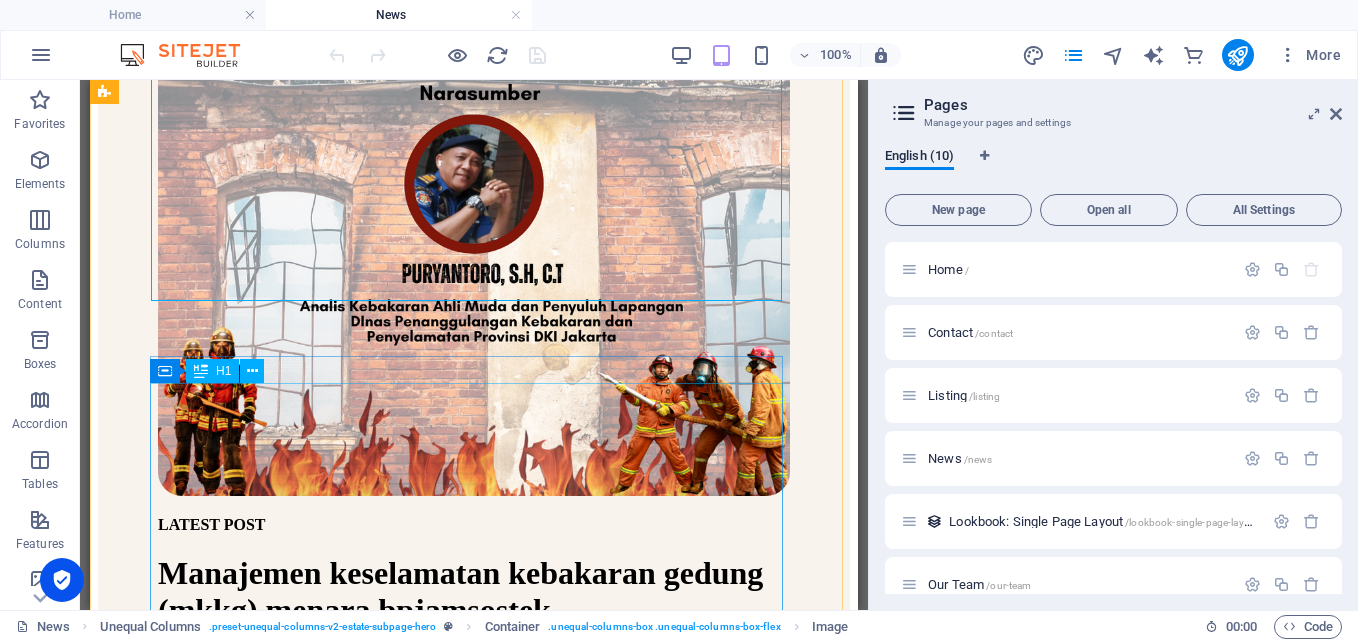 scroll, scrollTop: 800, scrollLeft: 0, axis: vertical 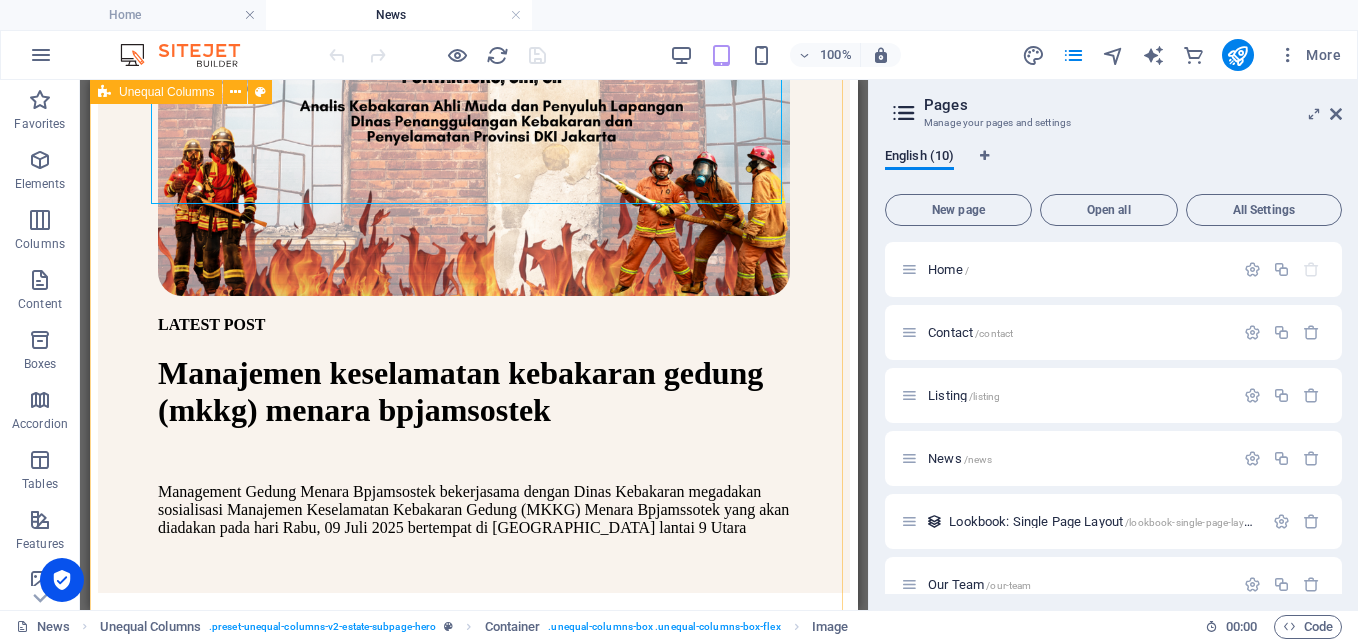 click on "LATEST POST
Manajemen keselamatan kebakaran gedung (mkkg) menara bpjamsostek Management Gedung Menara Bpjamsostek bekerjasama dengan Dinas Kebakaran megadakan sosialisasi Manajemen Keselamatan Kebakaran Gedung (MKKG) Menara Bpjamssotek yang akan diadakan pada hari Rabu, 09 Juli 2025 bertempat di [GEOGRAPHIC_DATA] lantai 9 Utara" at bounding box center [474, 29] 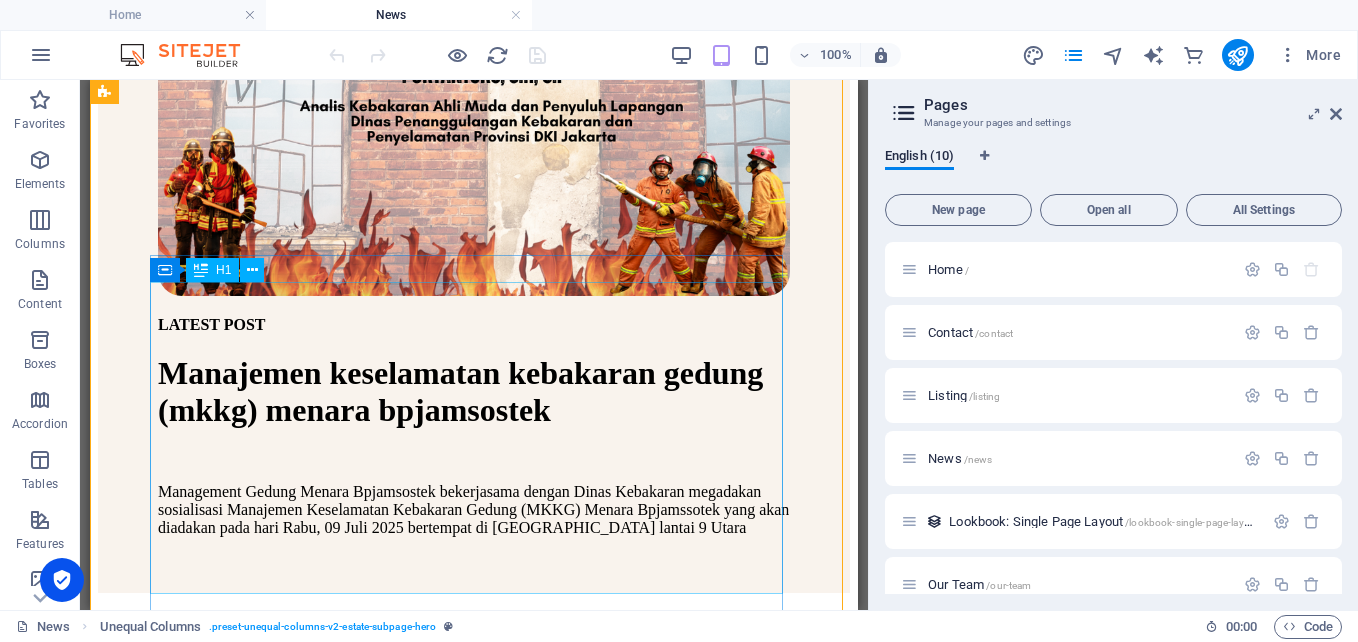 scroll, scrollTop: 1200, scrollLeft: 0, axis: vertical 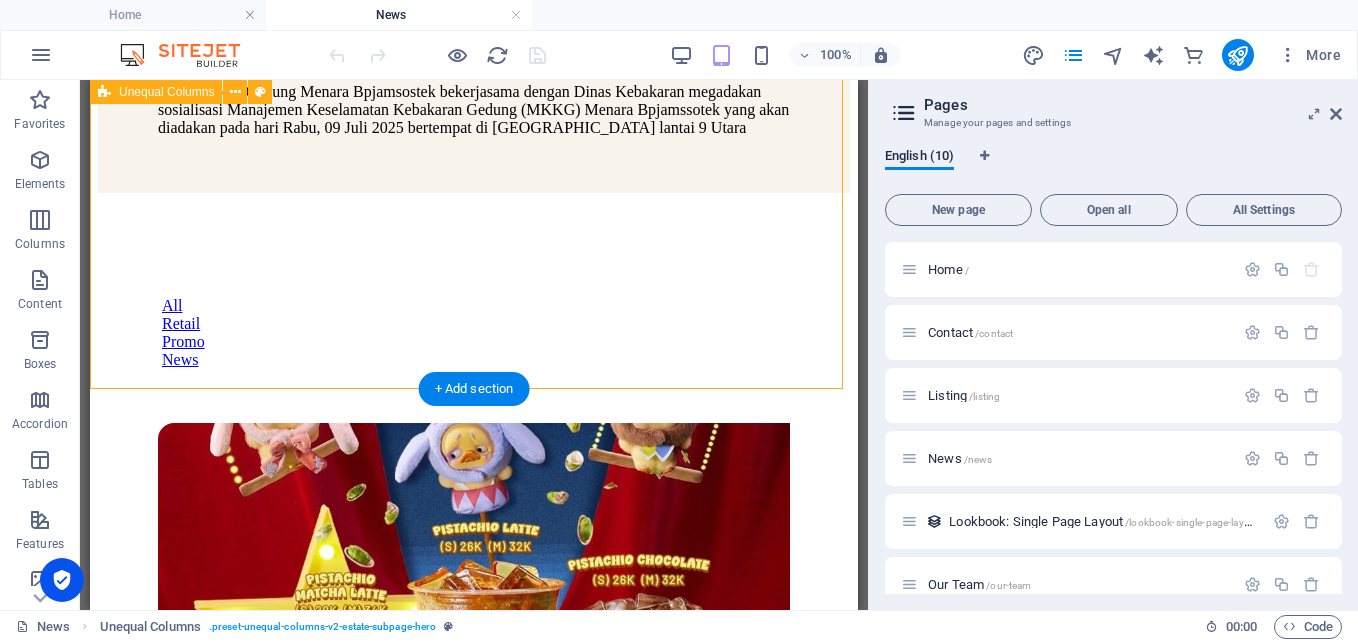 click on "LATEST POST
Manajemen keselamatan kebakaran gedung (mkkg) menara bpjamsostek Management Gedung Menara Bpjamsostek bekerjasama dengan Dinas Kebakaran megadakan sosialisasi Manajemen Keselamatan Kebakaran Gedung (MKKG) Menara Bpjamssotek yang akan diadakan pada hari Rabu, 09 Juli 2025 bertempat di [GEOGRAPHIC_DATA] lantai 9 Utara" at bounding box center (474, -371) 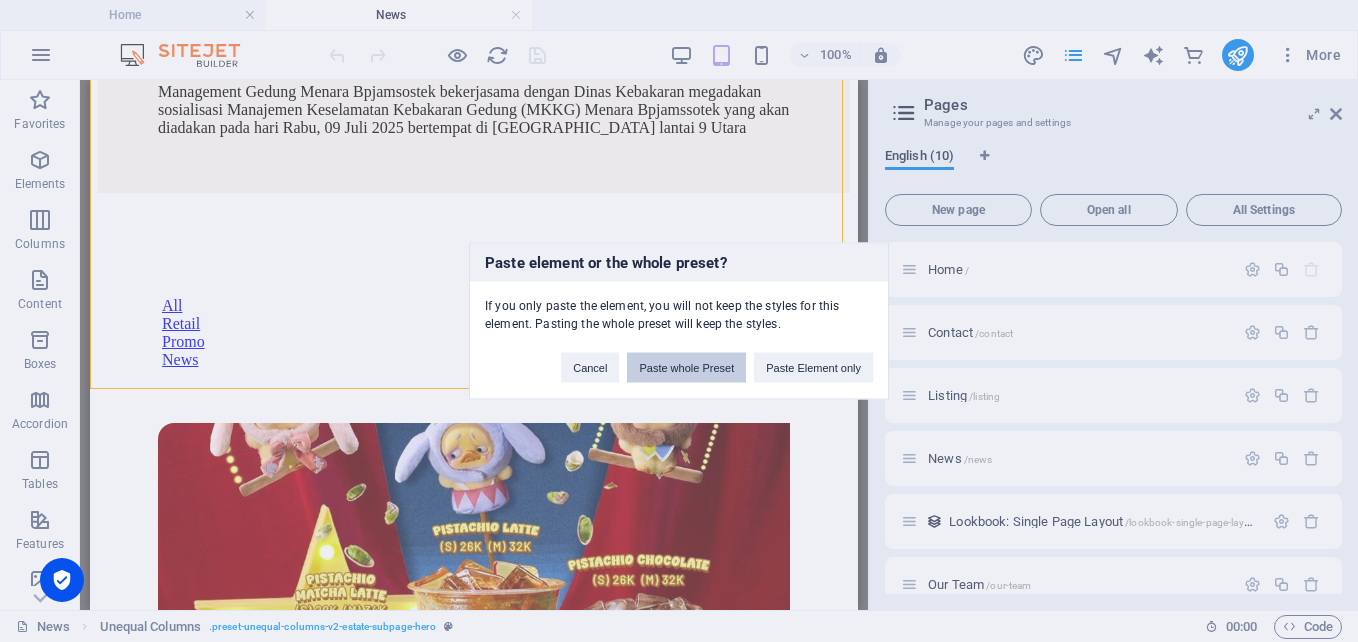 click on "Paste whole Preset" at bounding box center [686, 368] 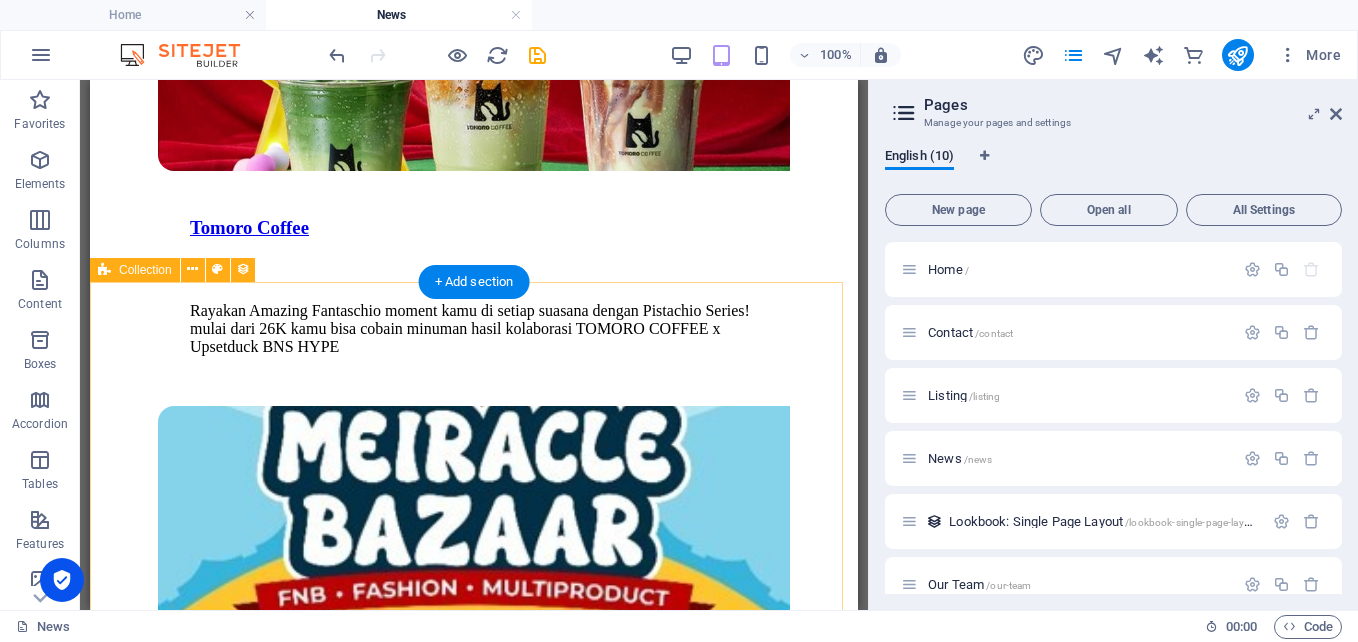 scroll, scrollTop: 2900, scrollLeft: 0, axis: vertical 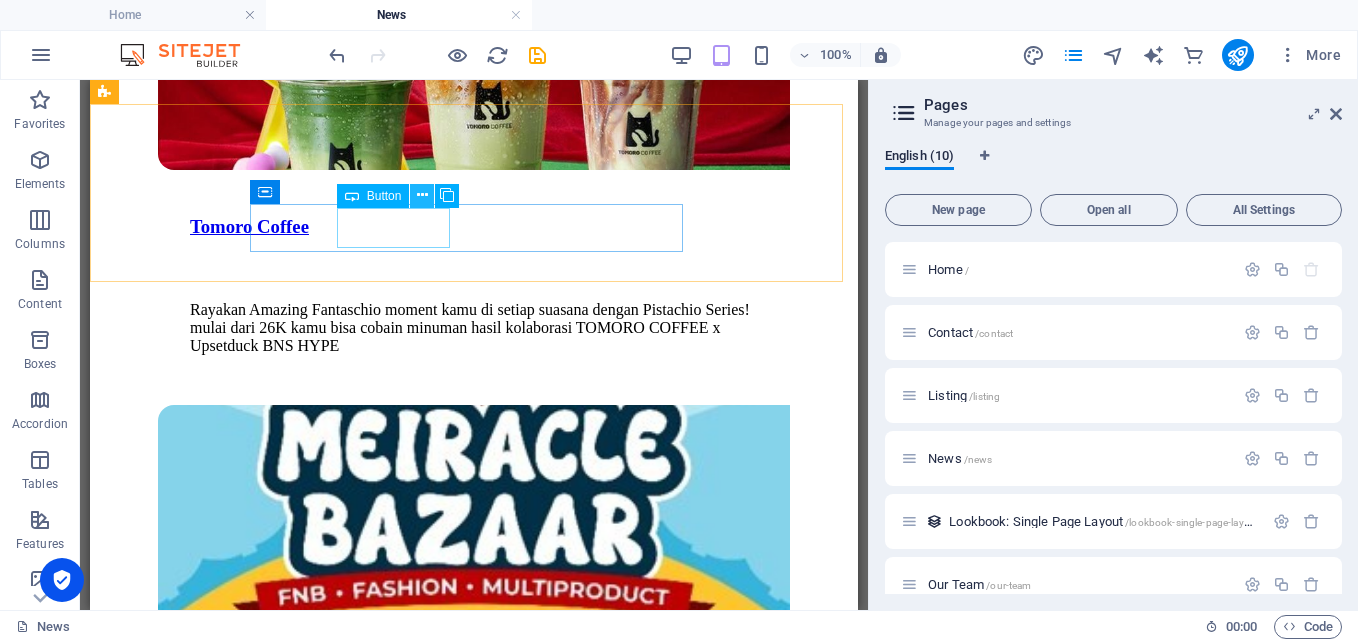 click at bounding box center [422, 196] 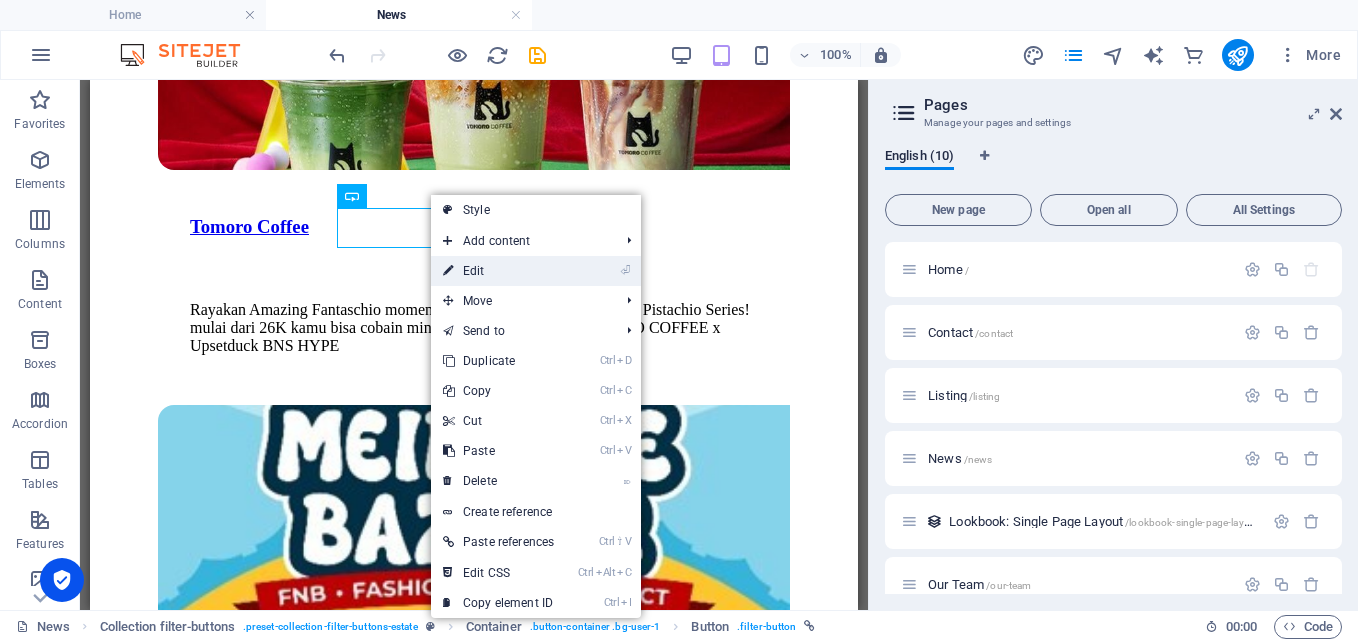 click on "⏎  Edit" at bounding box center [498, 271] 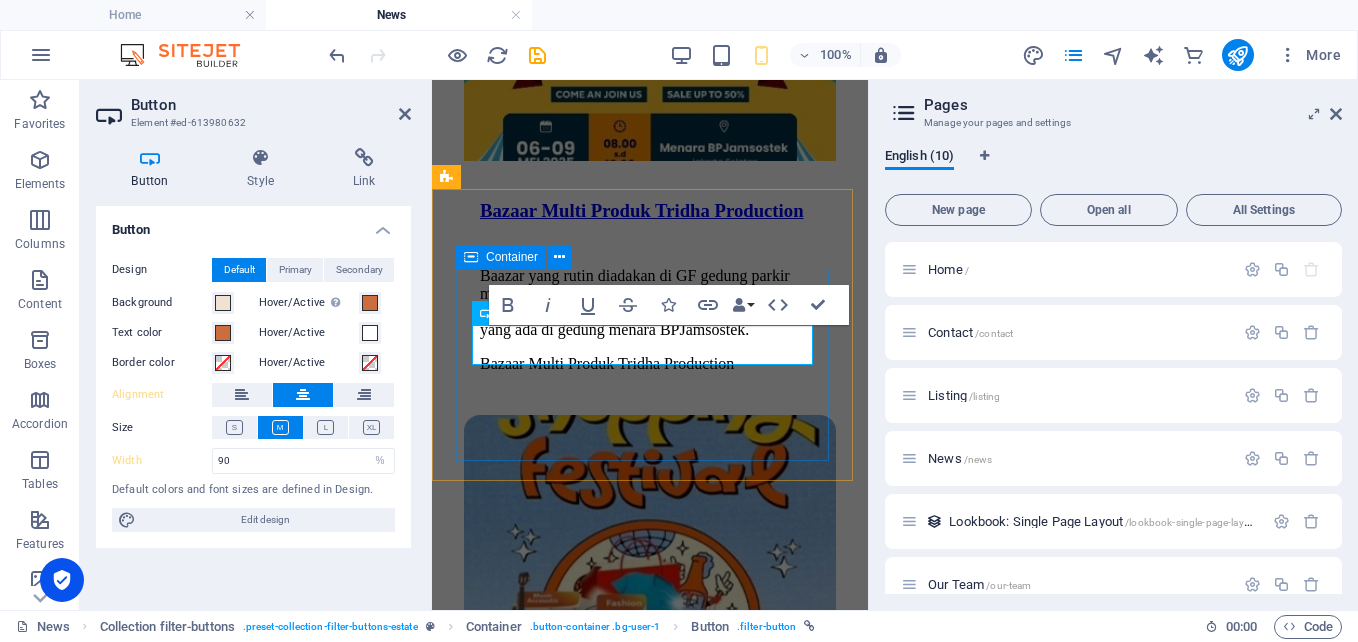scroll, scrollTop: 2081, scrollLeft: 0, axis: vertical 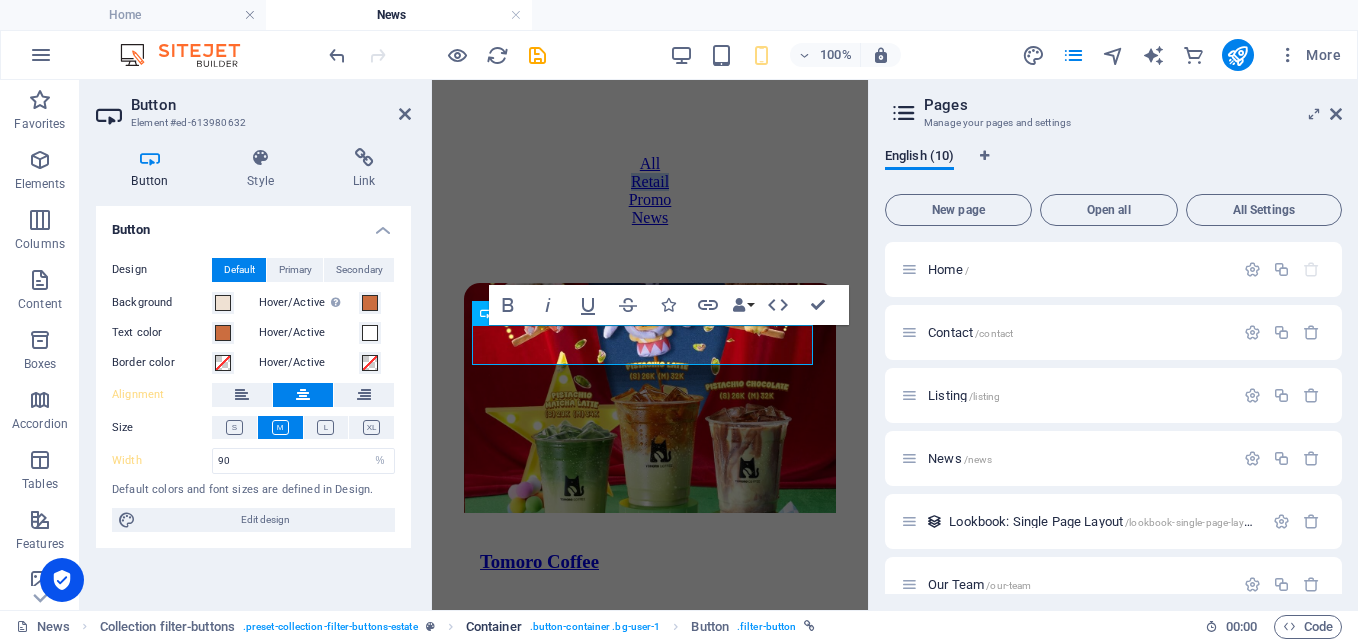 type 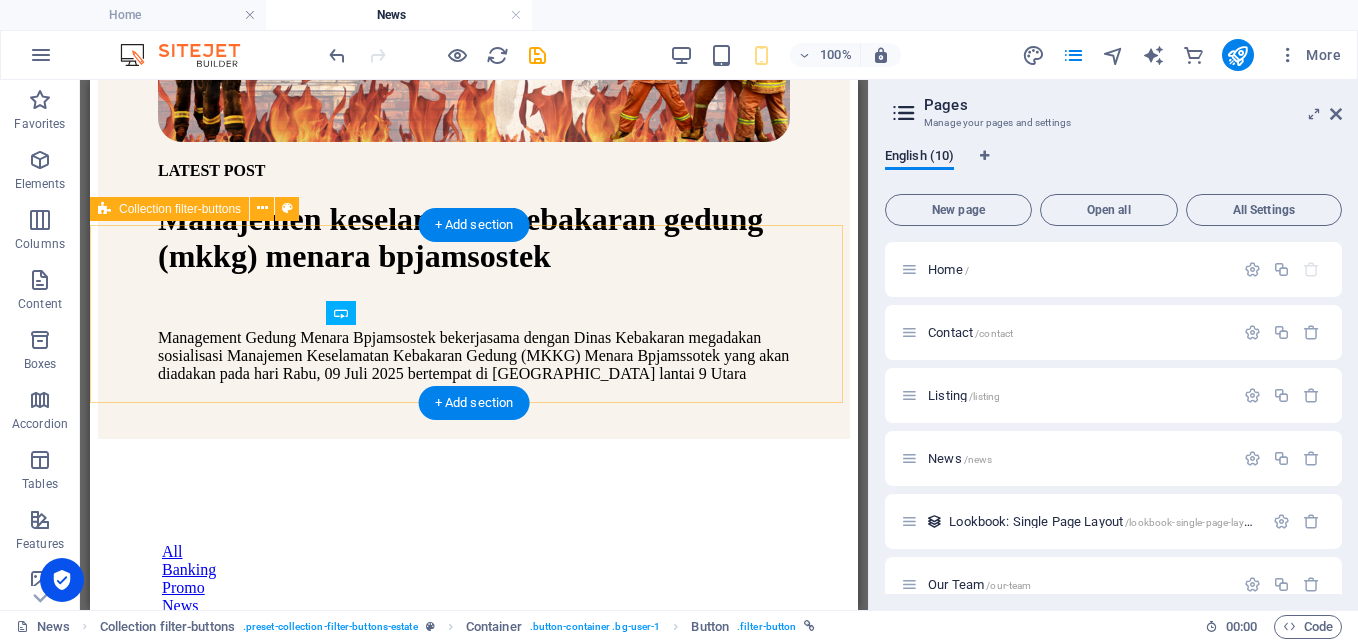 scroll, scrollTop: 2783, scrollLeft: 0, axis: vertical 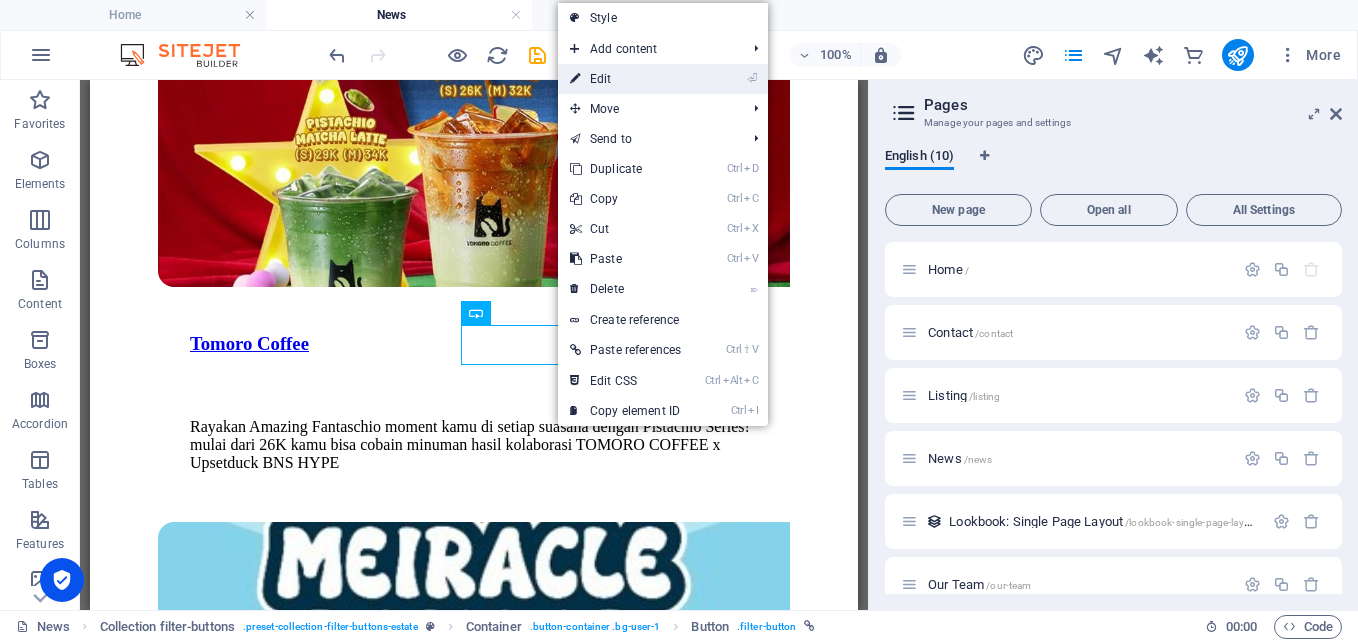 click on "⏎  Edit" at bounding box center [625, 79] 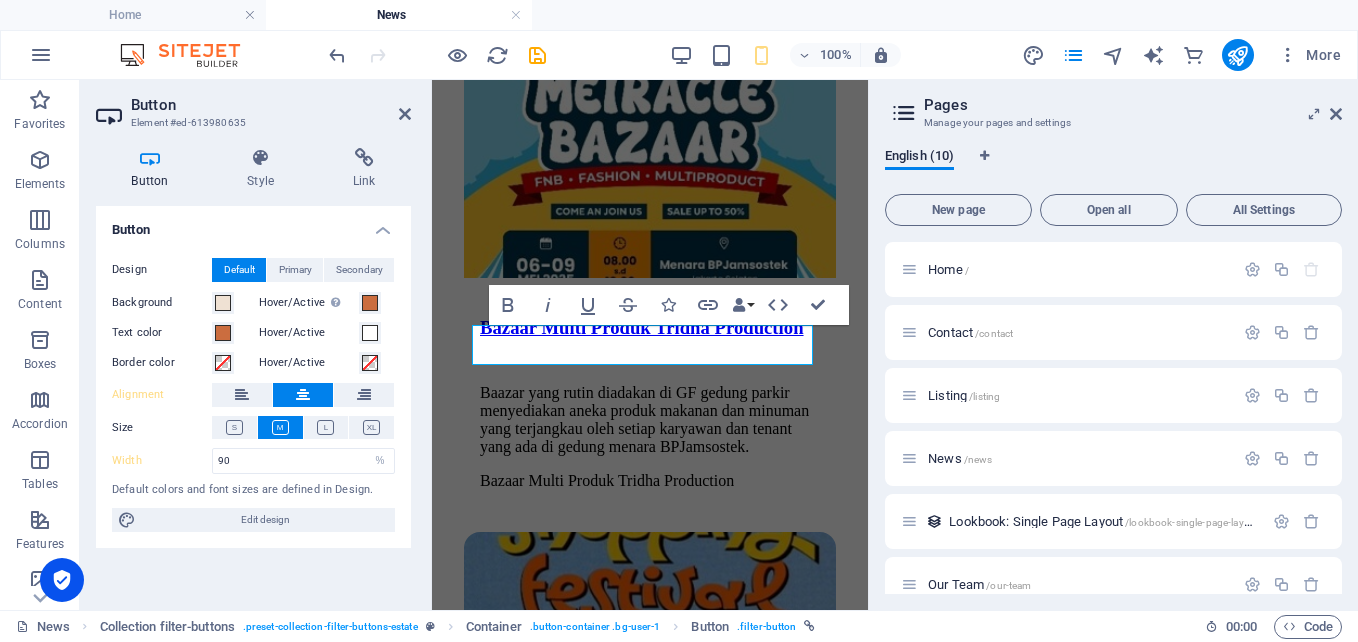 scroll, scrollTop: 2121, scrollLeft: 0, axis: vertical 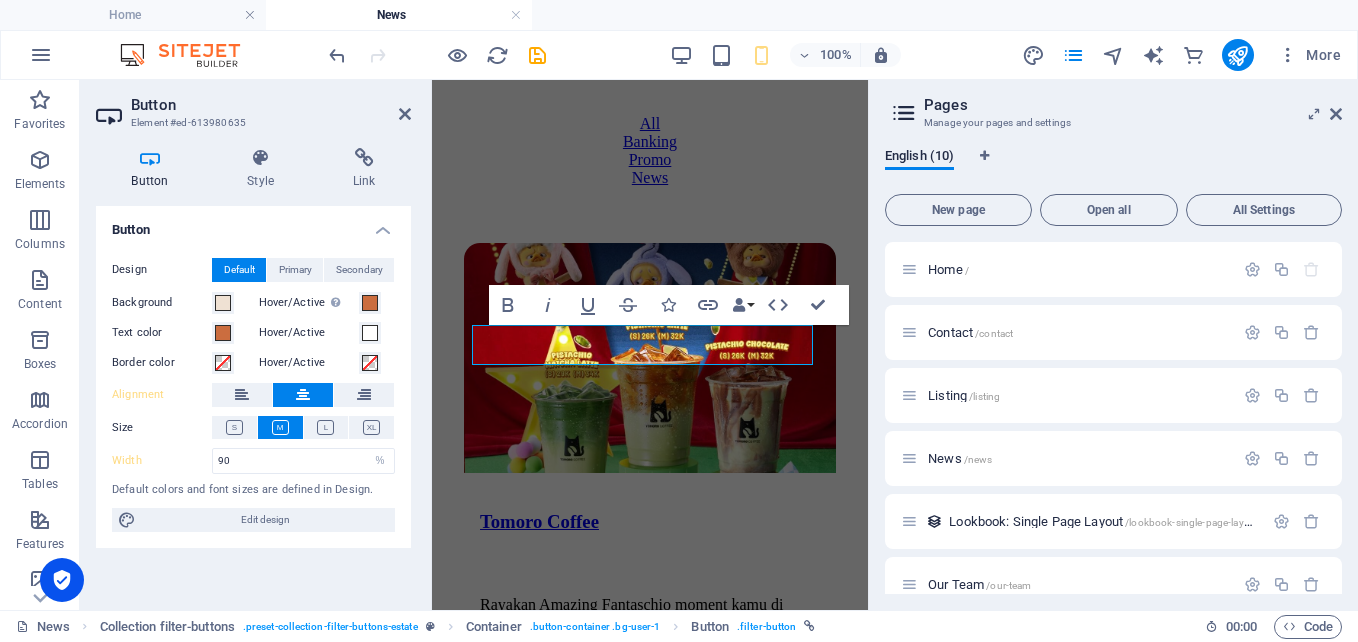 type 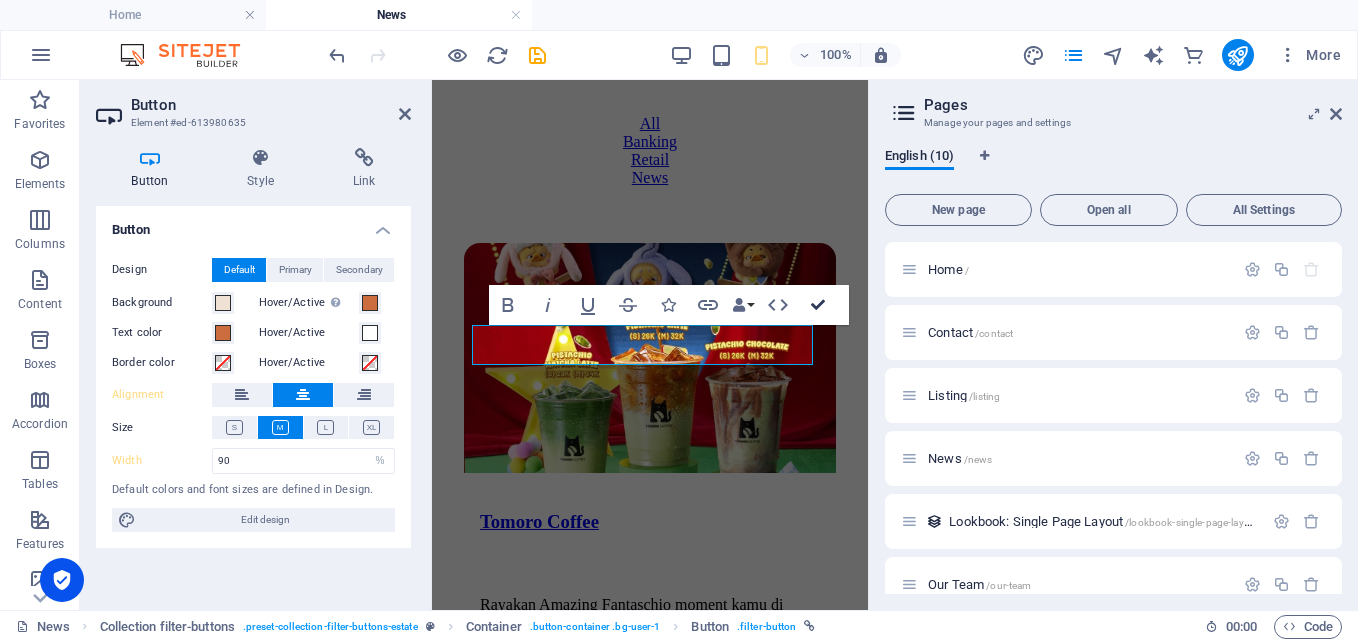 scroll, scrollTop: 2783, scrollLeft: 0, axis: vertical 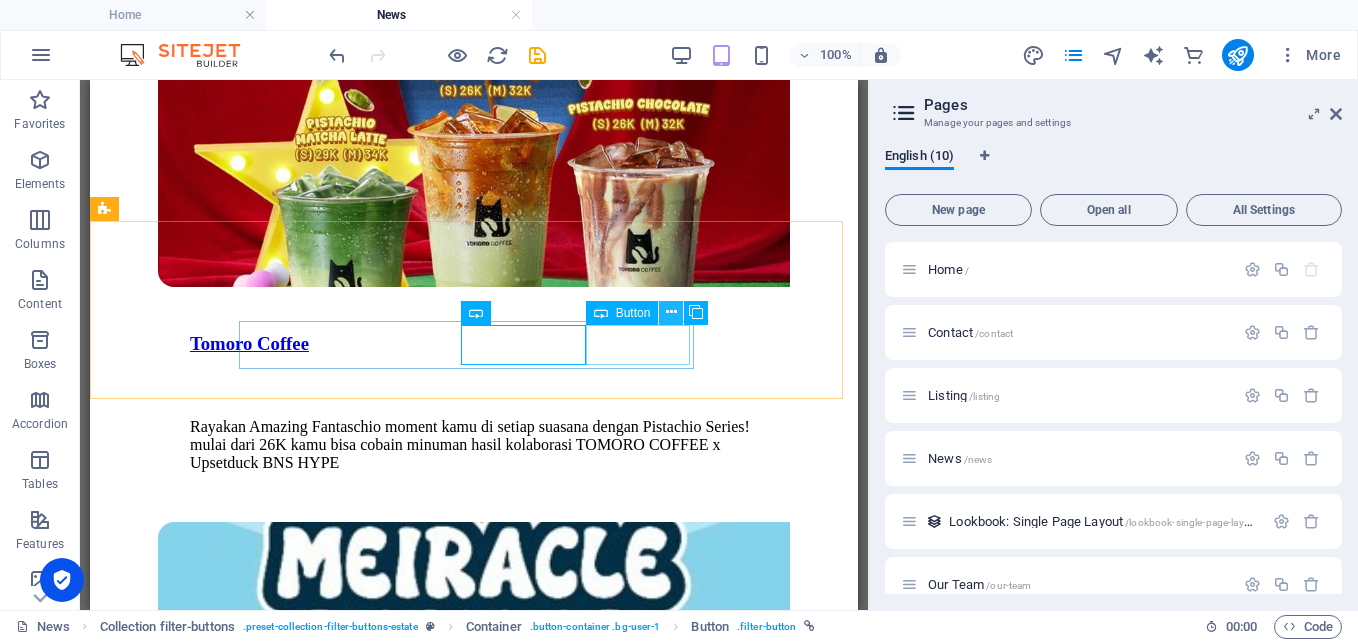 click at bounding box center (671, 312) 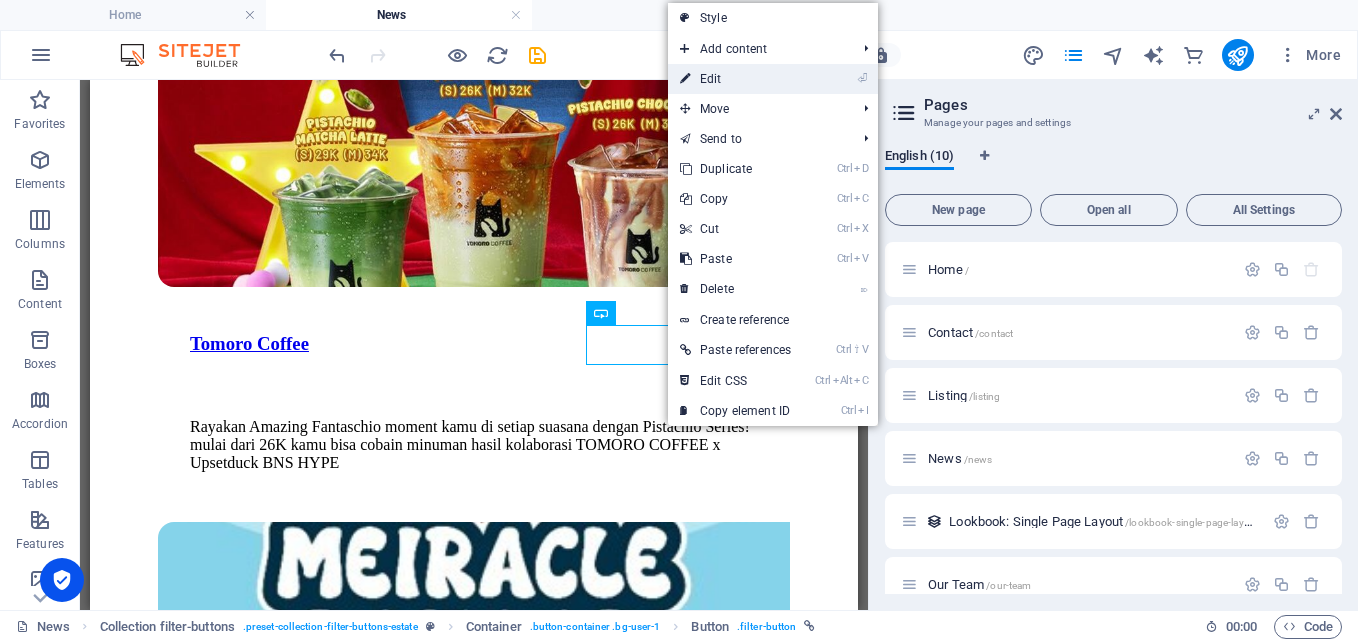 click on "⏎  Edit" at bounding box center [735, 79] 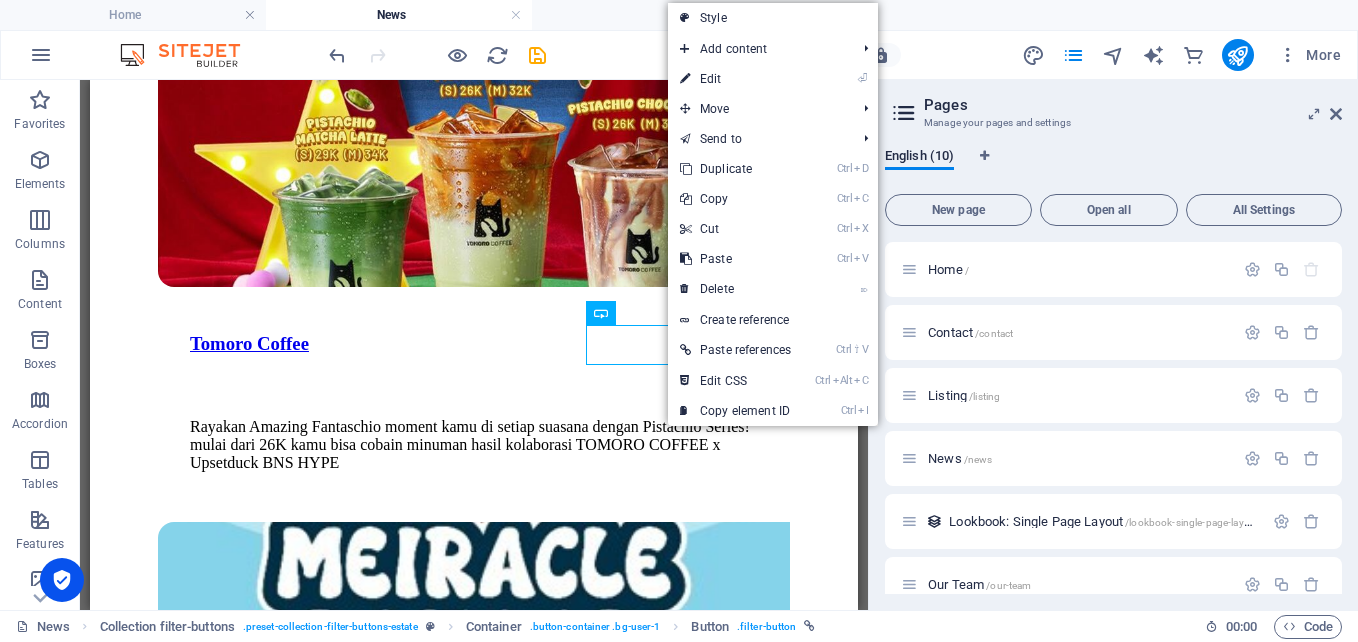 select on "%" 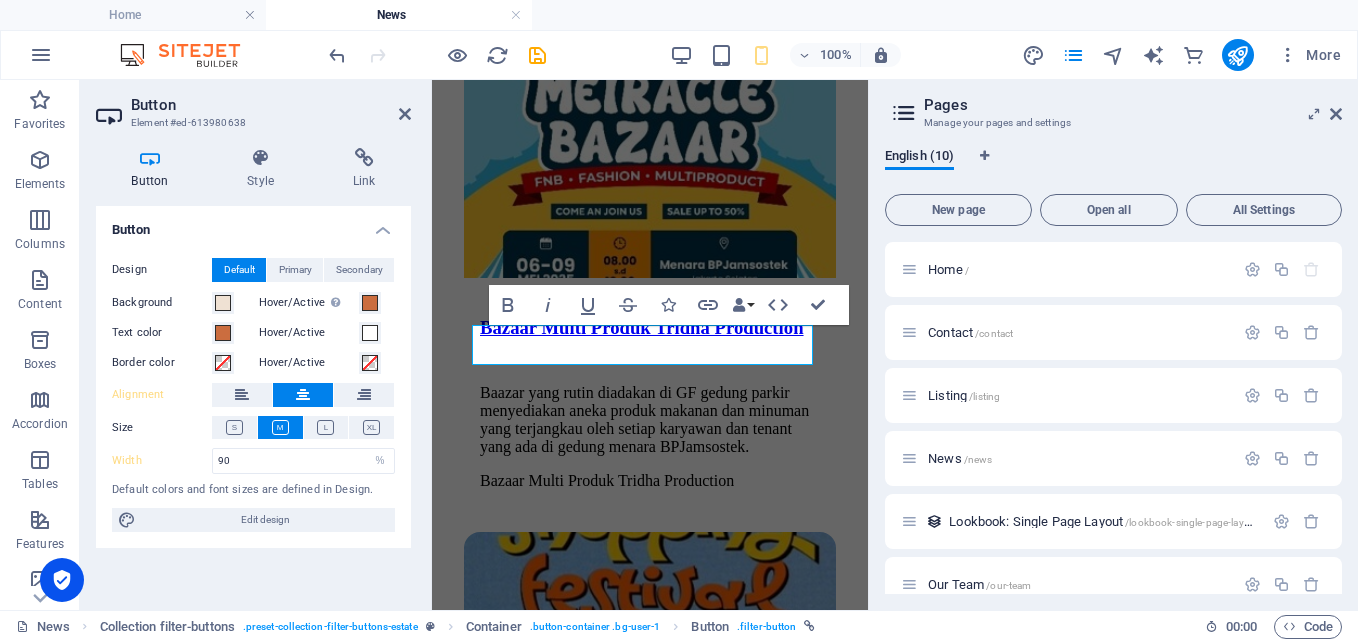 scroll, scrollTop: 2161, scrollLeft: 0, axis: vertical 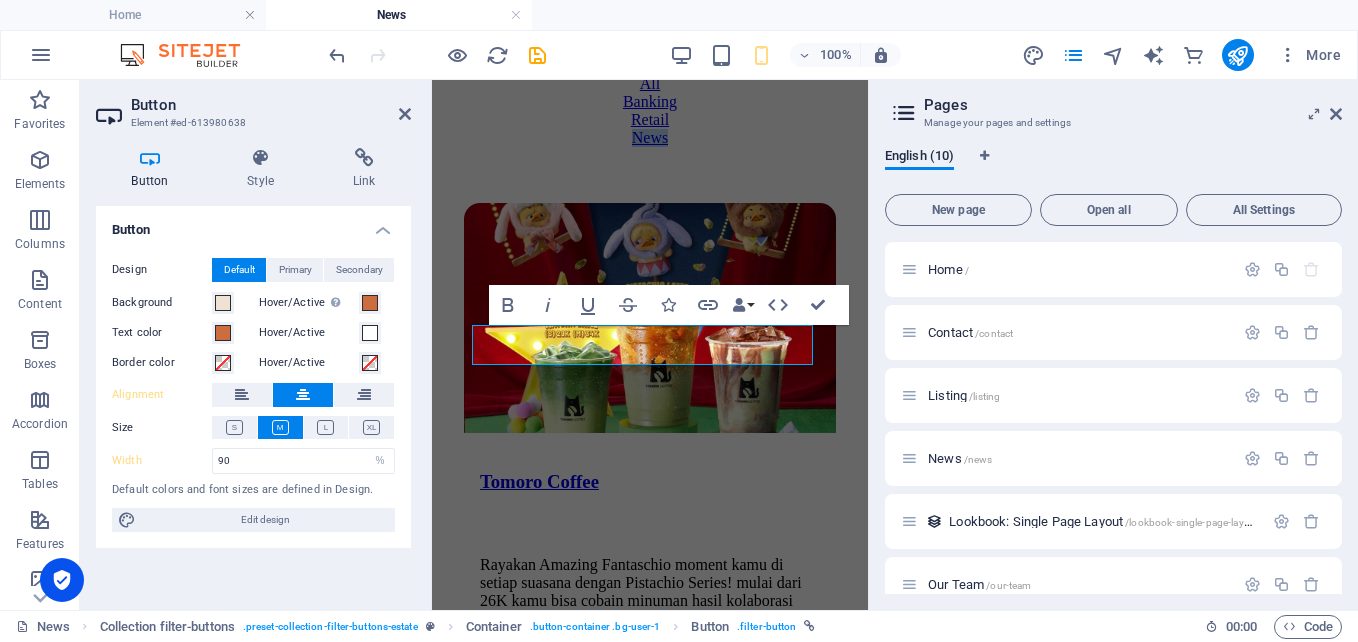 type 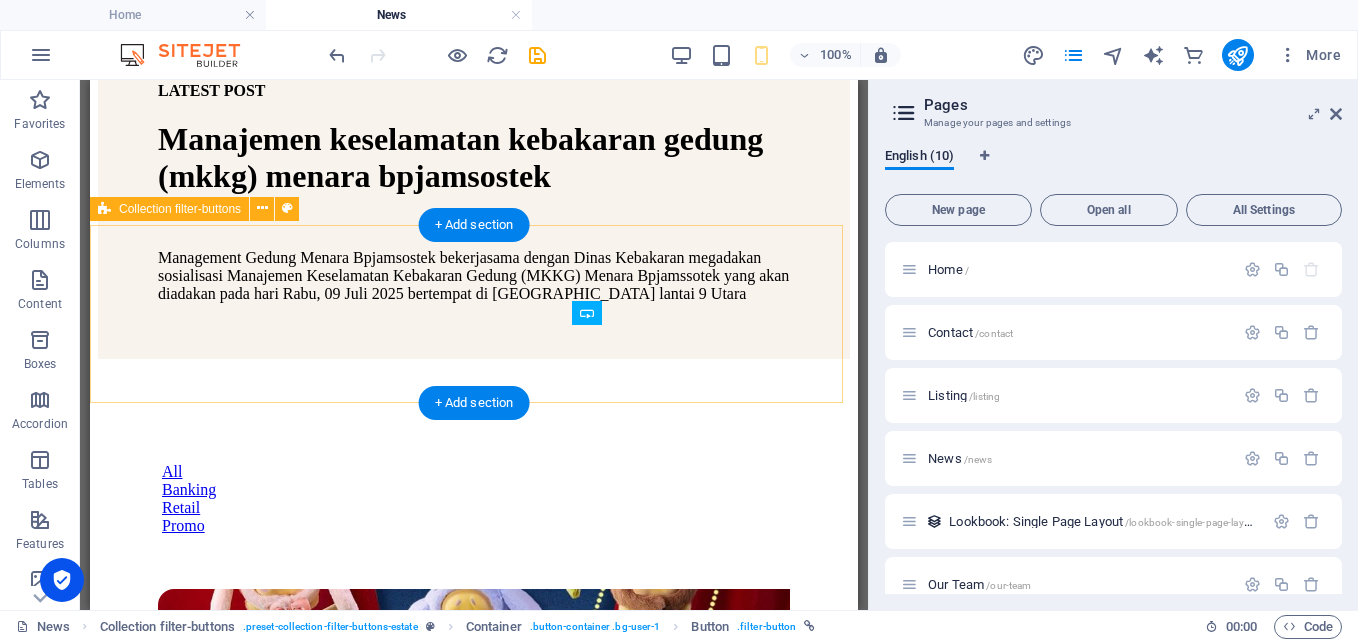 scroll, scrollTop: 2783, scrollLeft: 0, axis: vertical 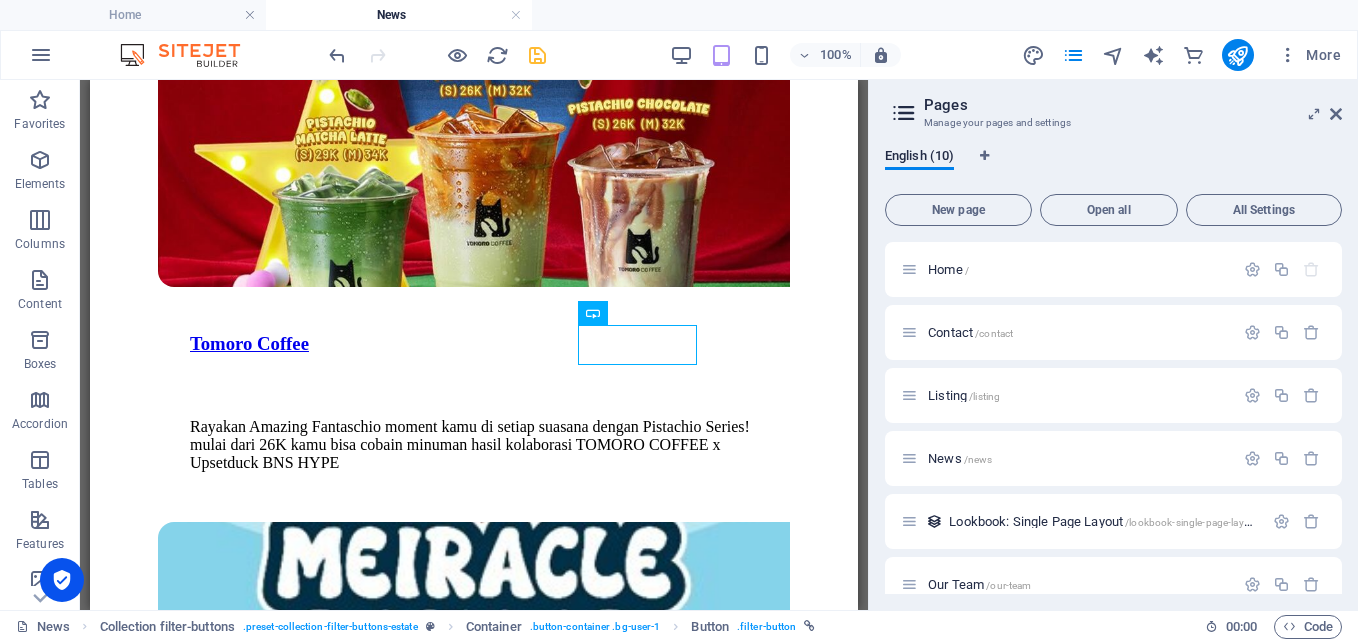 click at bounding box center [537, 55] 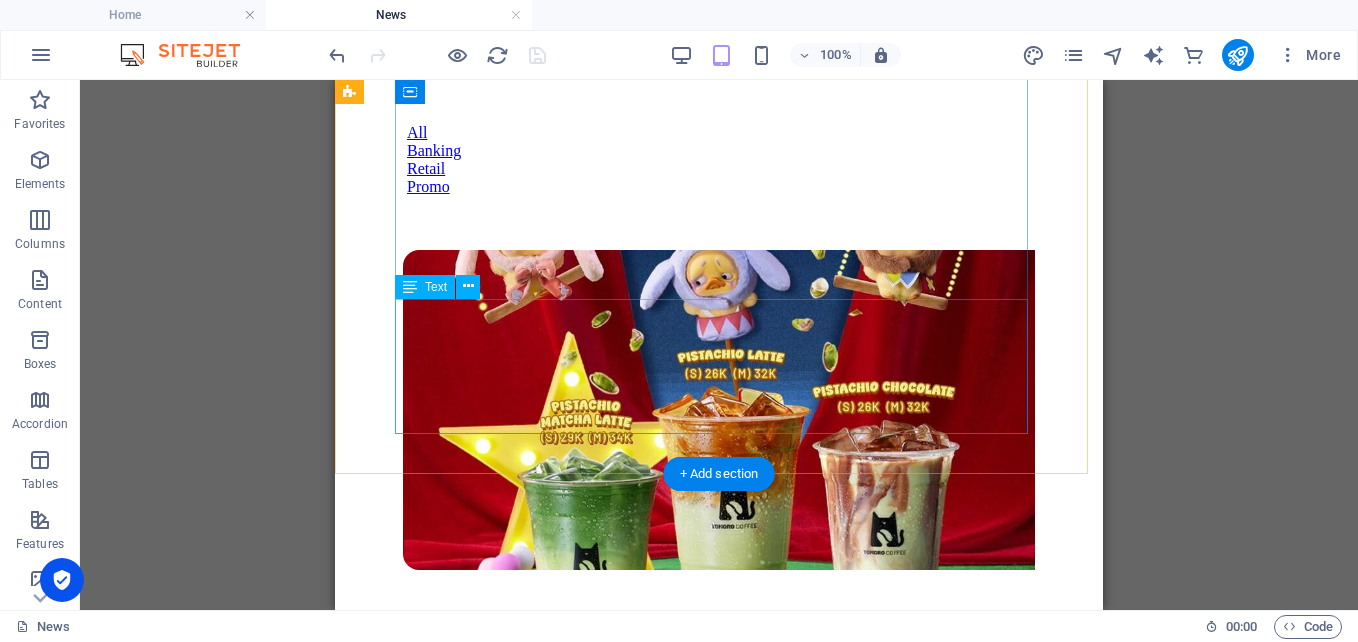 scroll, scrollTop: 2800, scrollLeft: 0, axis: vertical 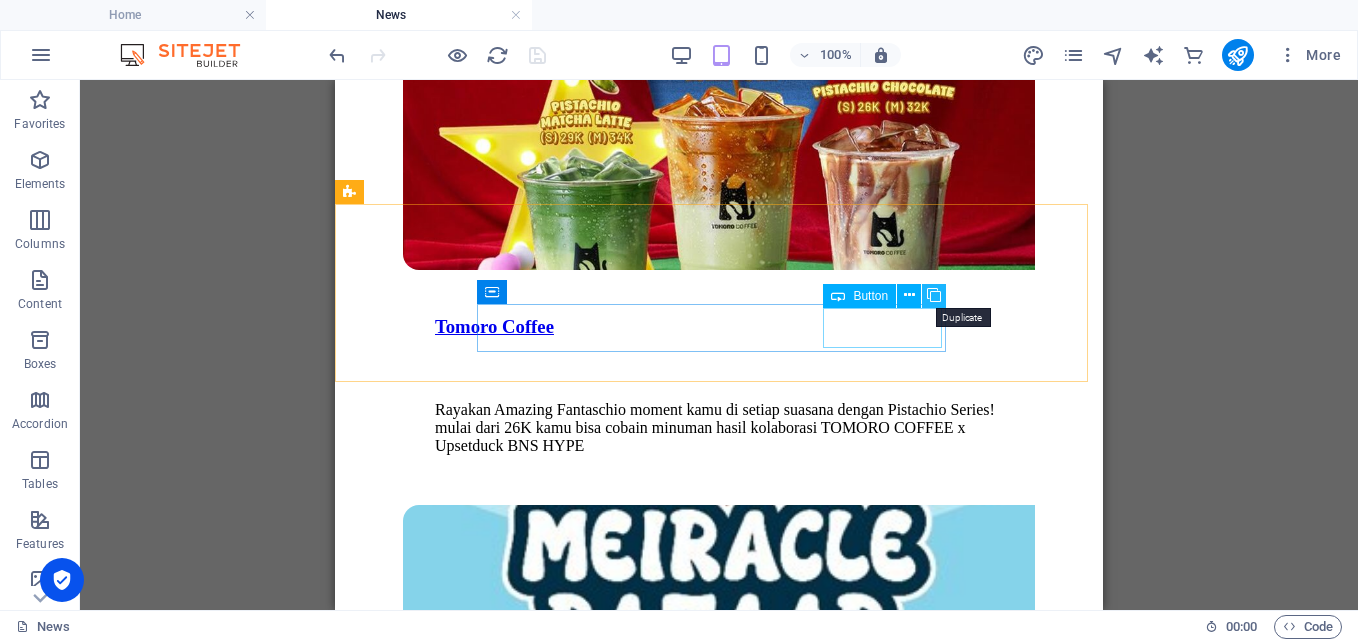 click at bounding box center [934, 295] 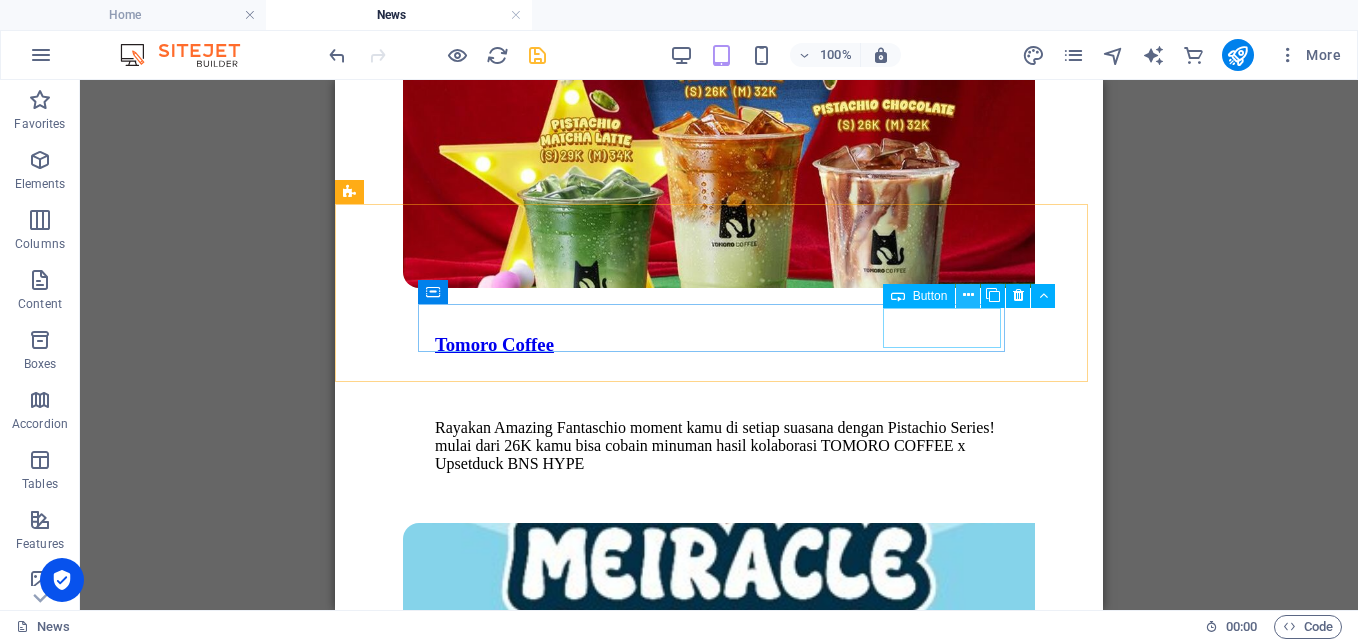 click at bounding box center [968, 295] 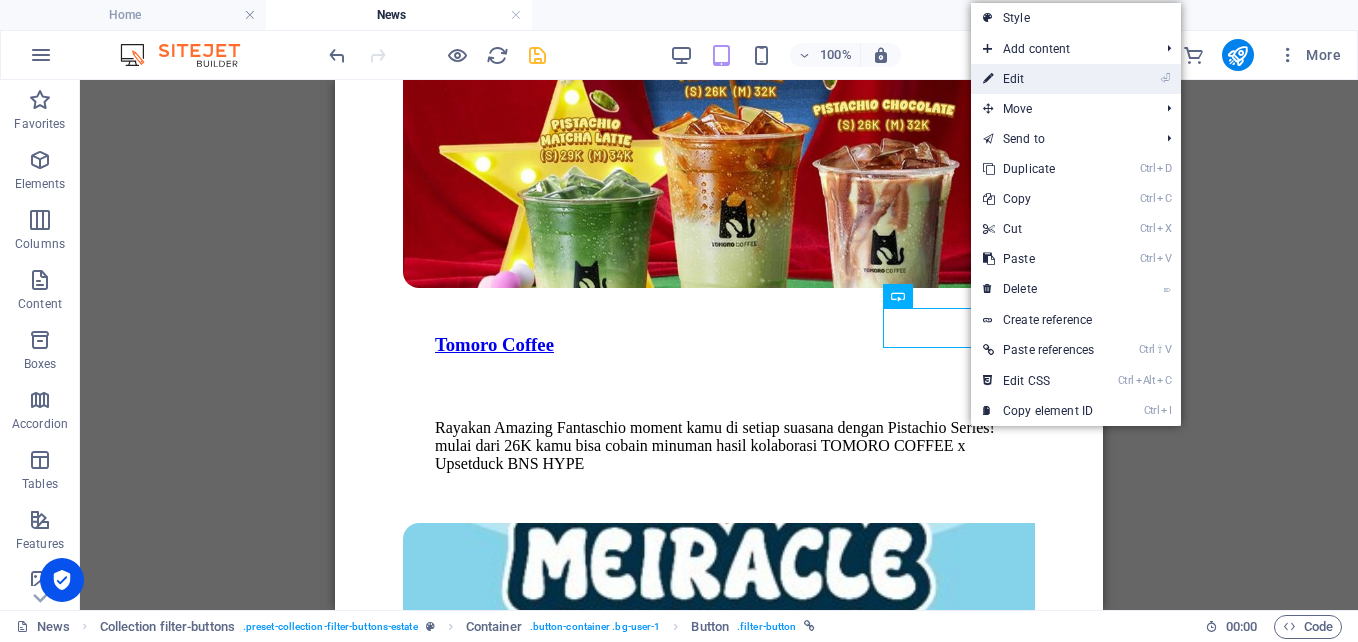 click on "⏎  Edit" at bounding box center (1038, 79) 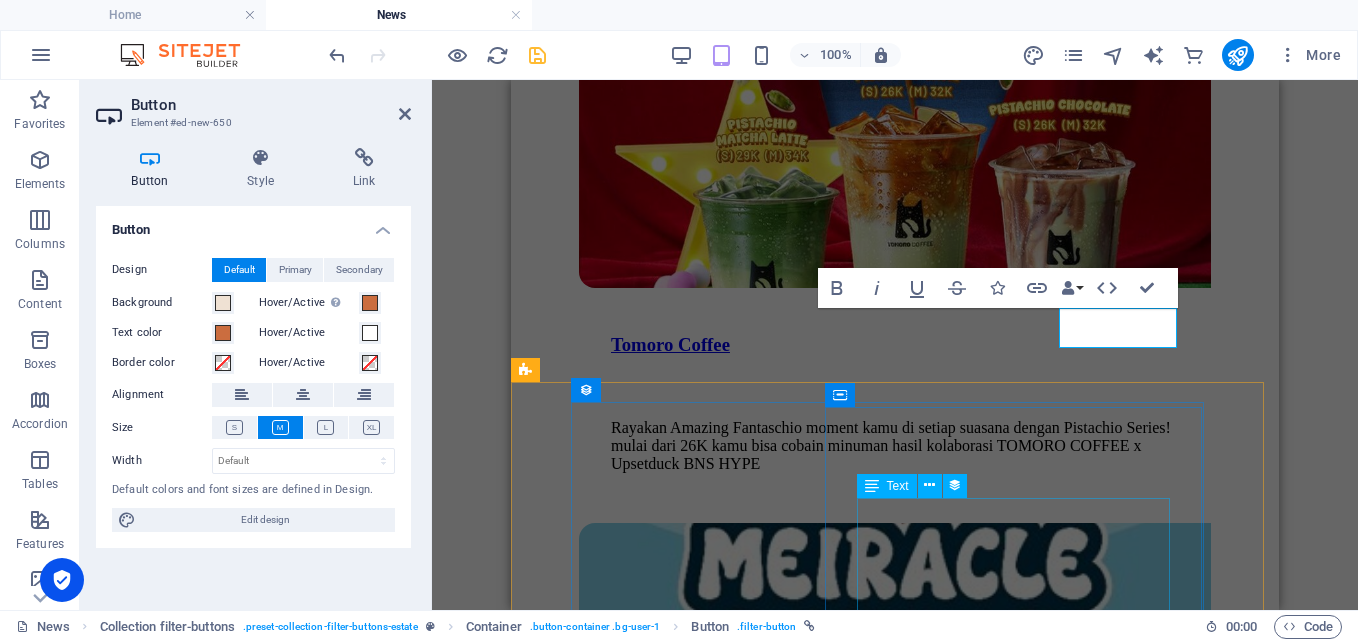 type 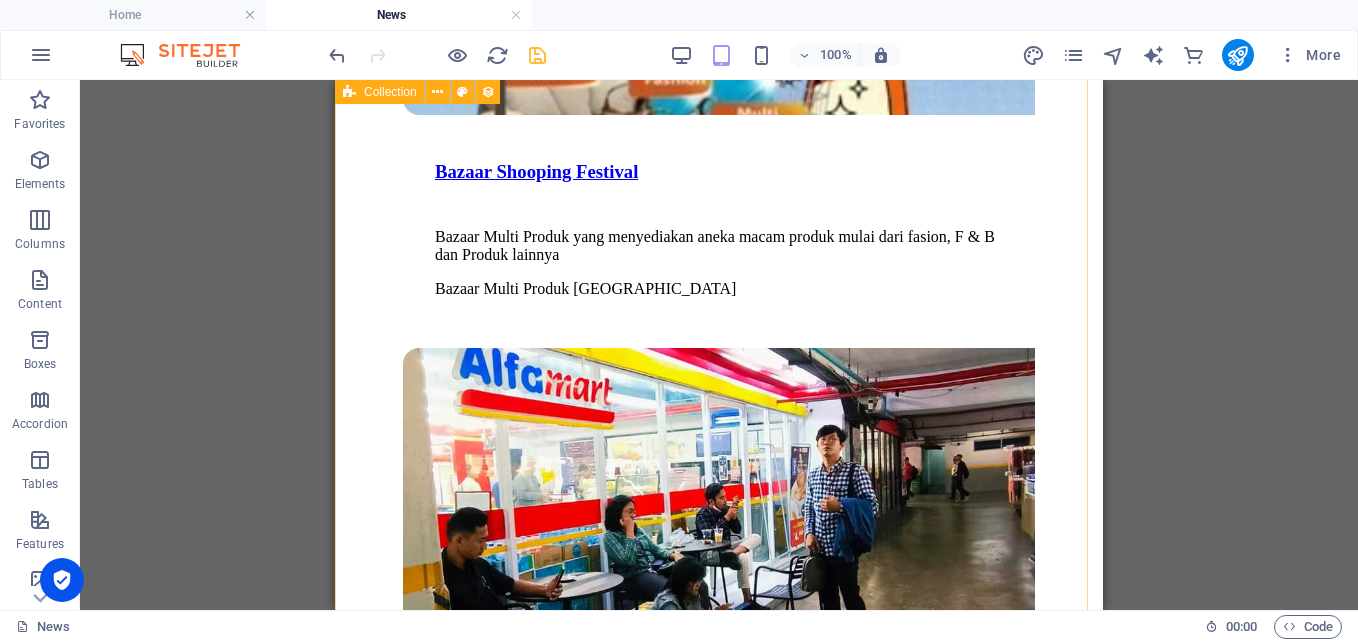 scroll, scrollTop: 4000, scrollLeft: 0, axis: vertical 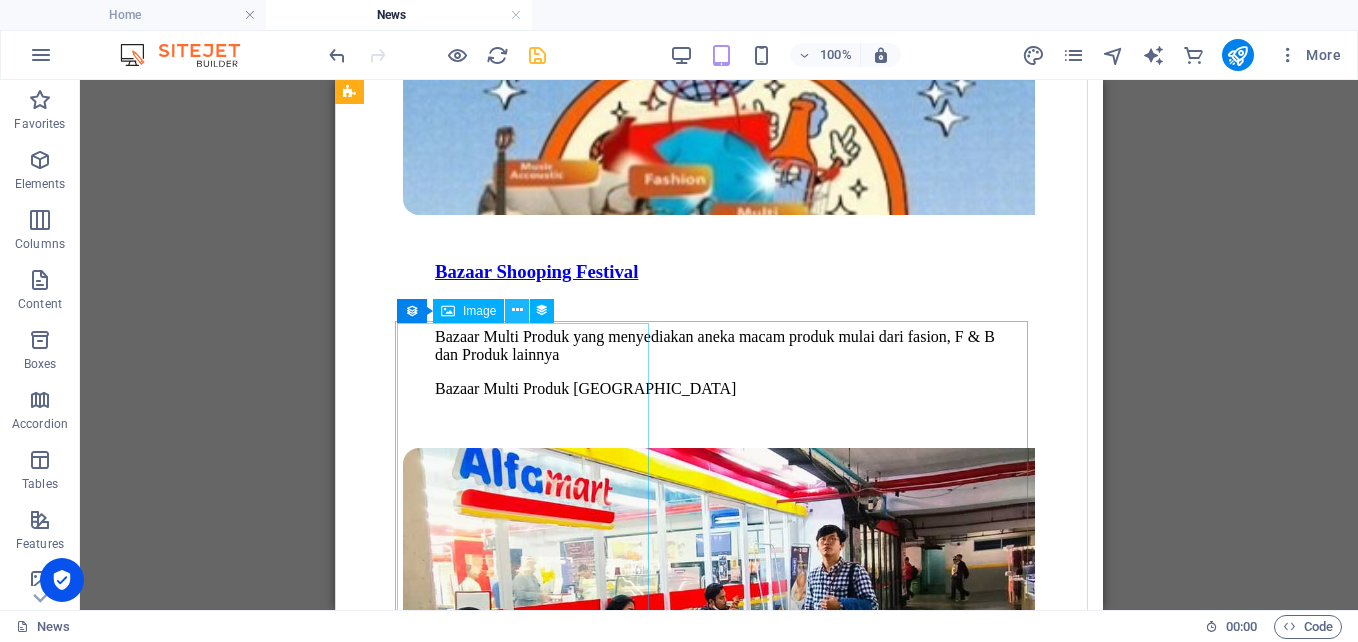 click at bounding box center [517, 310] 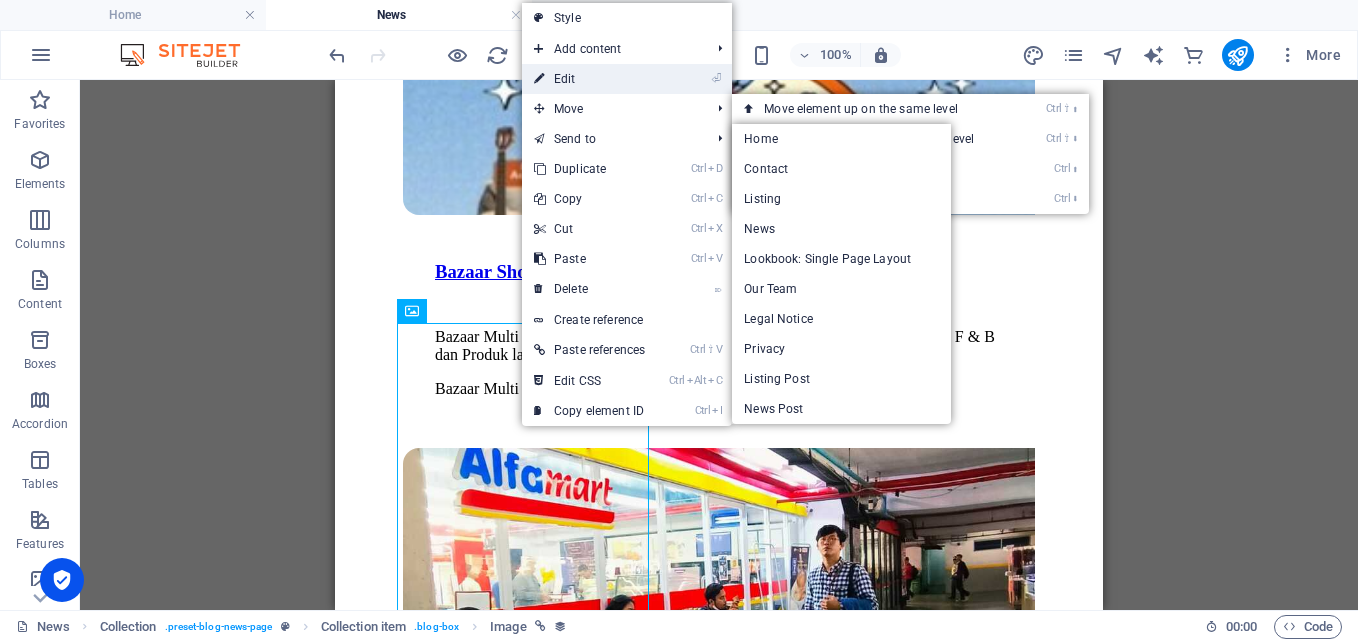 click on "⏎  Edit" at bounding box center [589, 79] 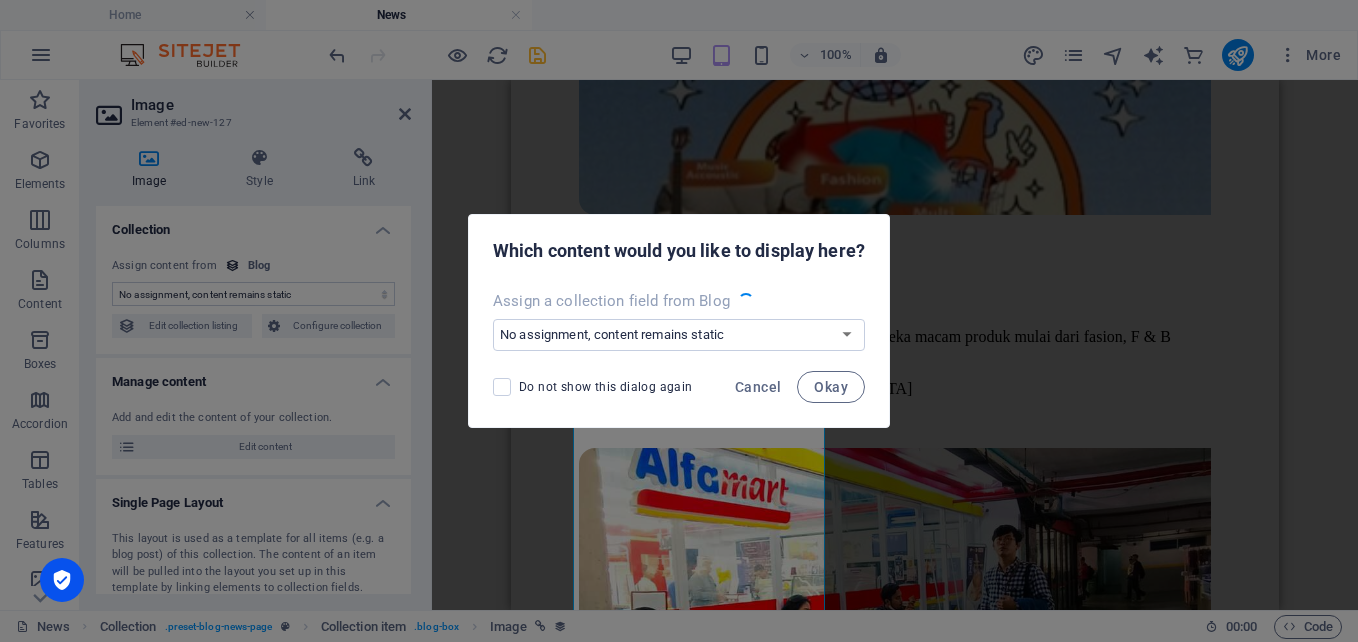 select on "image" 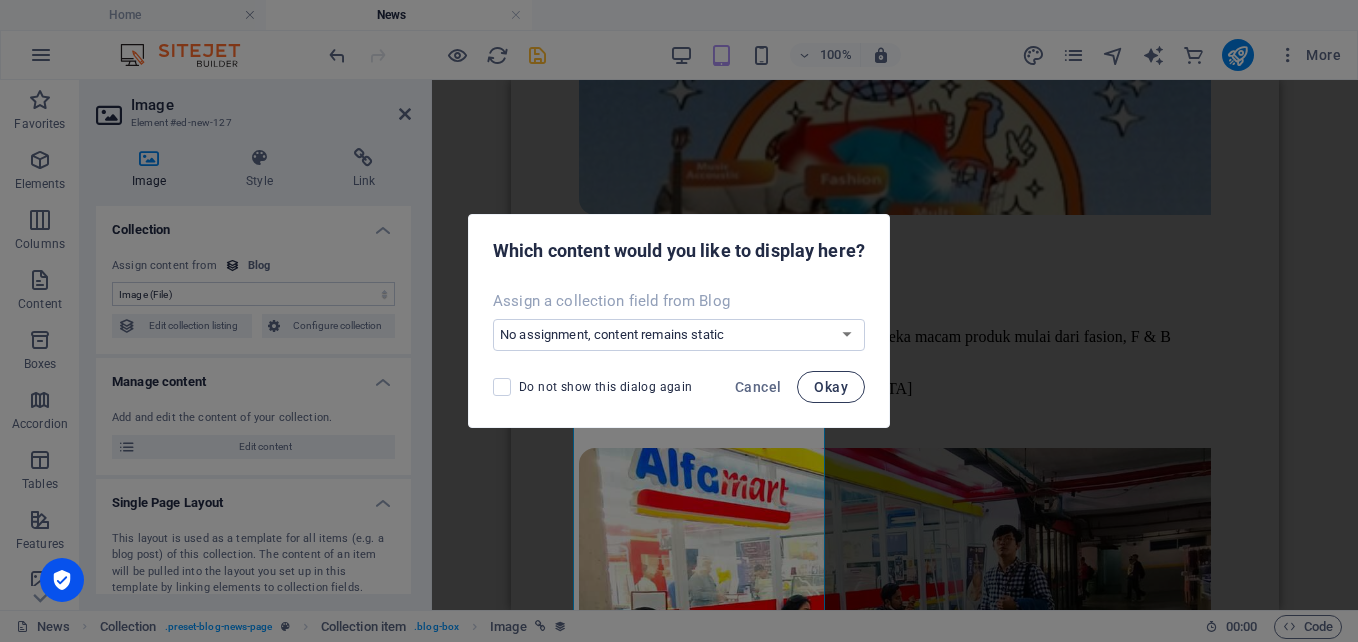 click on "Okay" at bounding box center [831, 387] 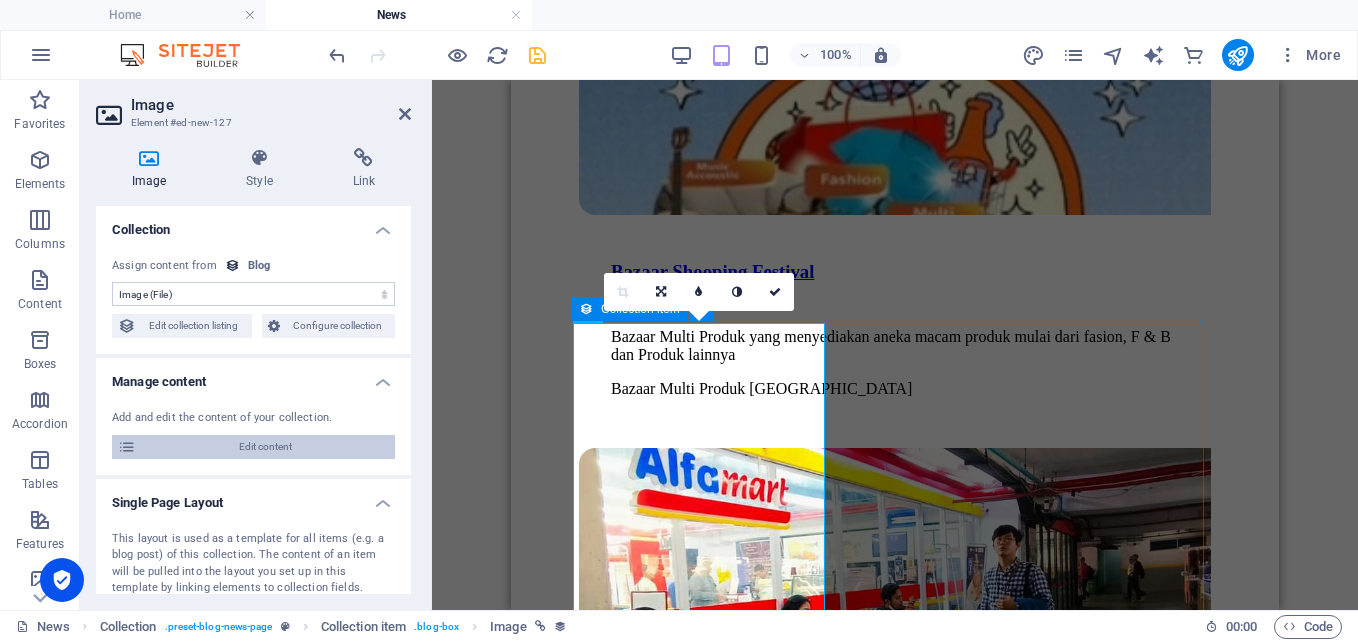 click on "Edit content" at bounding box center (265, 447) 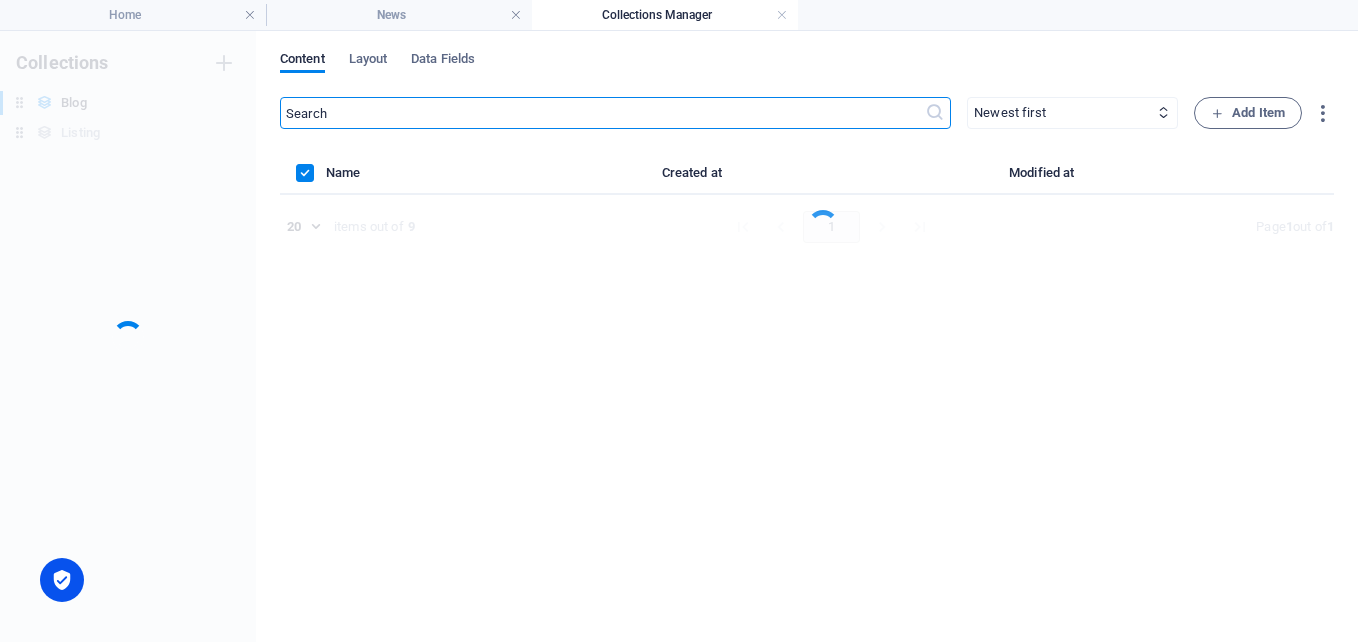 scroll, scrollTop: 0, scrollLeft: 0, axis: both 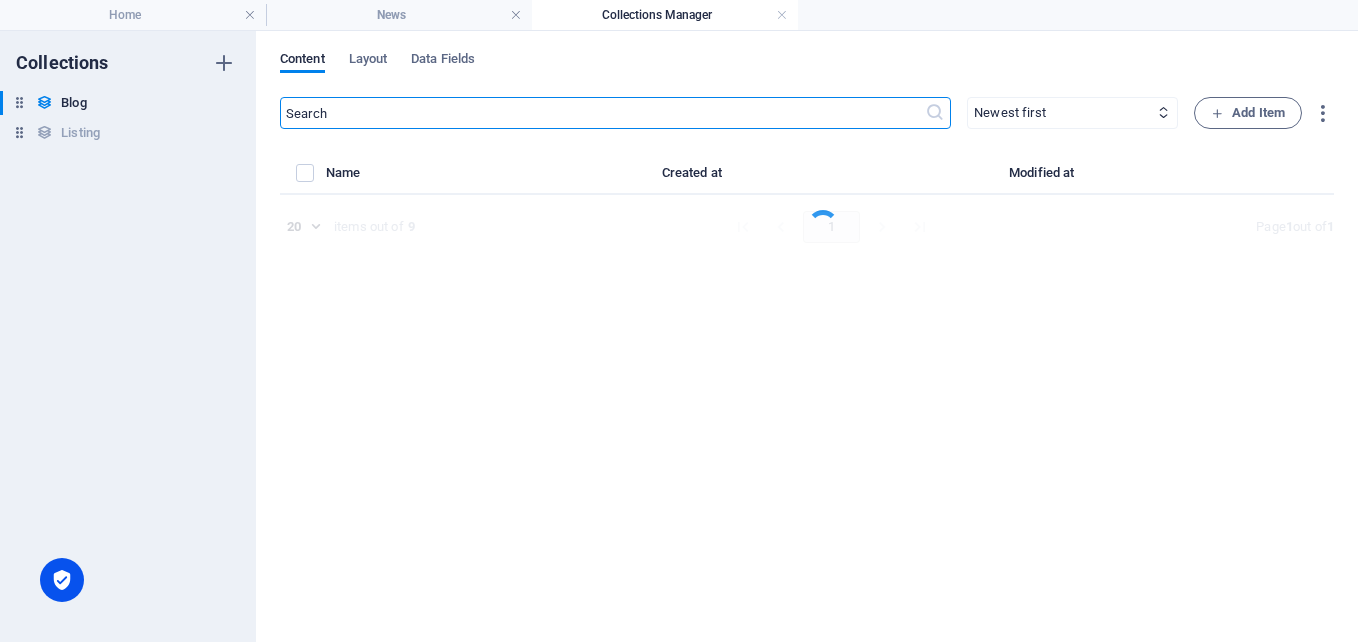 select on "Investment" 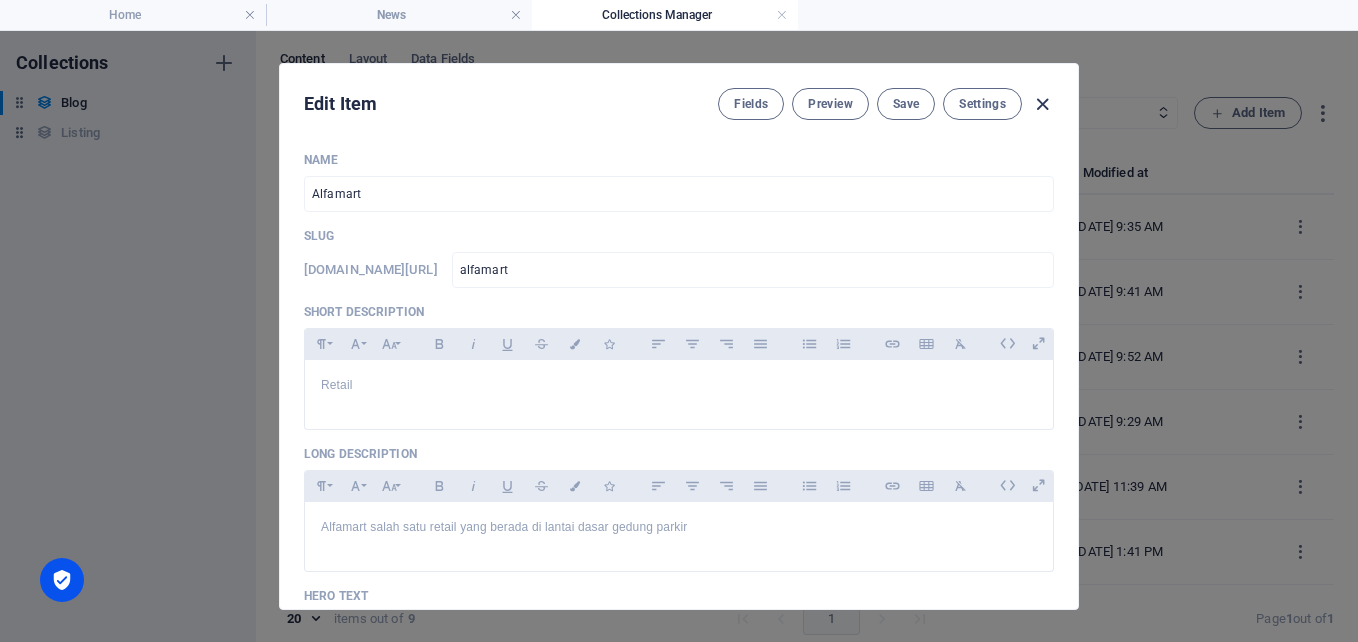 click at bounding box center [1042, 104] 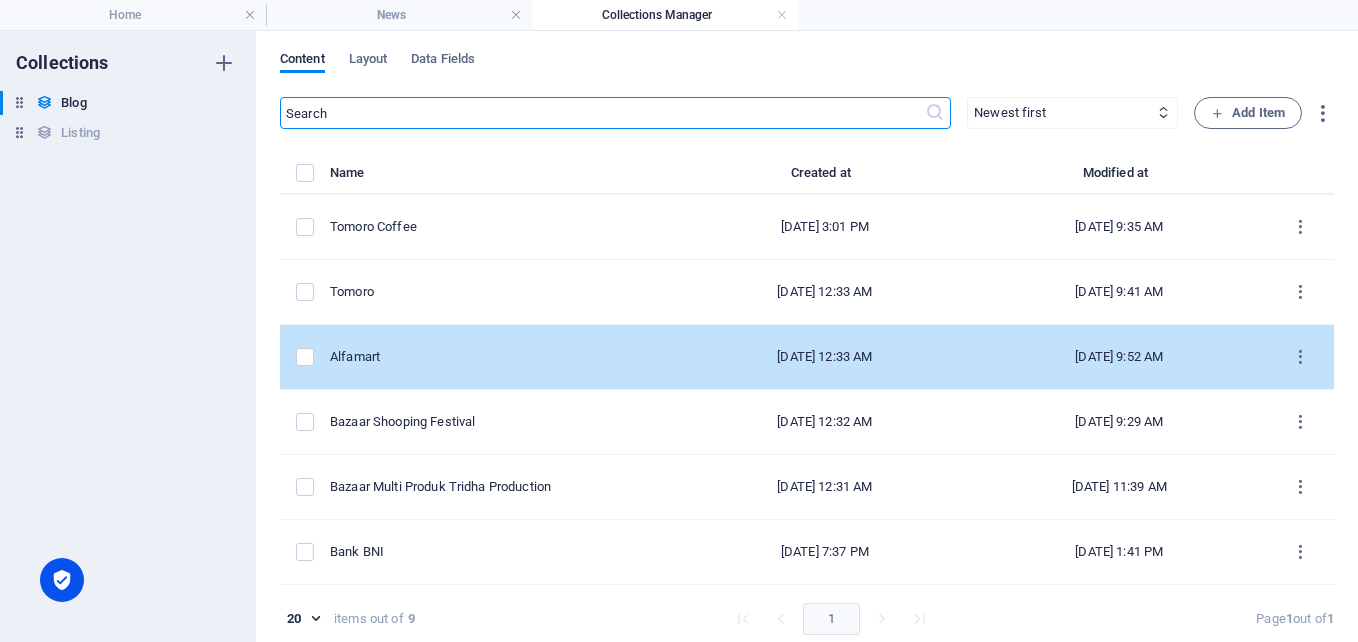 scroll, scrollTop: 193, scrollLeft: 0, axis: vertical 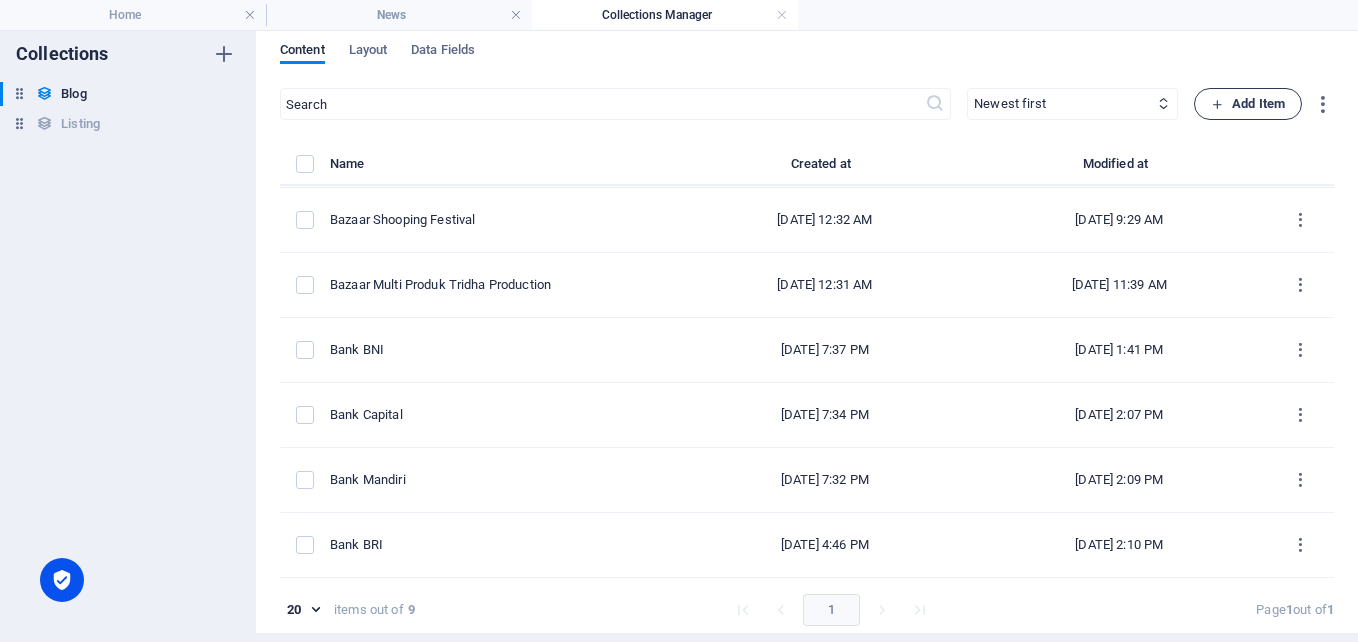 click on "Add Item" at bounding box center (1248, 104) 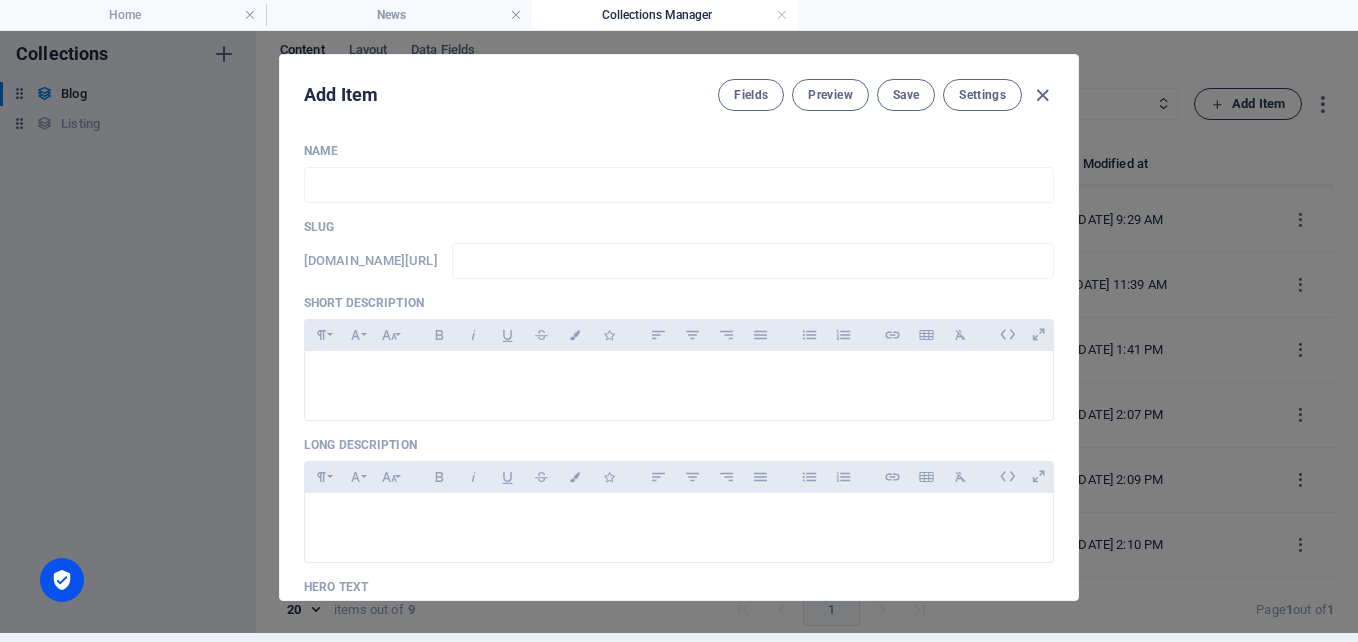 scroll, scrollTop: 0, scrollLeft: 0, axis: both 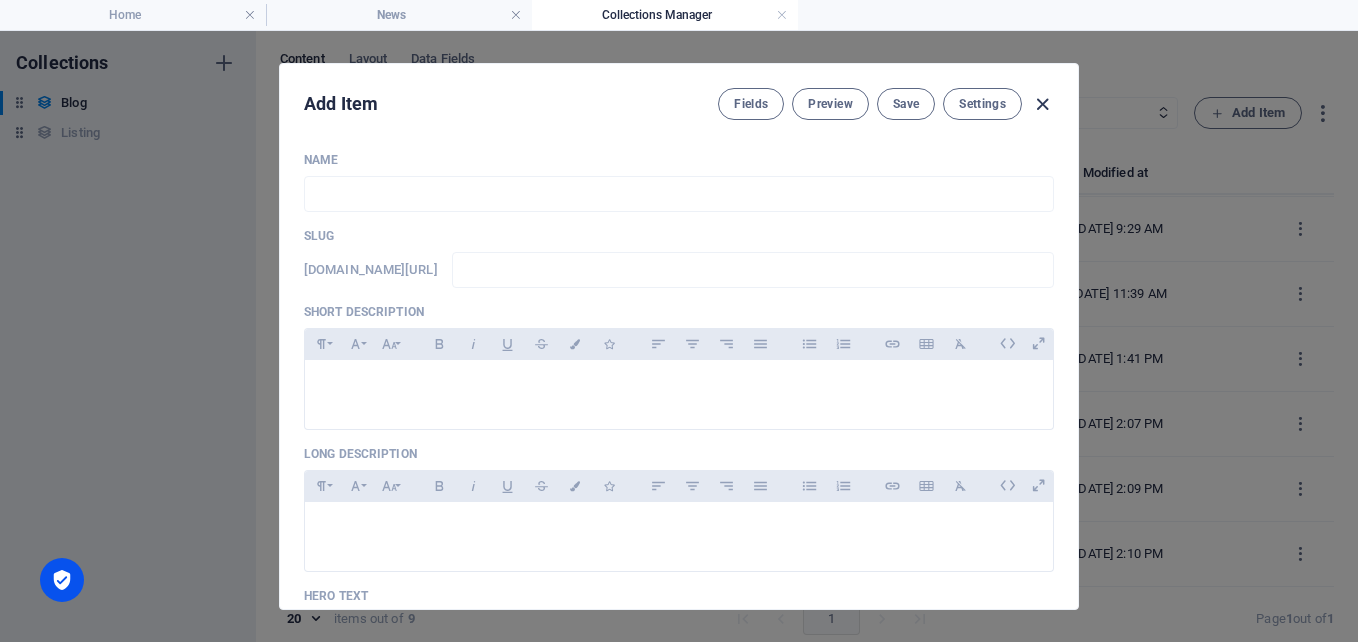 click at bounding box center [1042, 104] 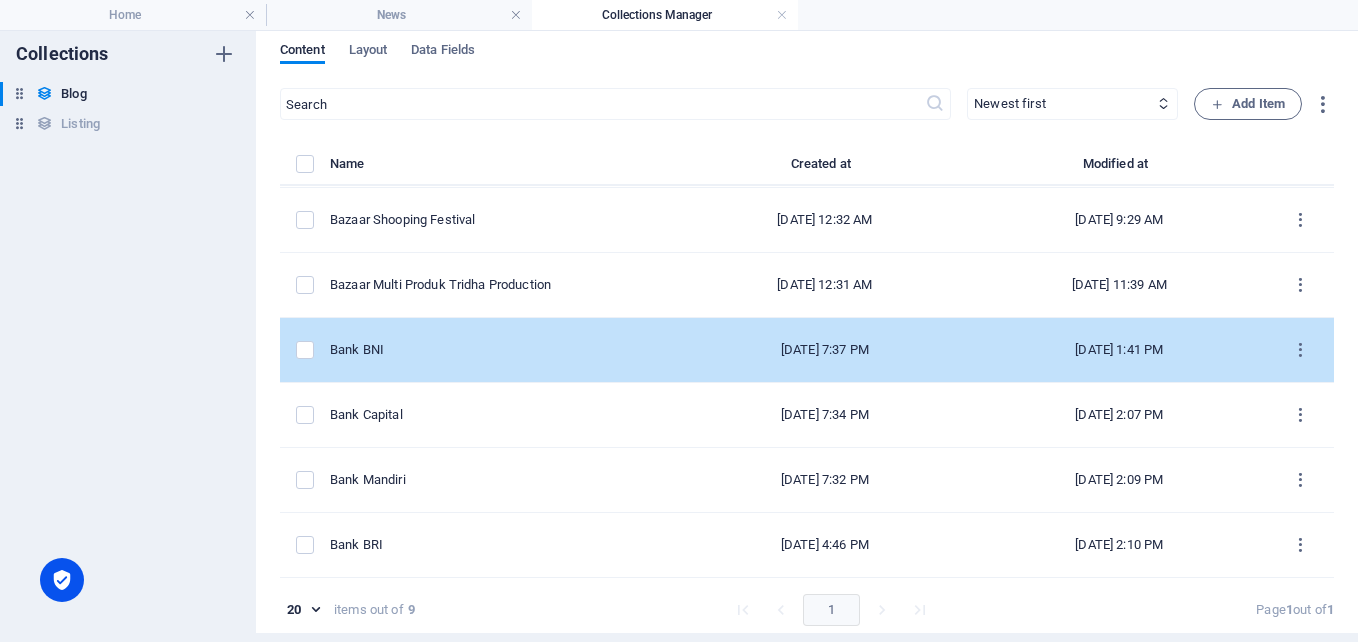 scroll, scrollTop: 0, scrollLeft: 0, axis: both 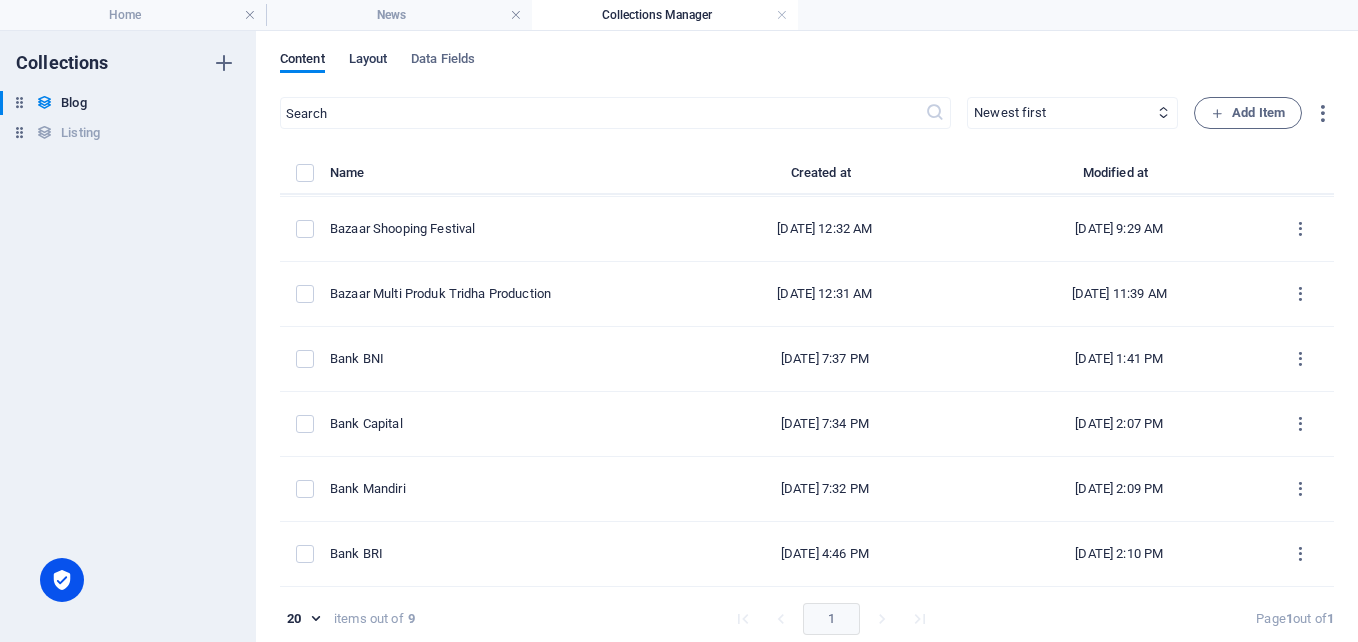 click on "Layout" at bounding box center [368, 61] 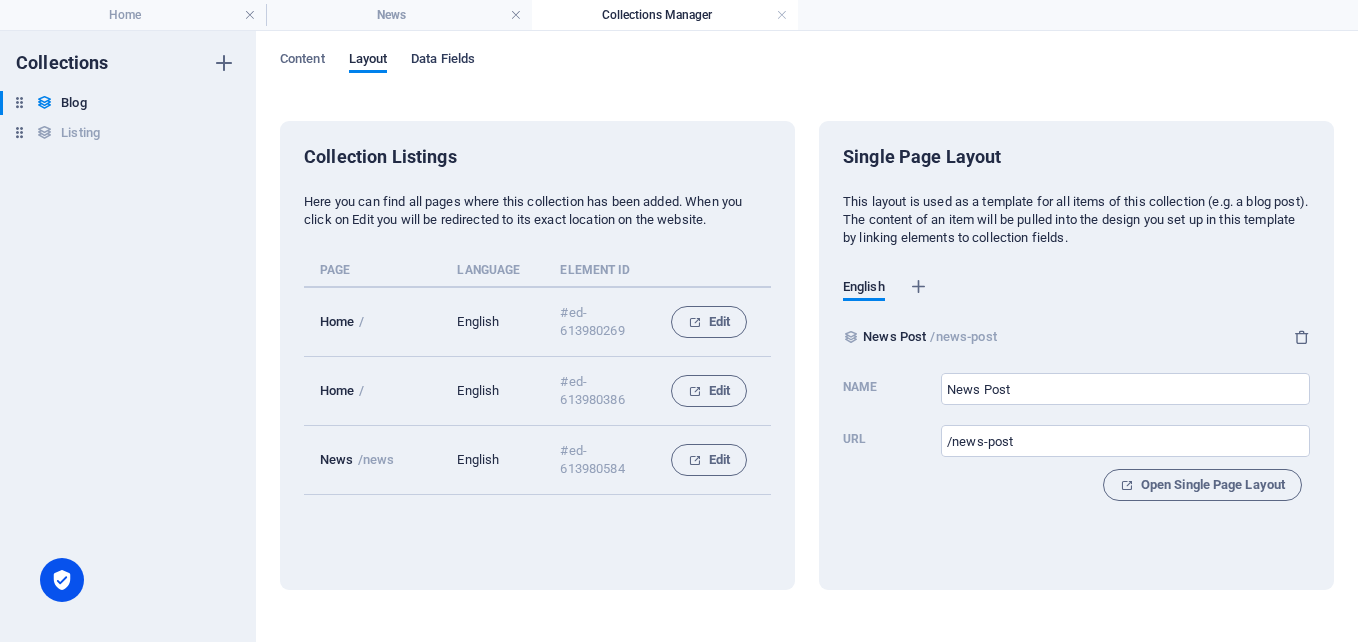 click on "Data Fields" at bounding box center [443, 61] 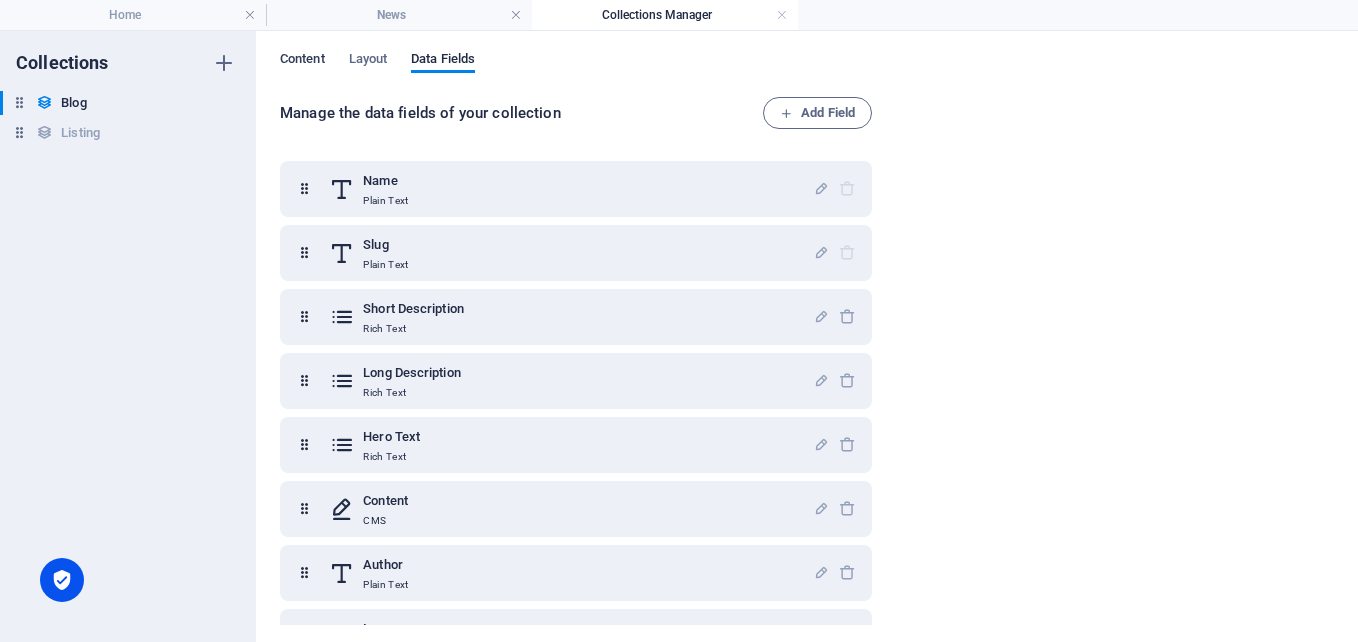 click on "Content" at bounding box center (302, 61) 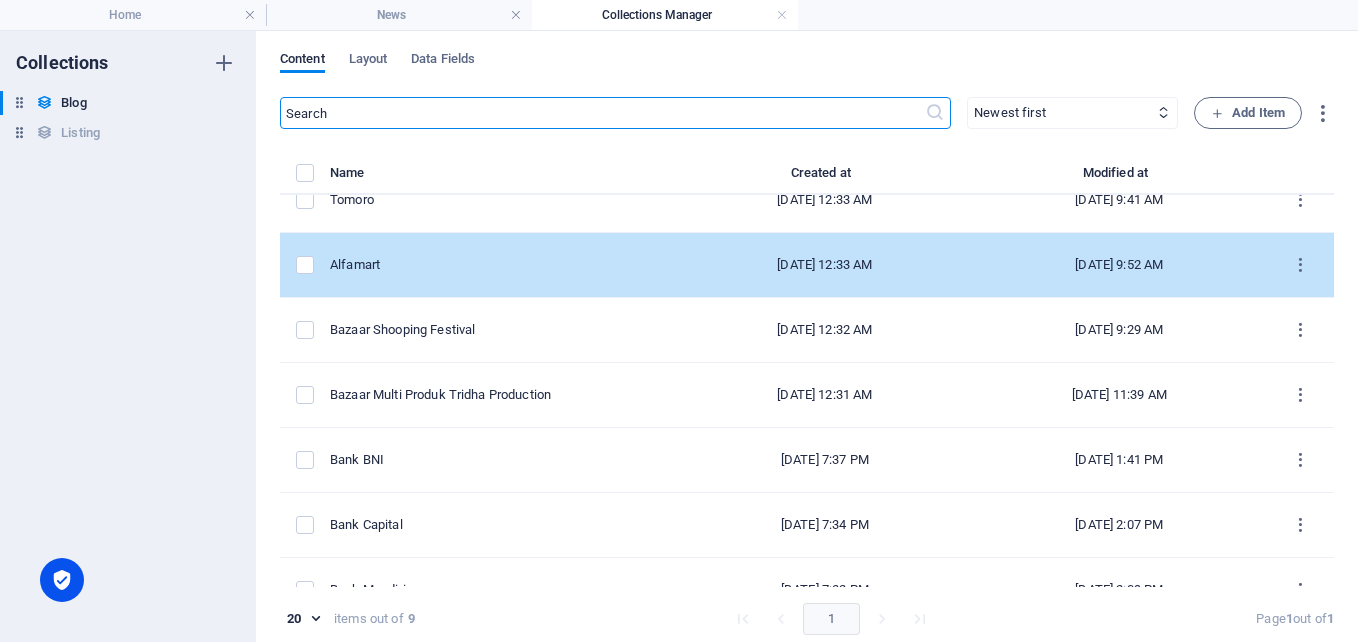 scroll, scrollTop: 193, scrollLeft: 0, axis: vertical 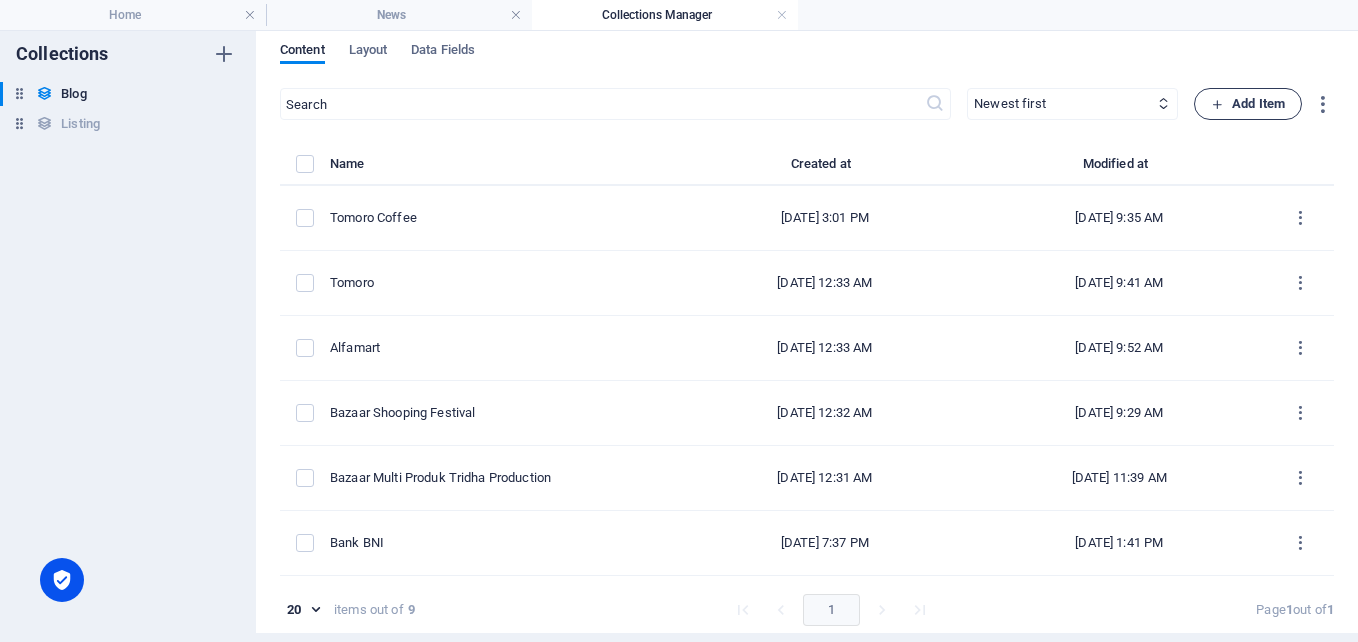 click on "Add Item" at bounding box center (1248, 104) 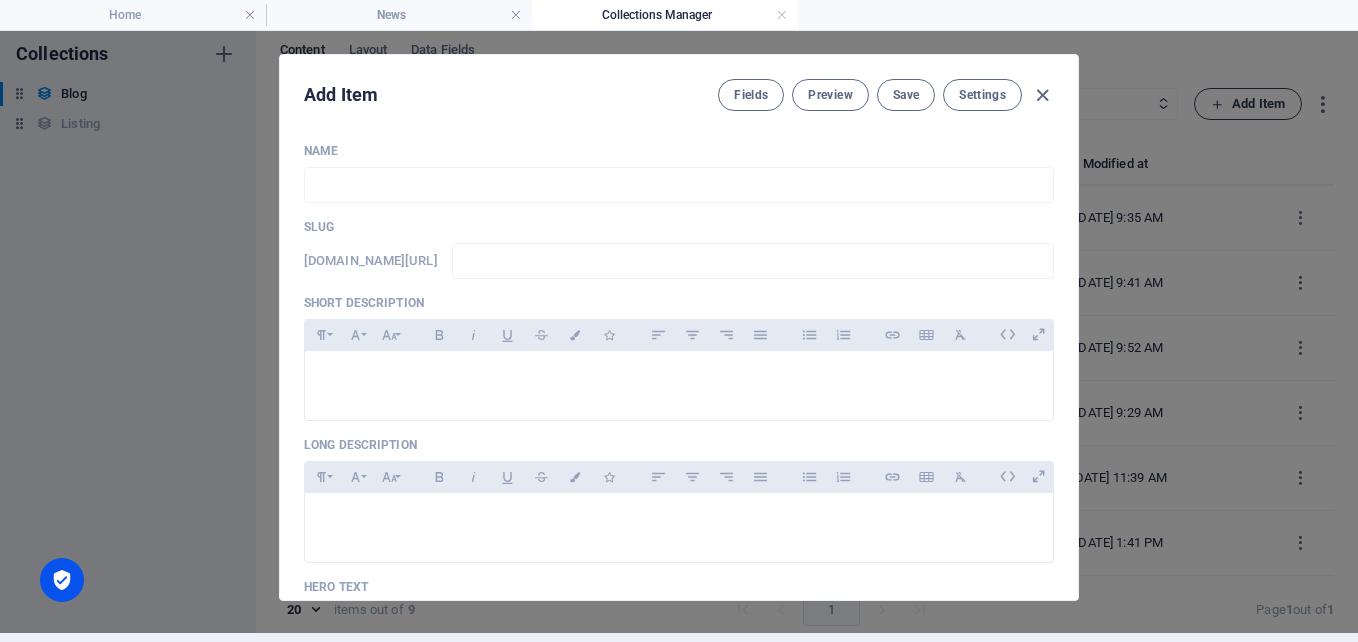 scroll, scrollTop: 0, scrollLeft: 0, axis: both 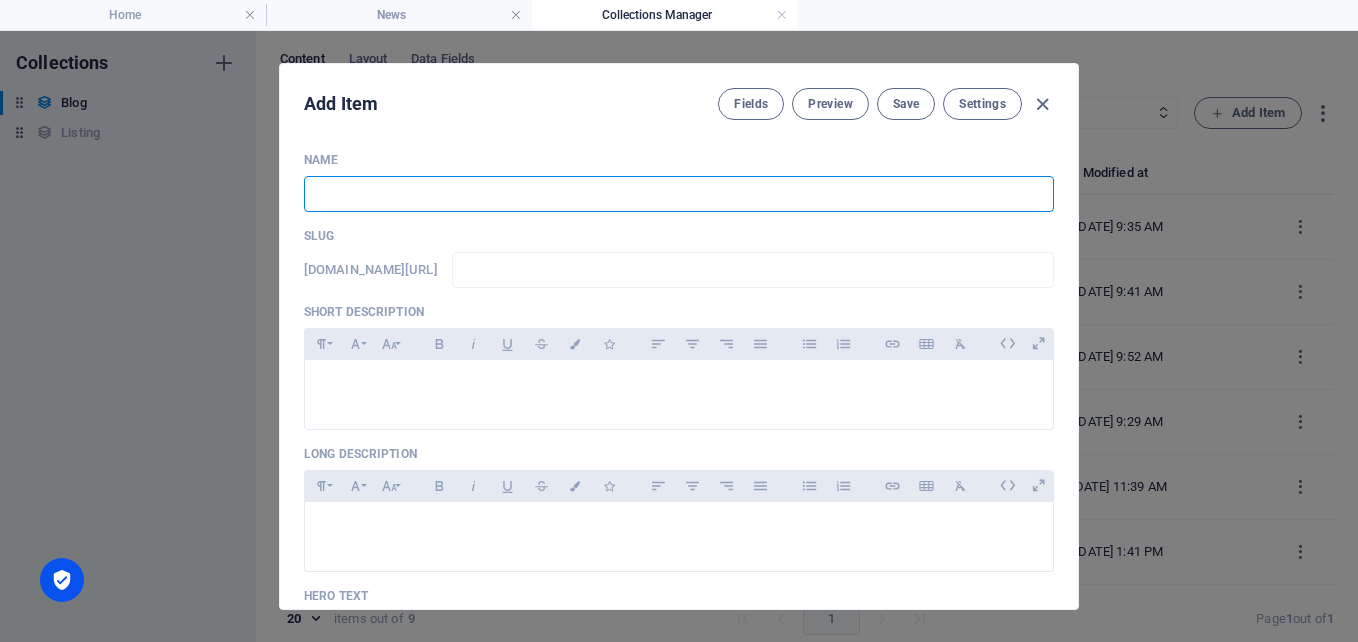 click at bounding box center [679, 194] 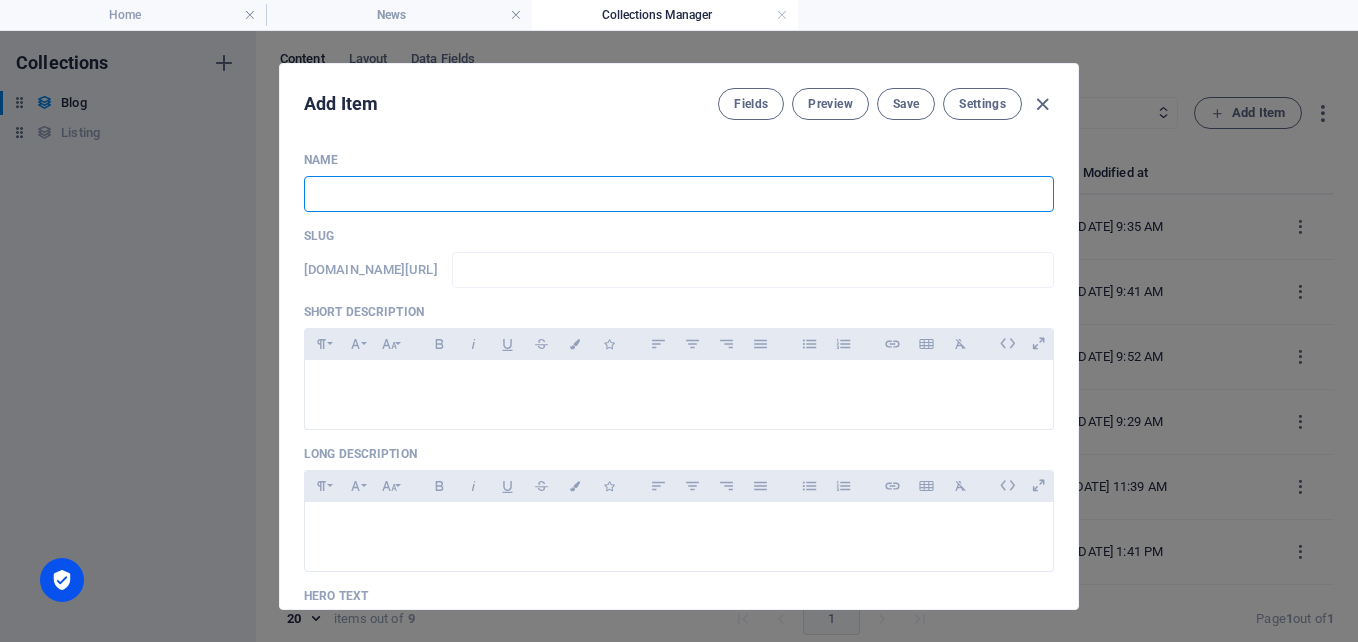 type on "B" 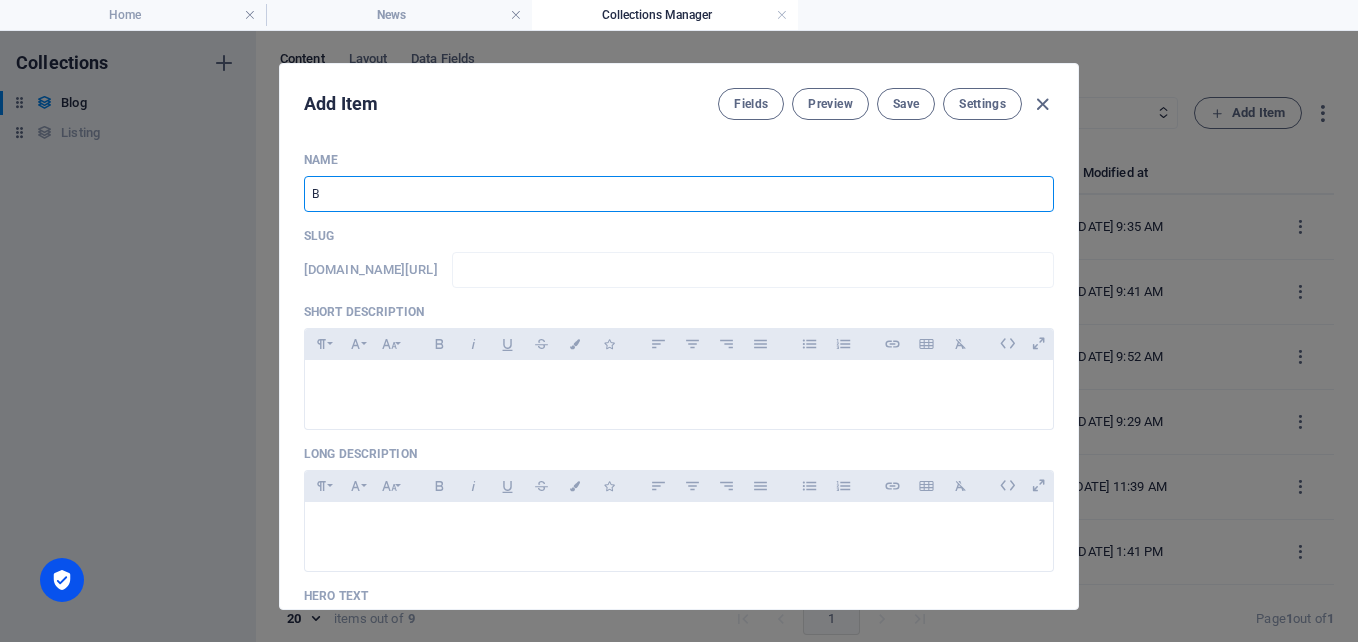 type on "b" 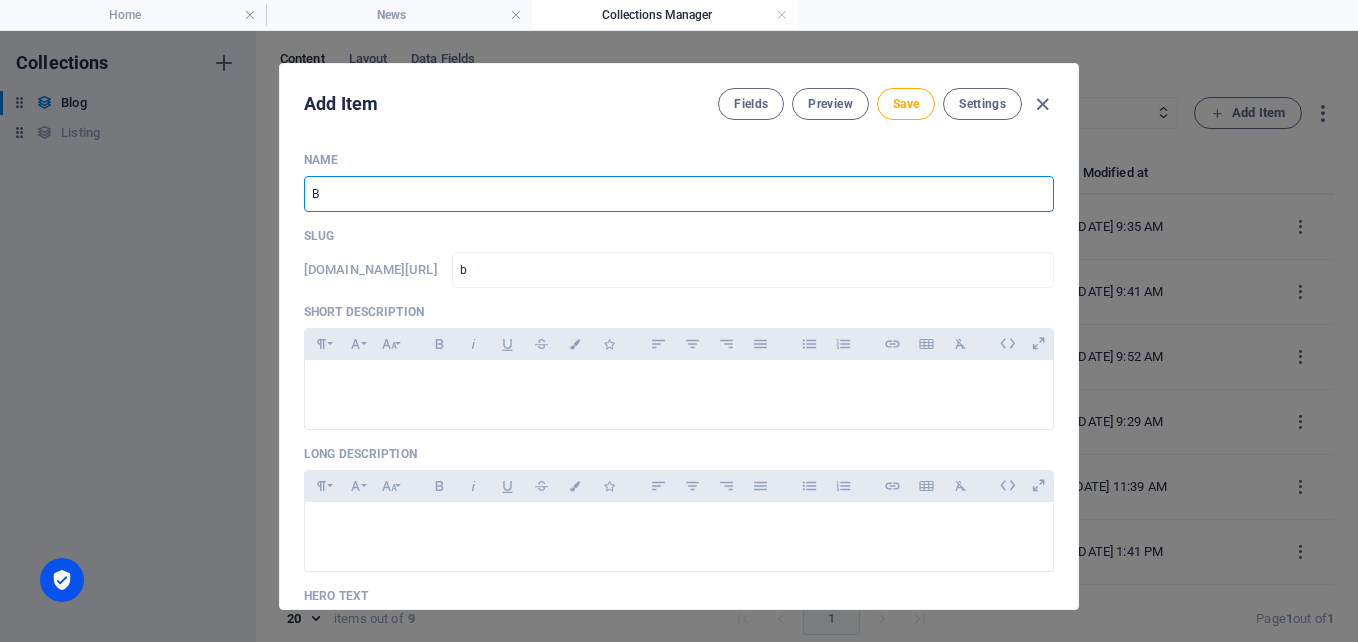 type on "Bu" 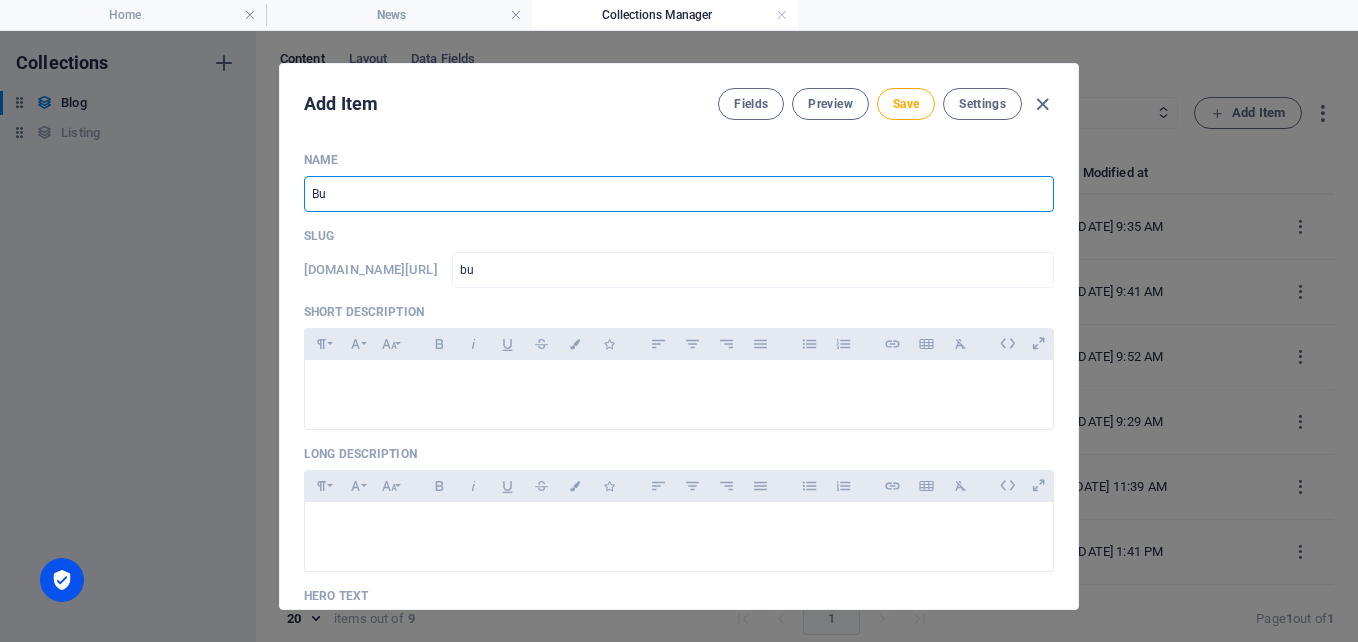 type on "Bua" 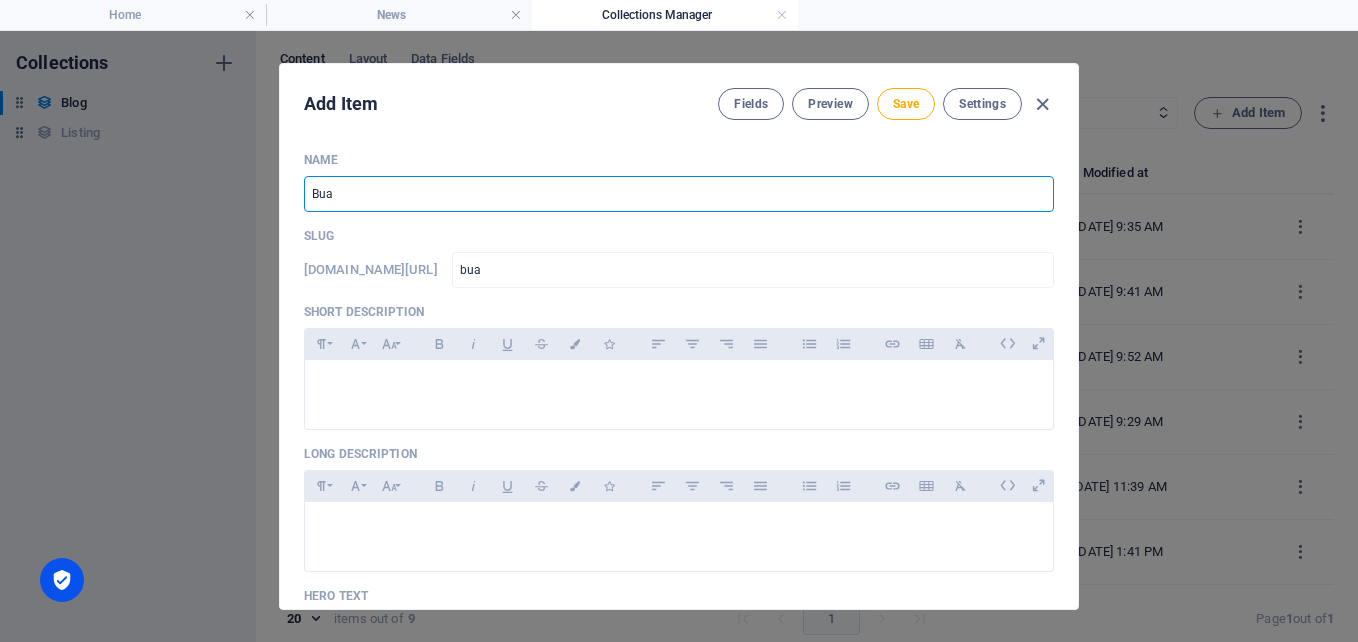 type on "[PERSON_NAME]" 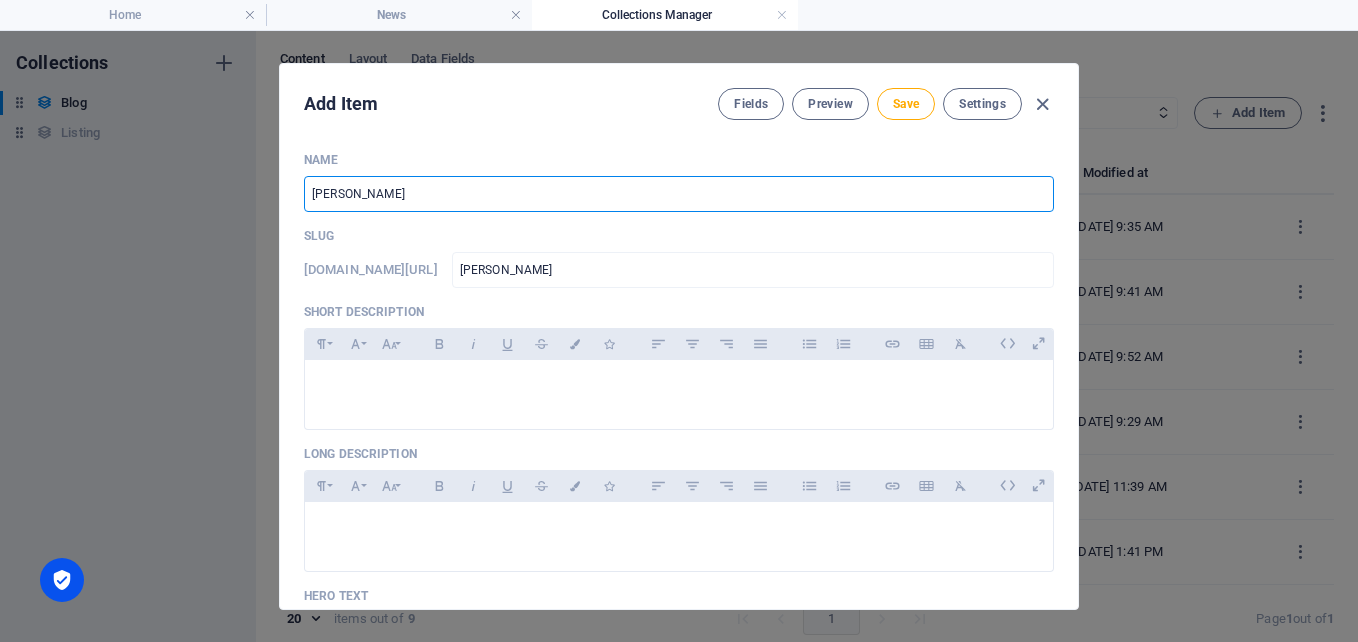 type on "Buana" 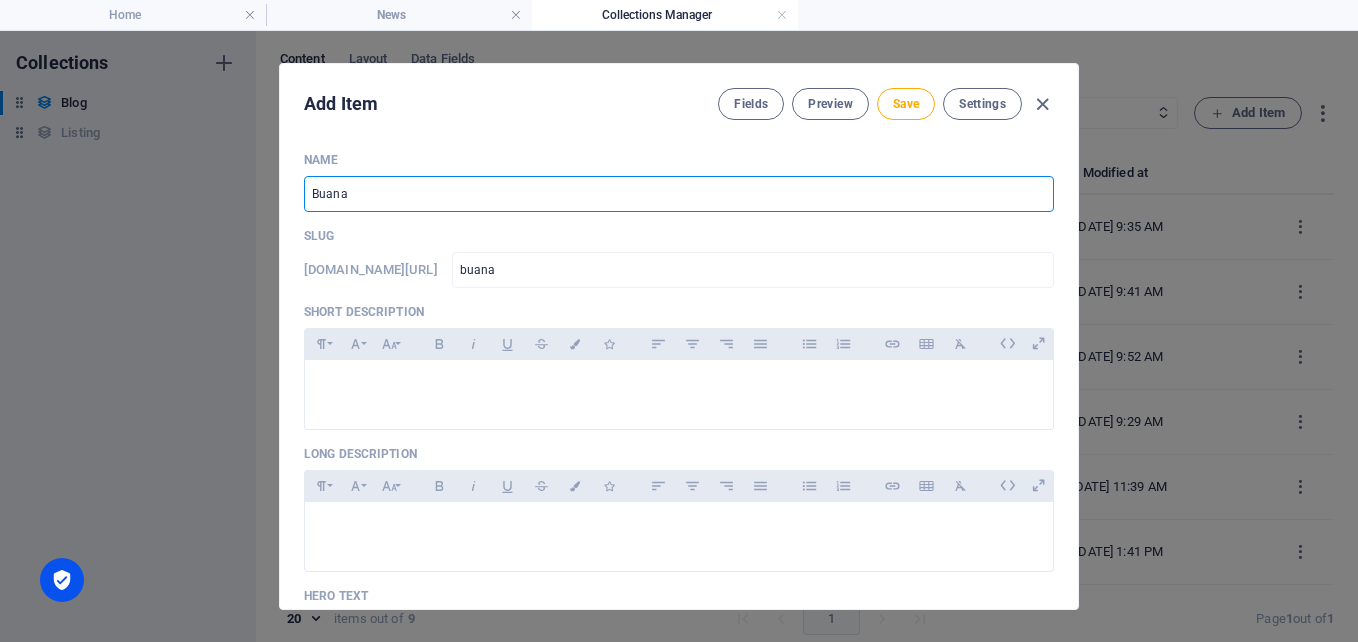 type on "Buana B" 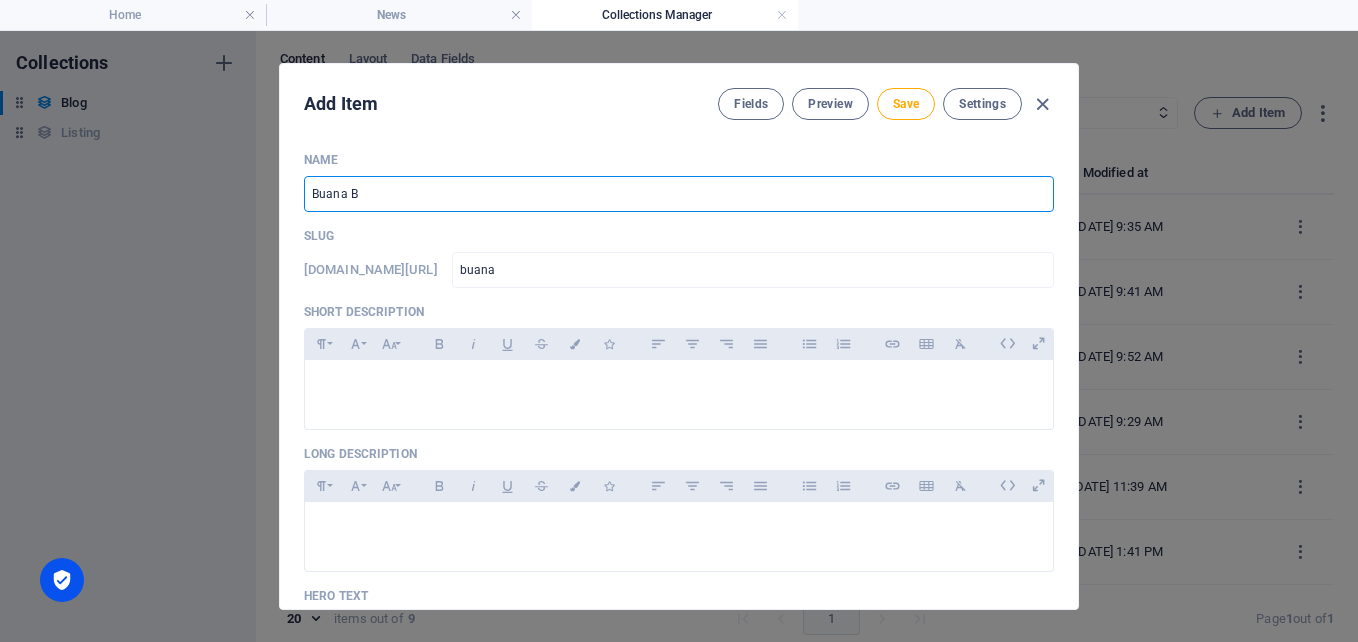 type on "buana-b" 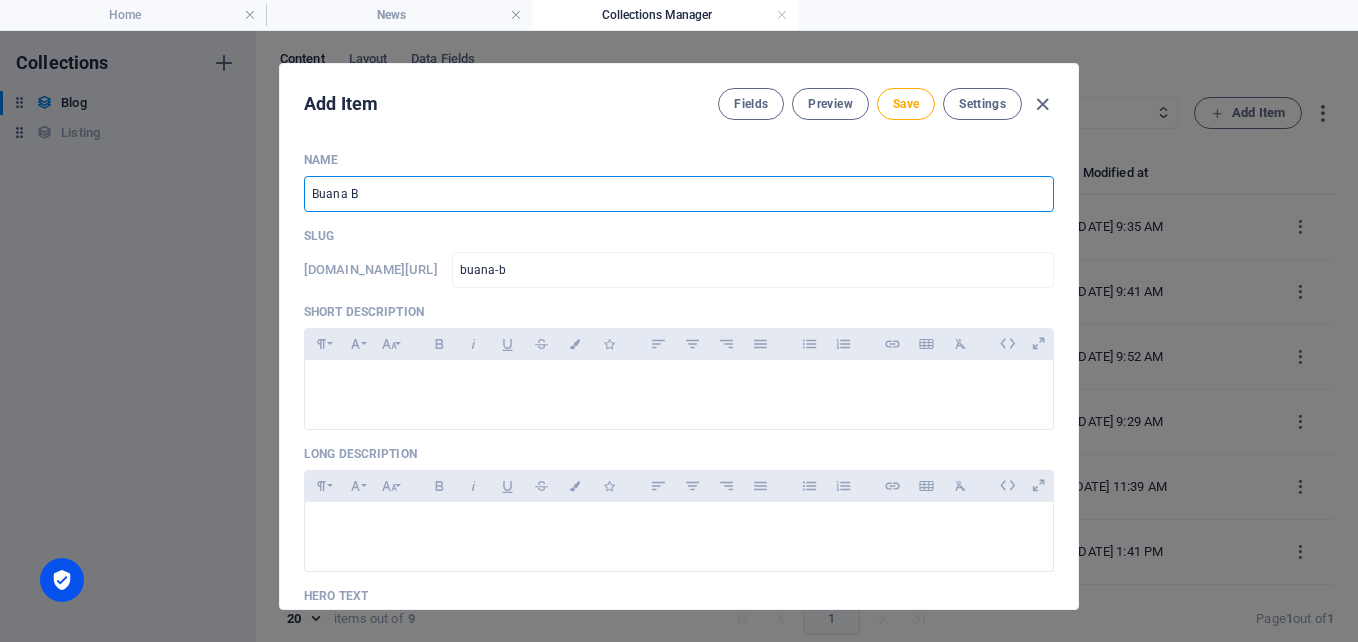 type on "Buana Ba" 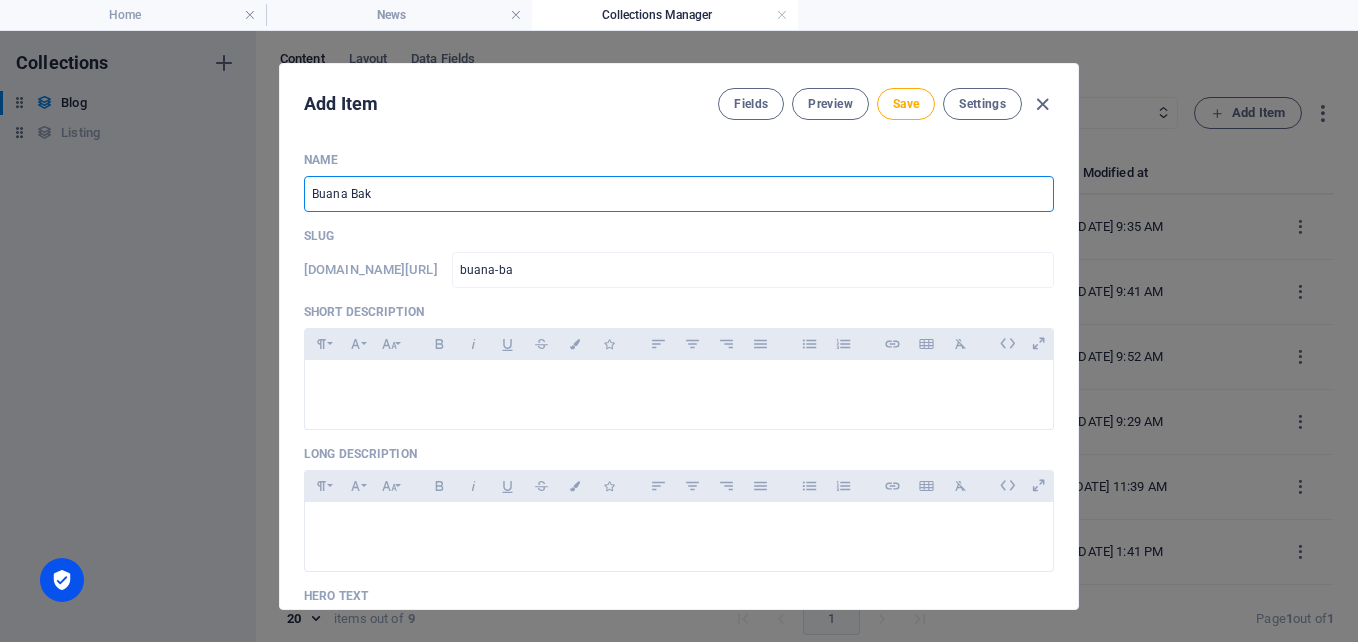 type on "Buana Bake" 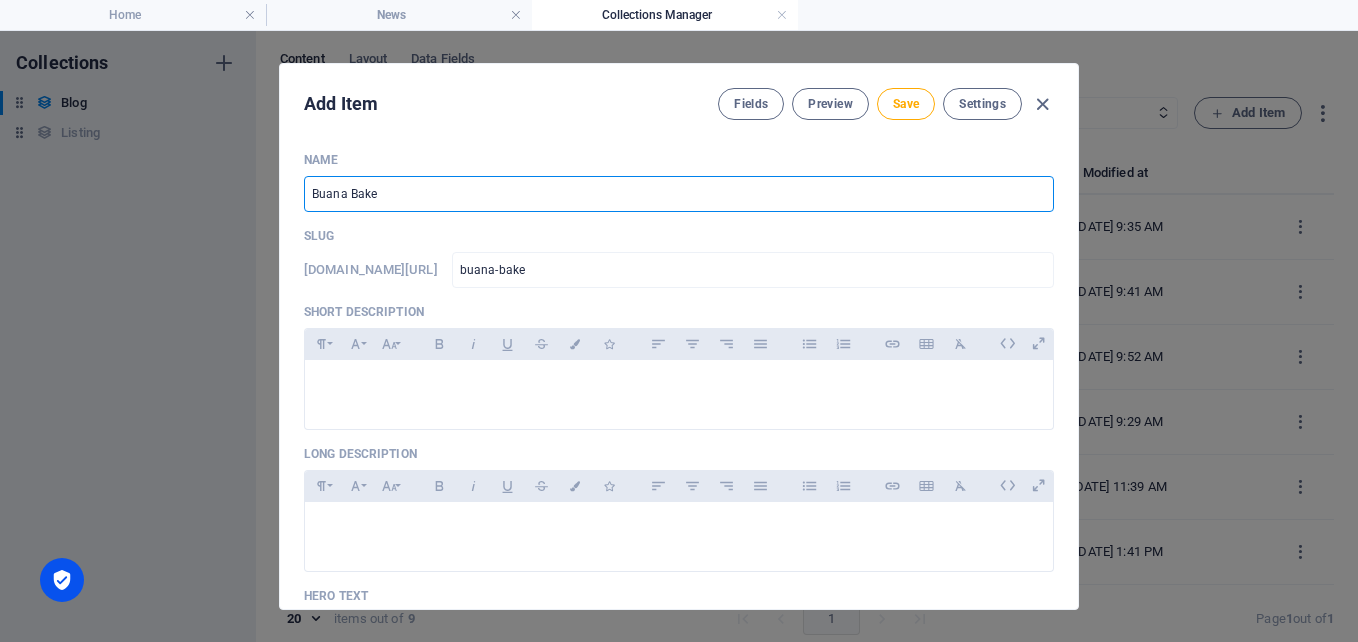 type on "[PERSON_NAME]" 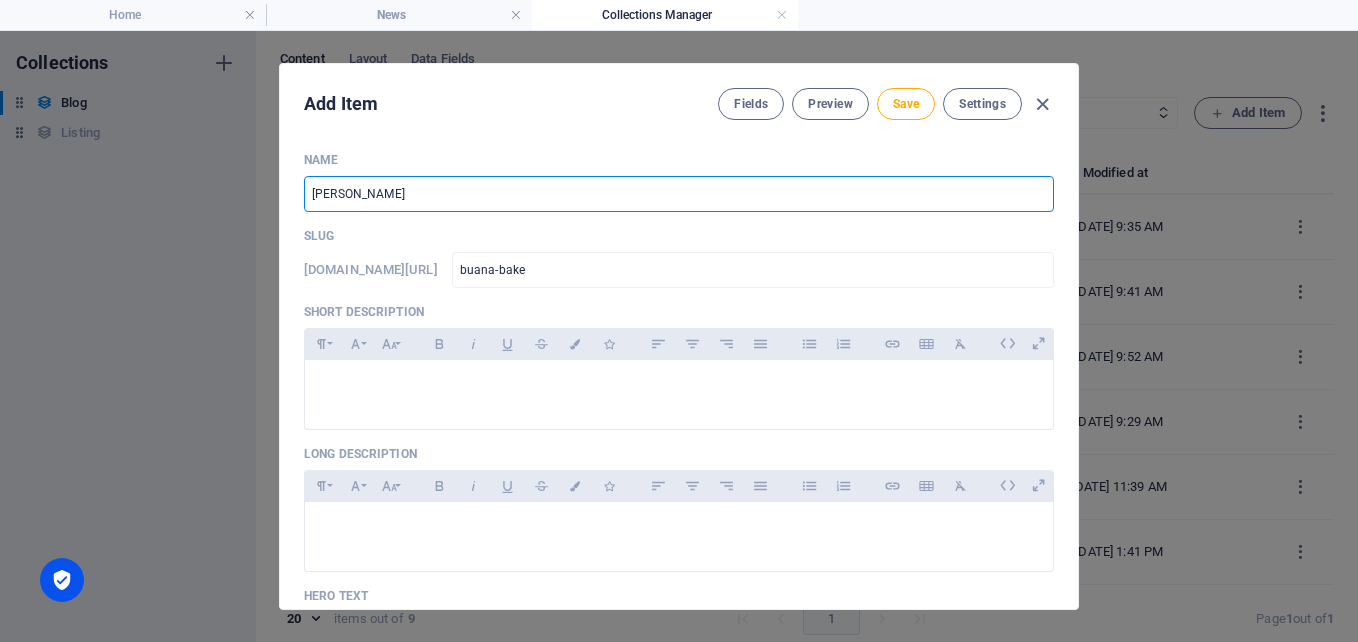 type on "[PERSON_NAME]" 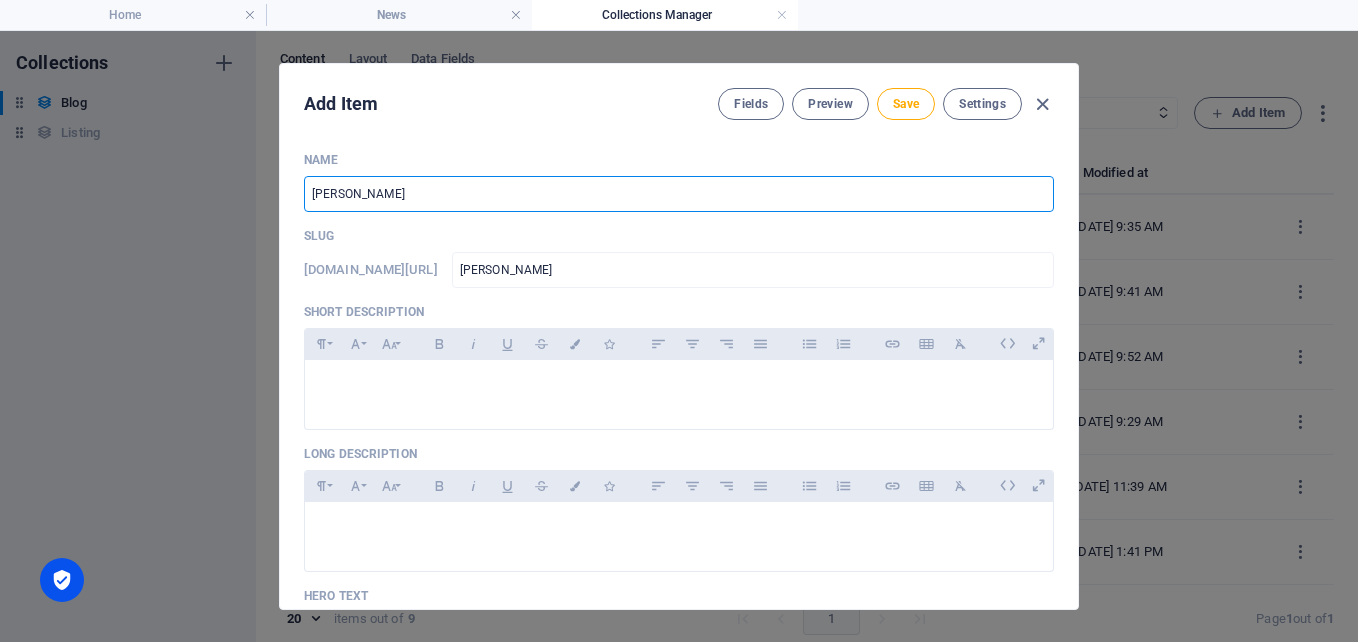 type on "[PERSON_NAME]" 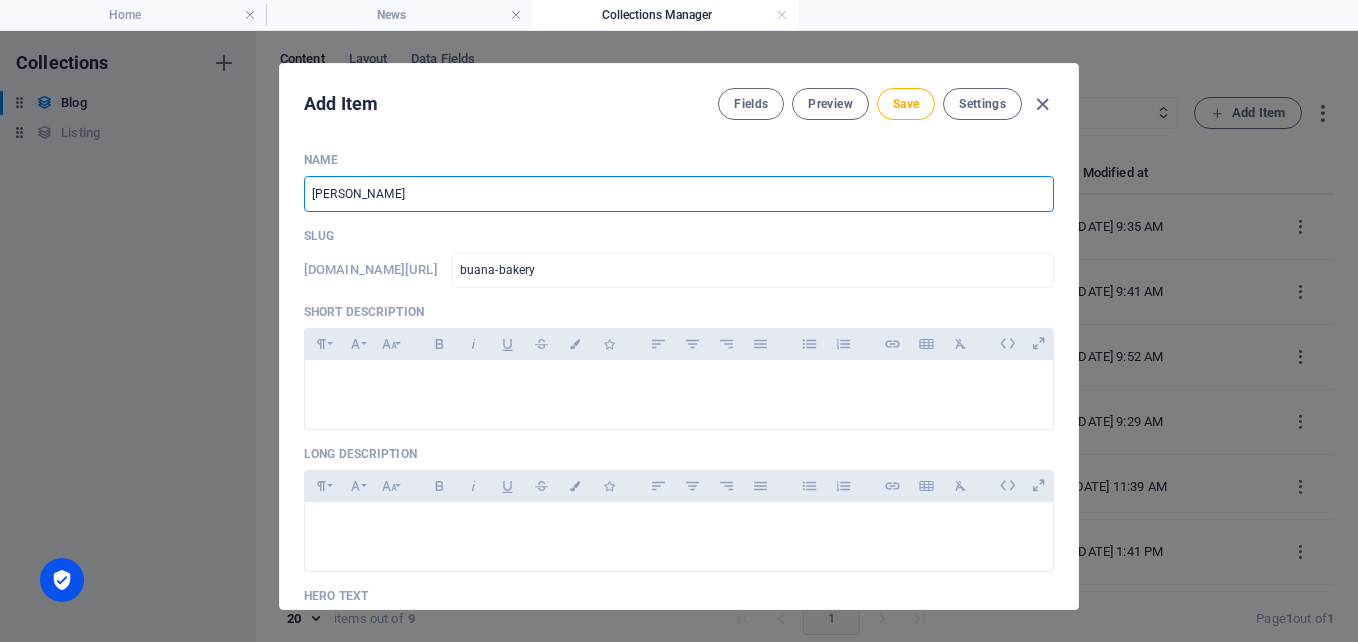 type on "[PERSON_NAME]" 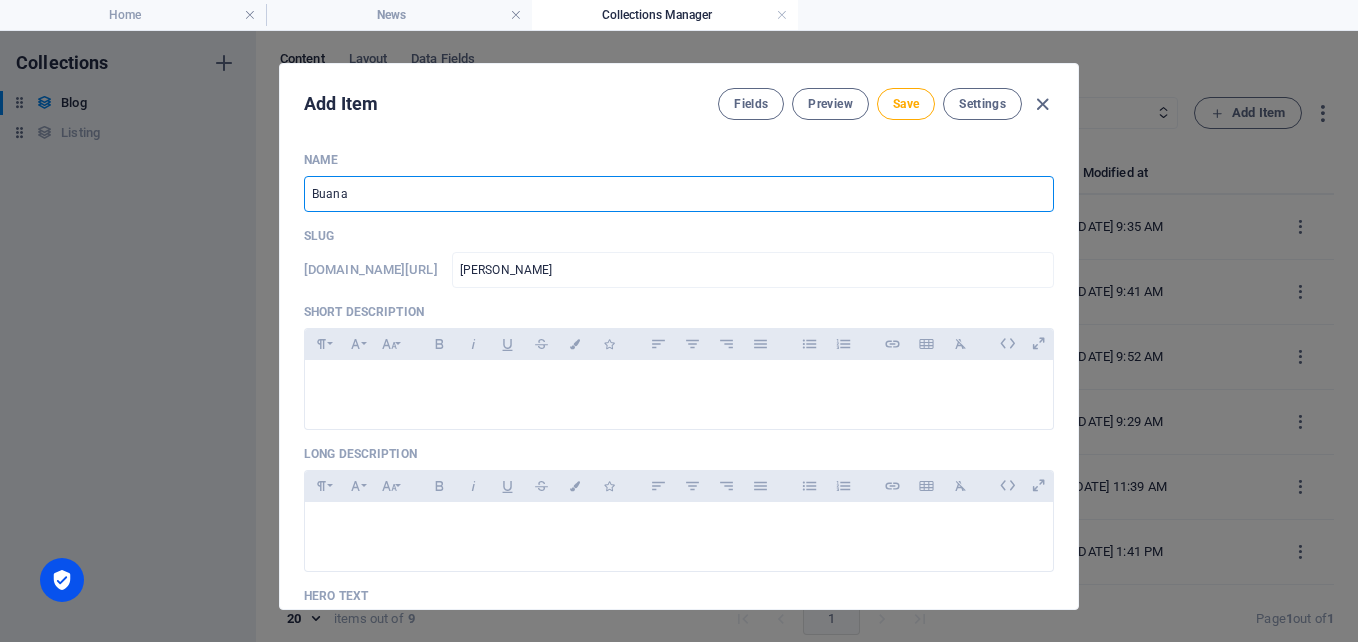 type on "[PERSON_NAME]" 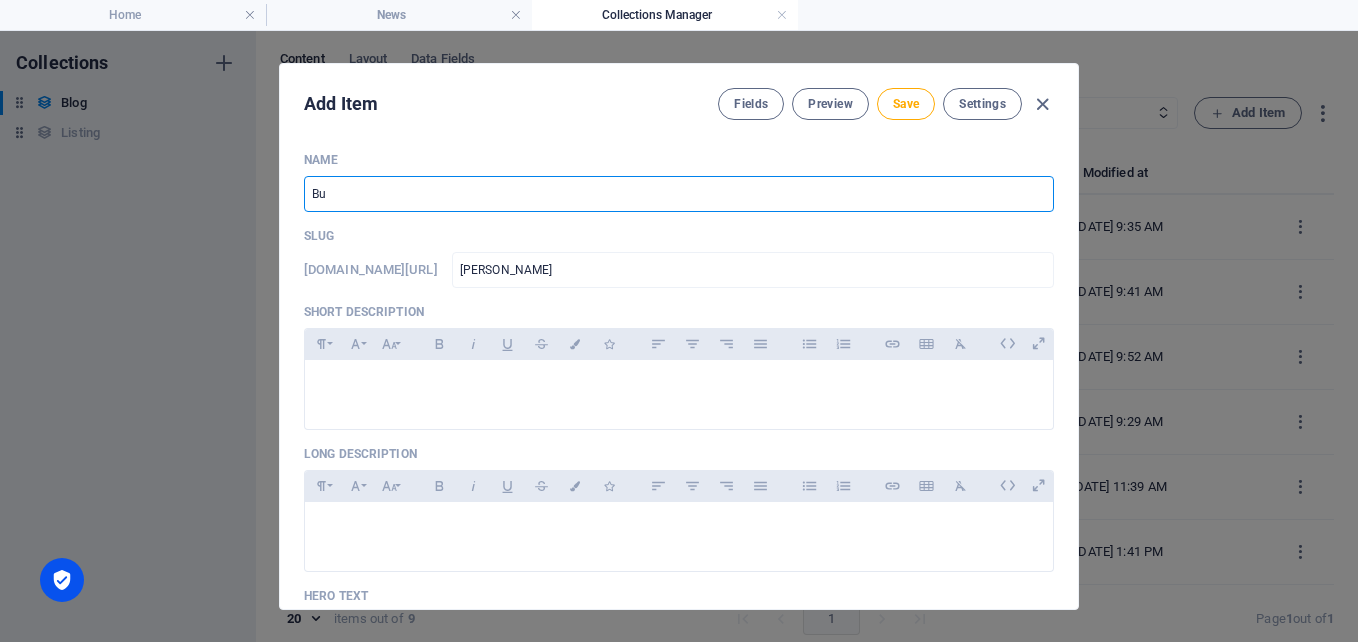type on "B" 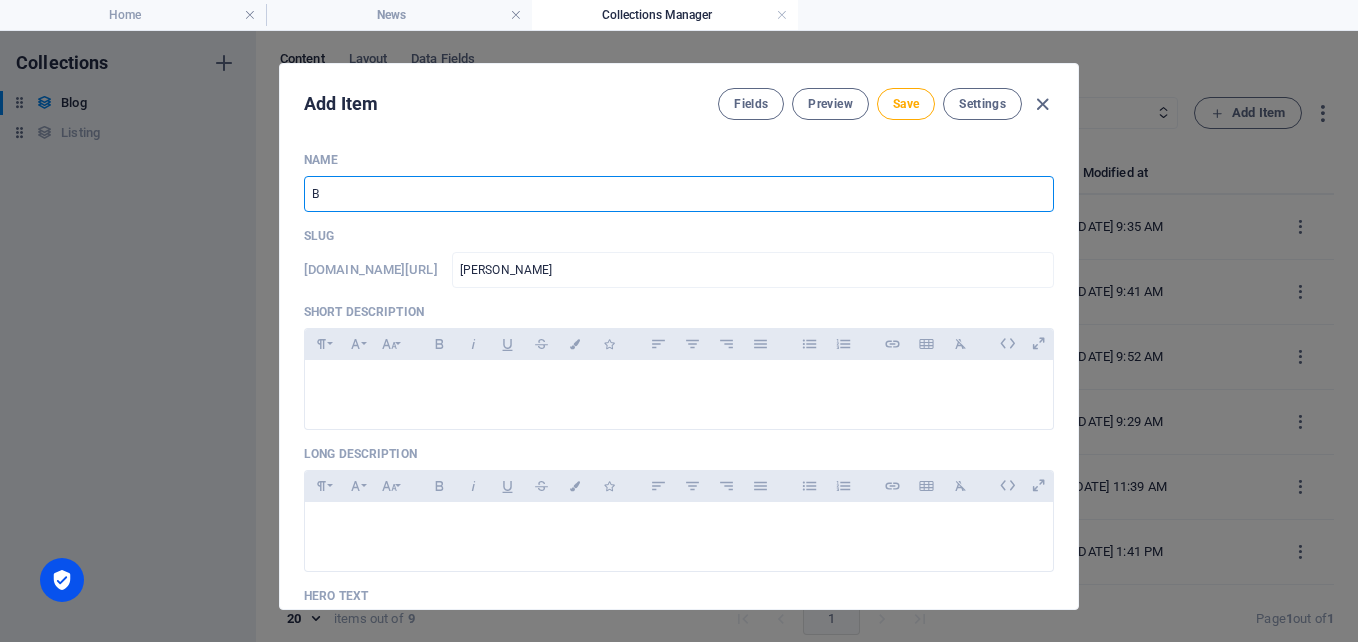 type 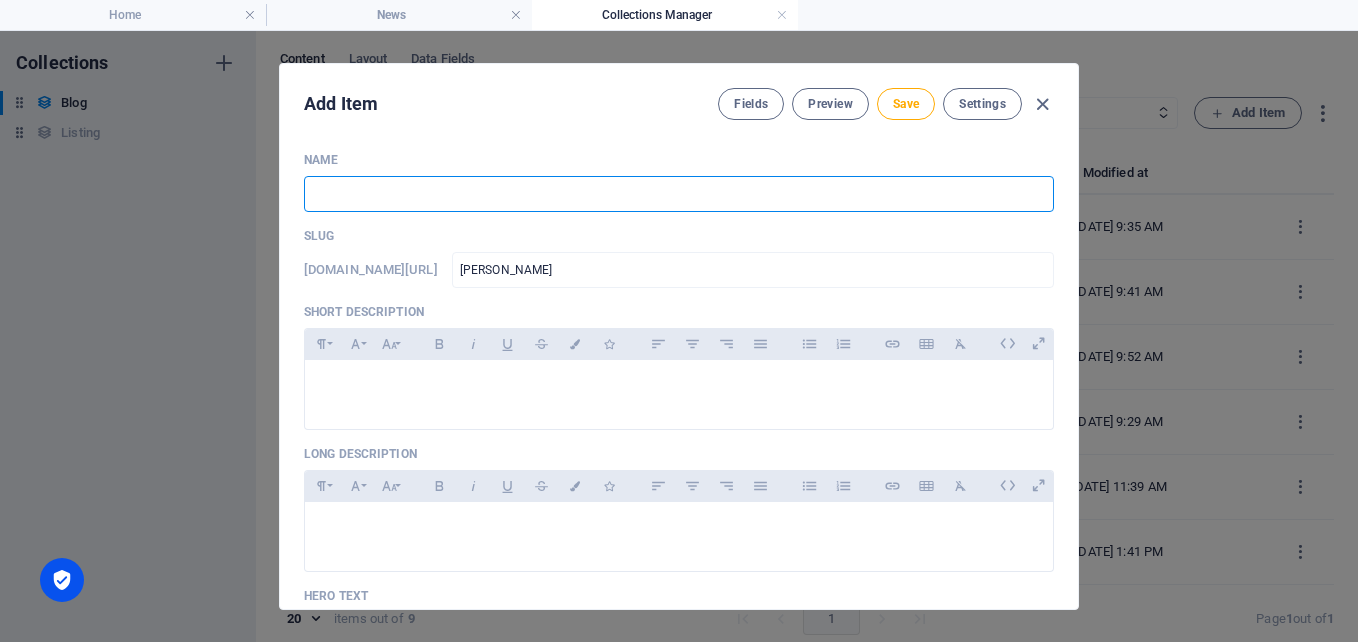 type 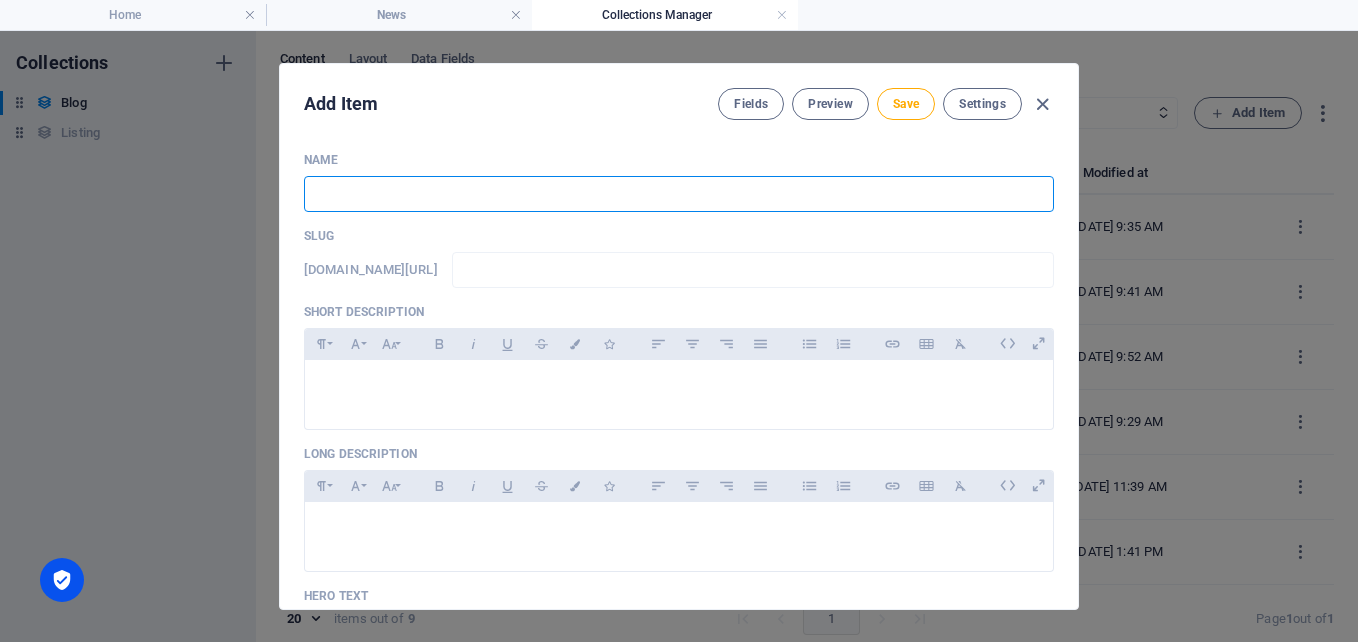 type on "L" 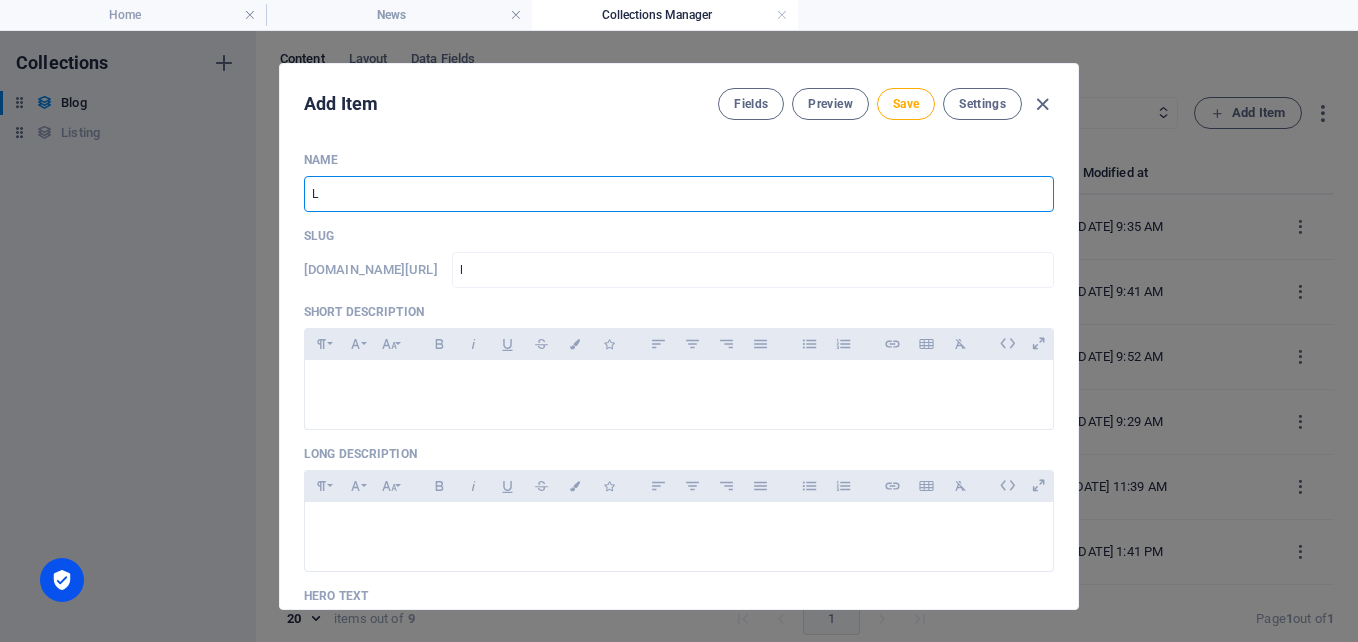 type on "La" 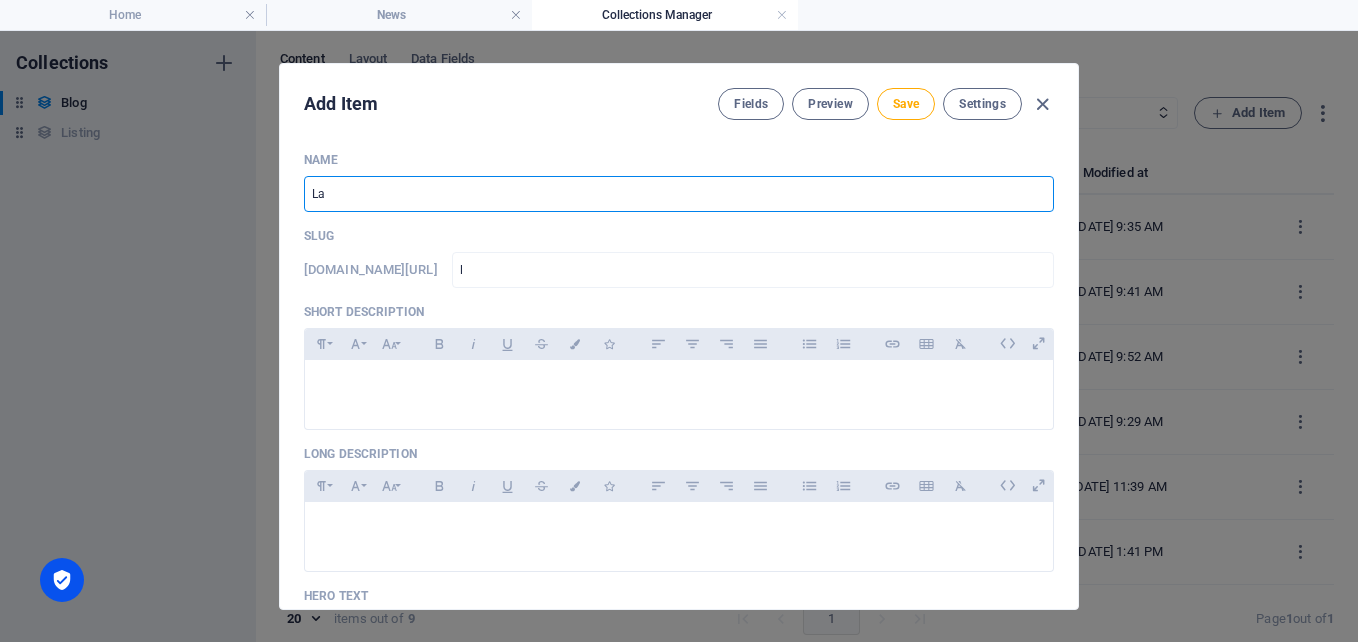 type on "la" 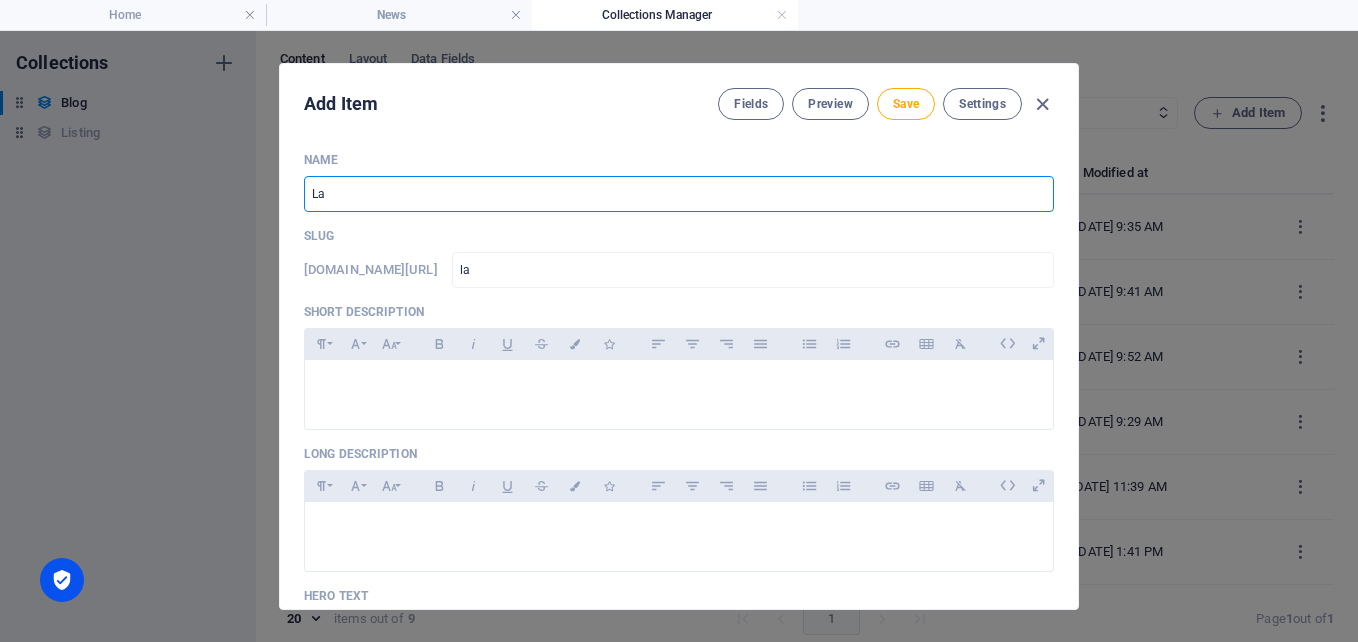 type on "Law" 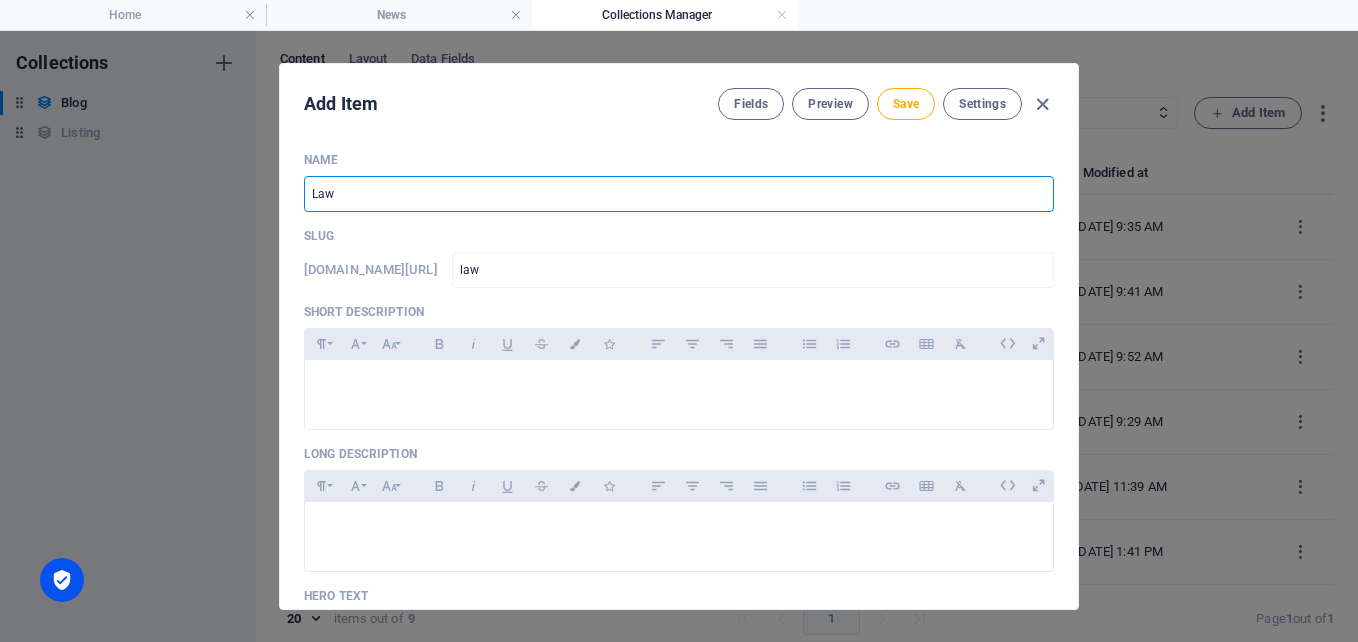 type on "Laws" 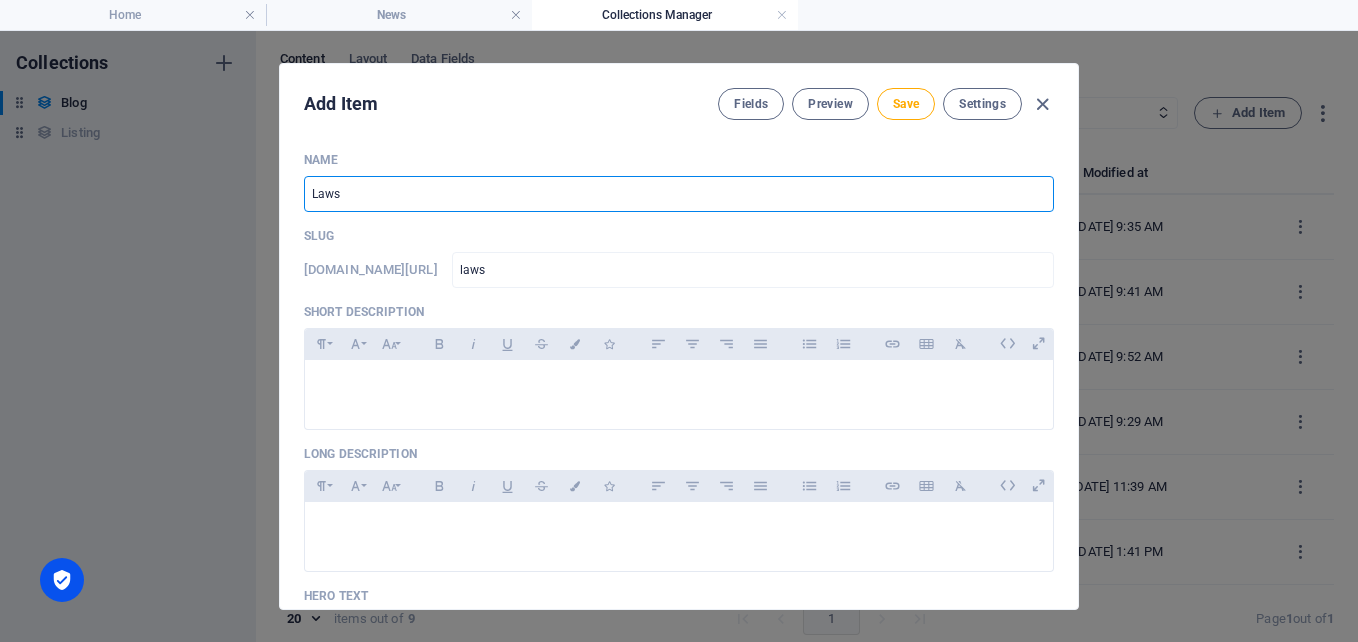 type on "Law" 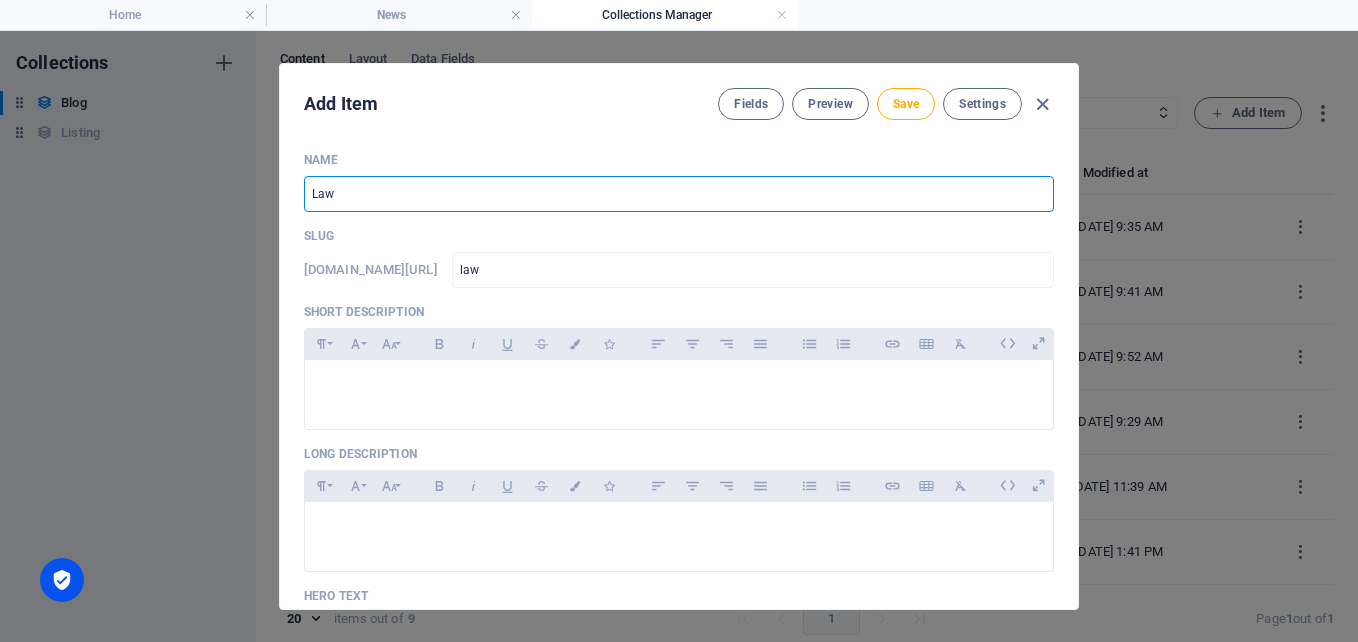 type on "La" 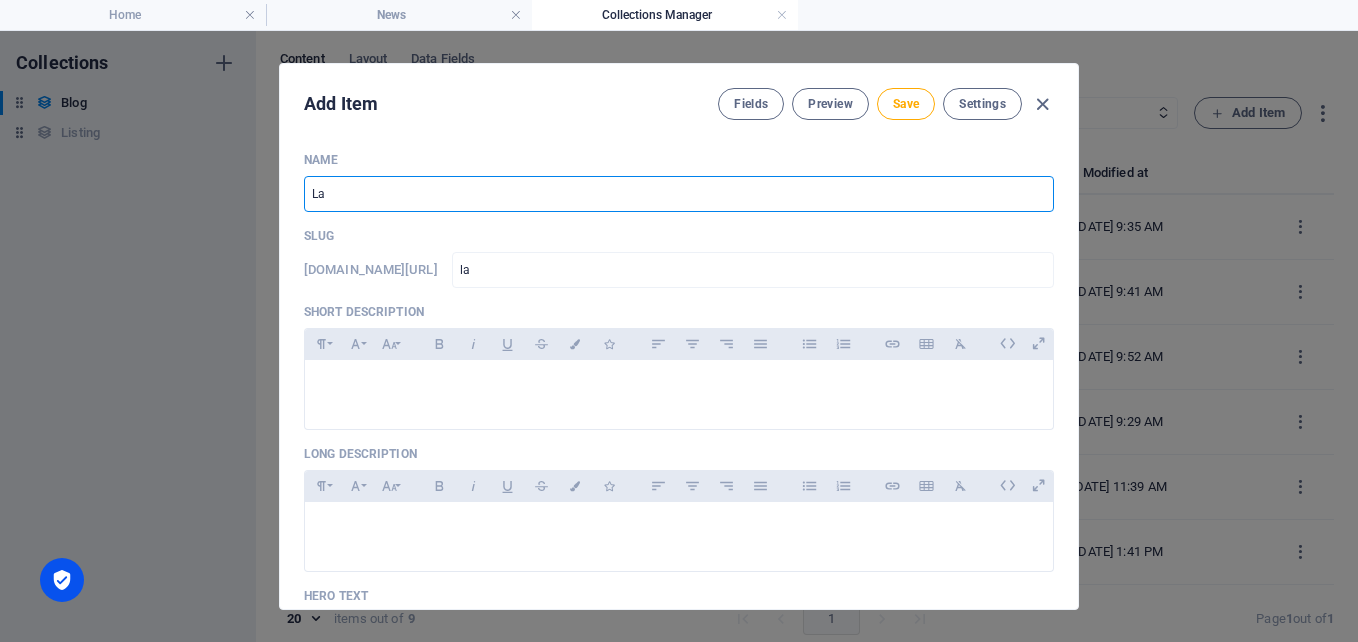 type on "L" 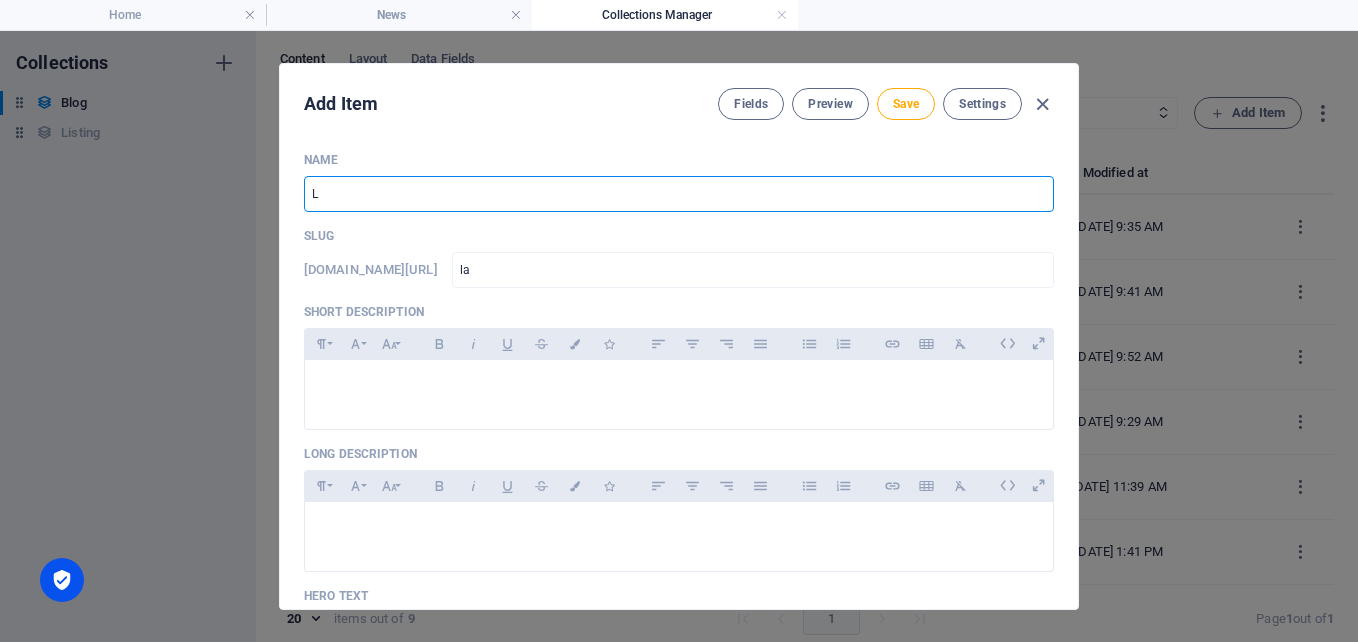 type on "l" 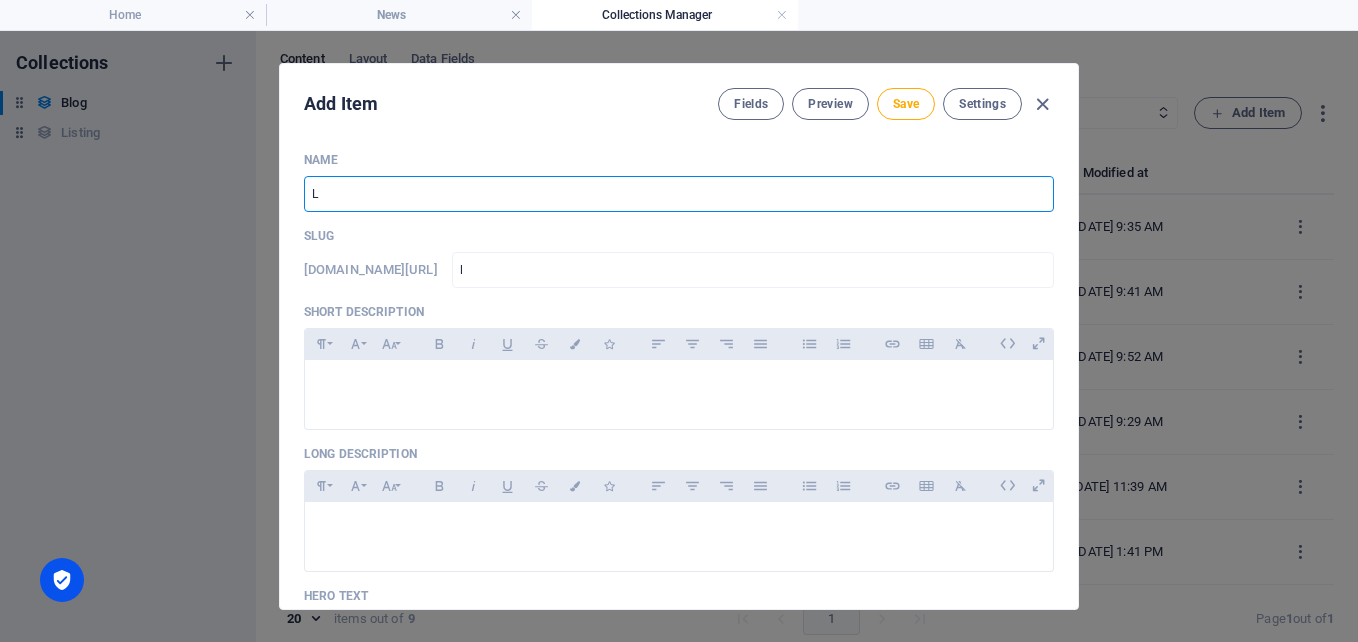 type 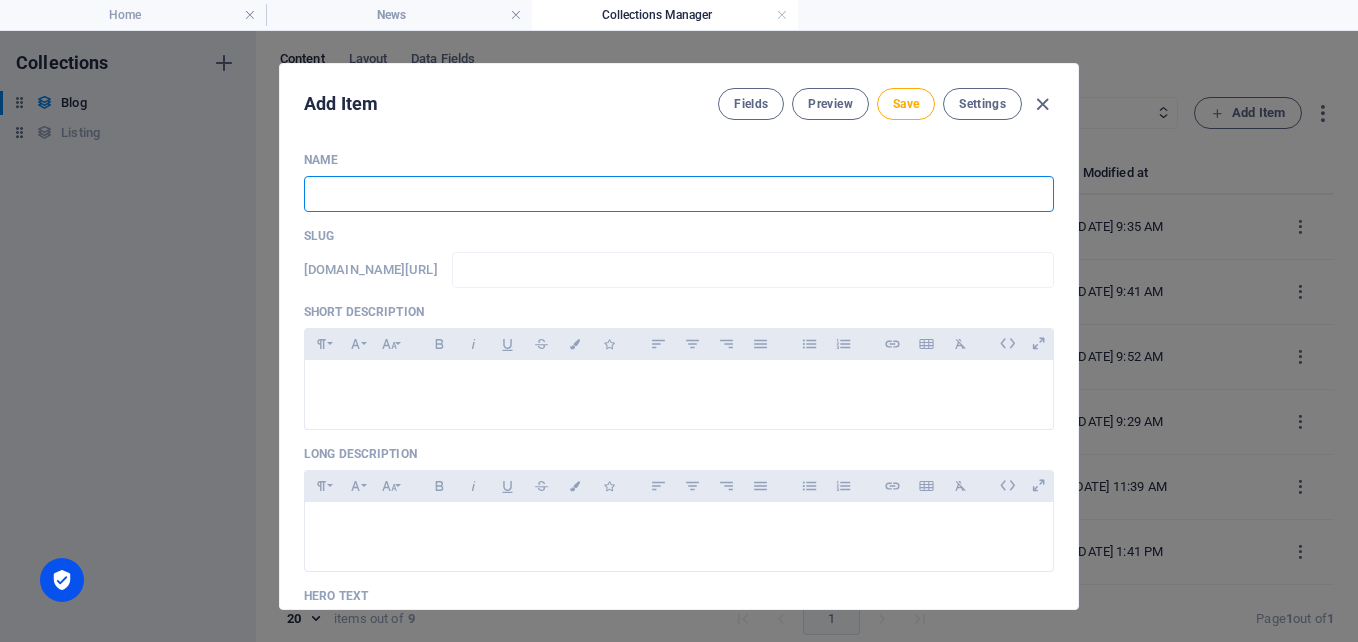 type on "M" 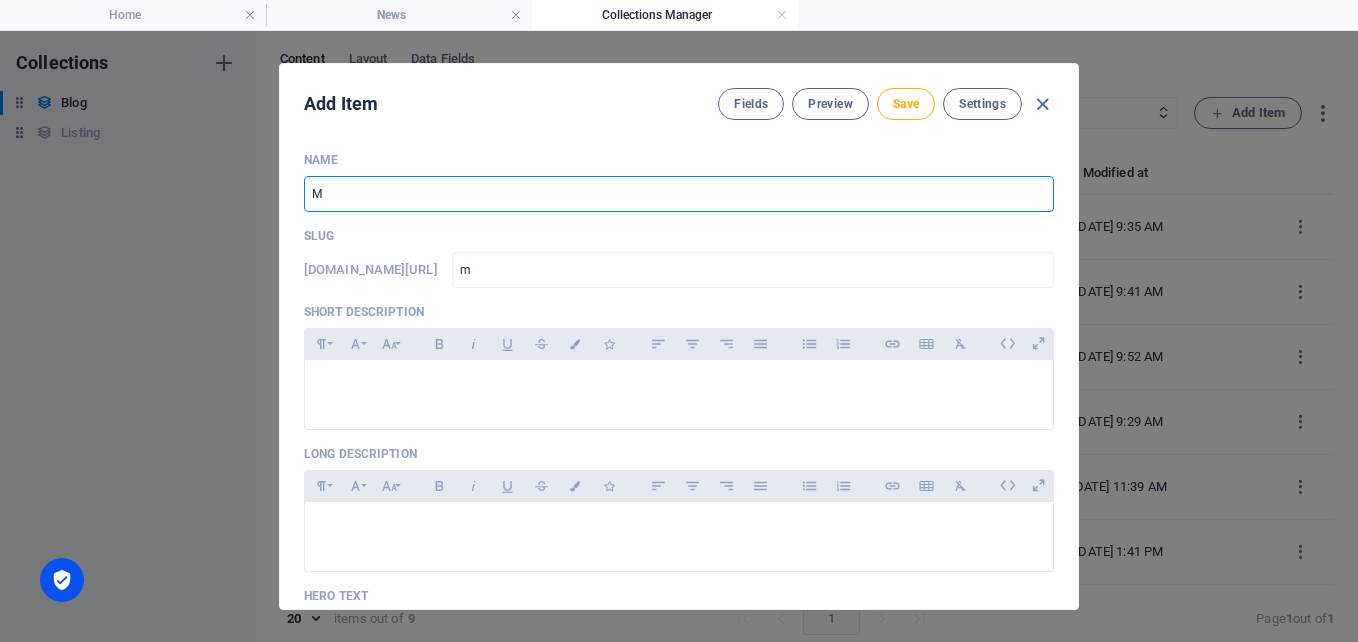 type on "m" 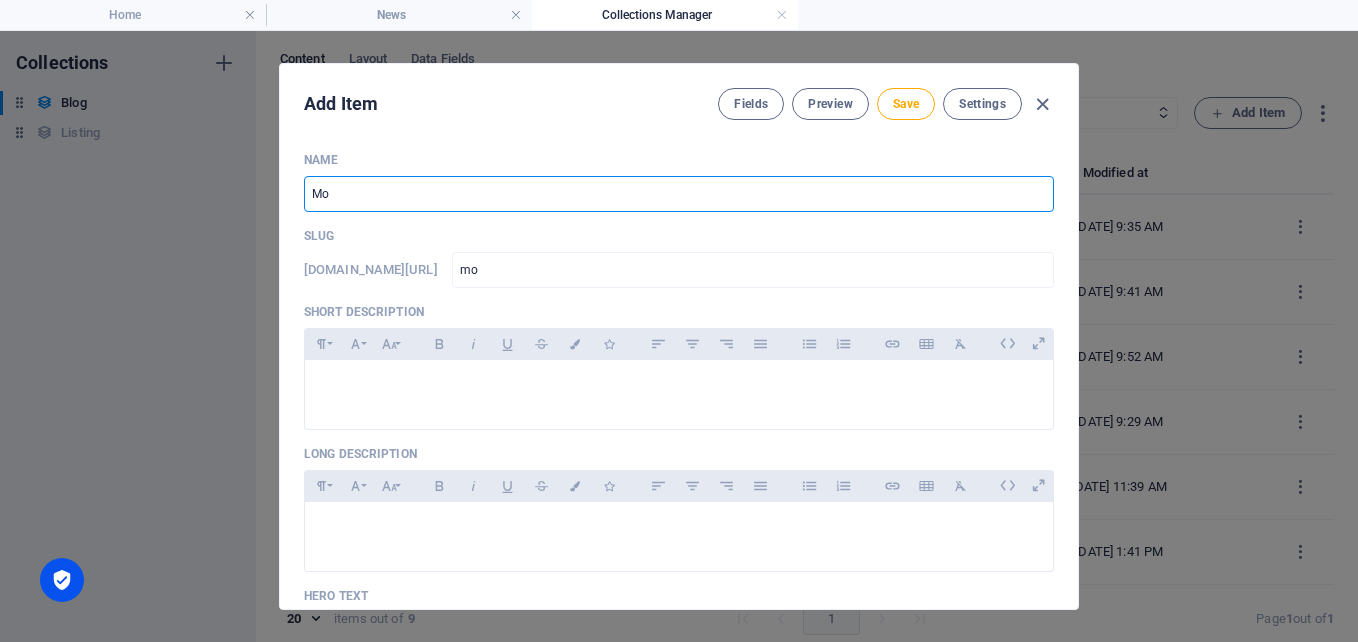 type on "M" 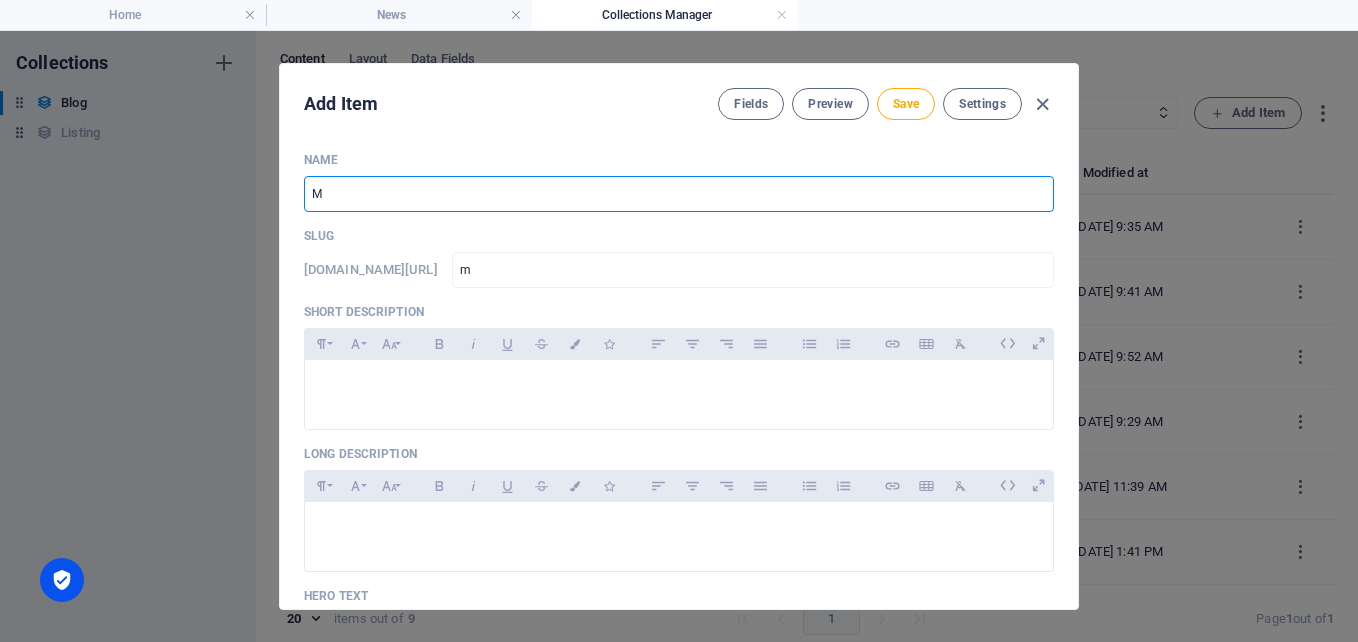 type on "MO" 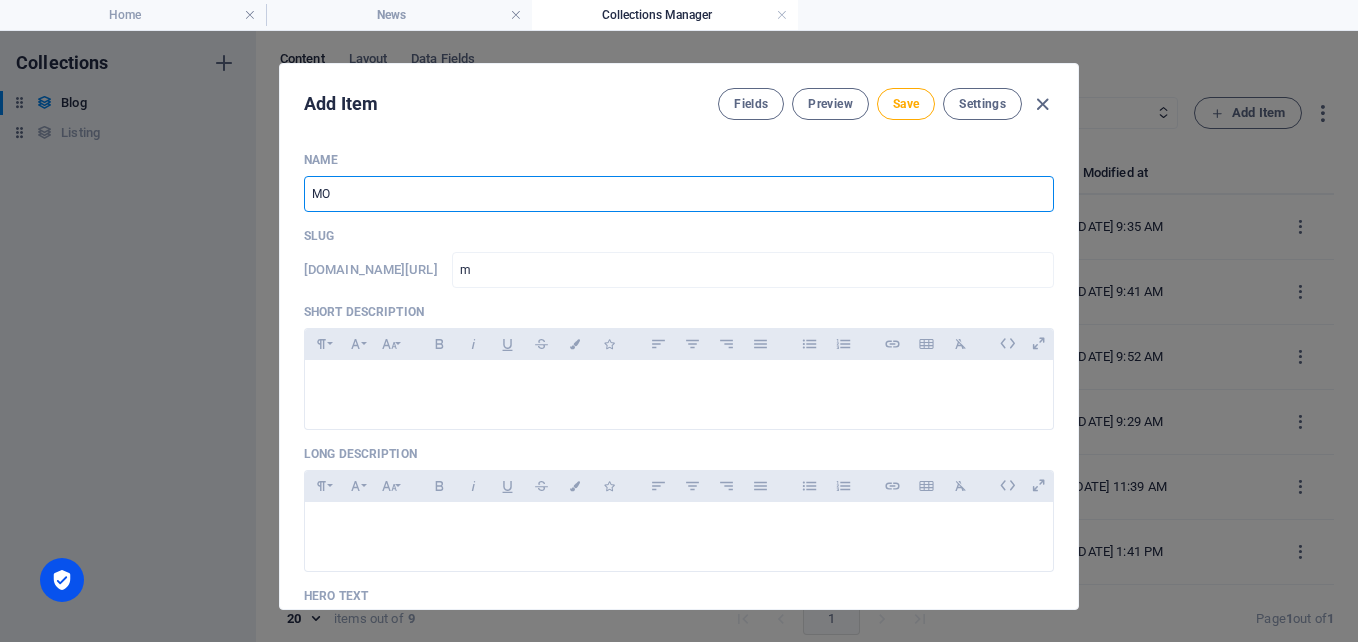 type on "mo" 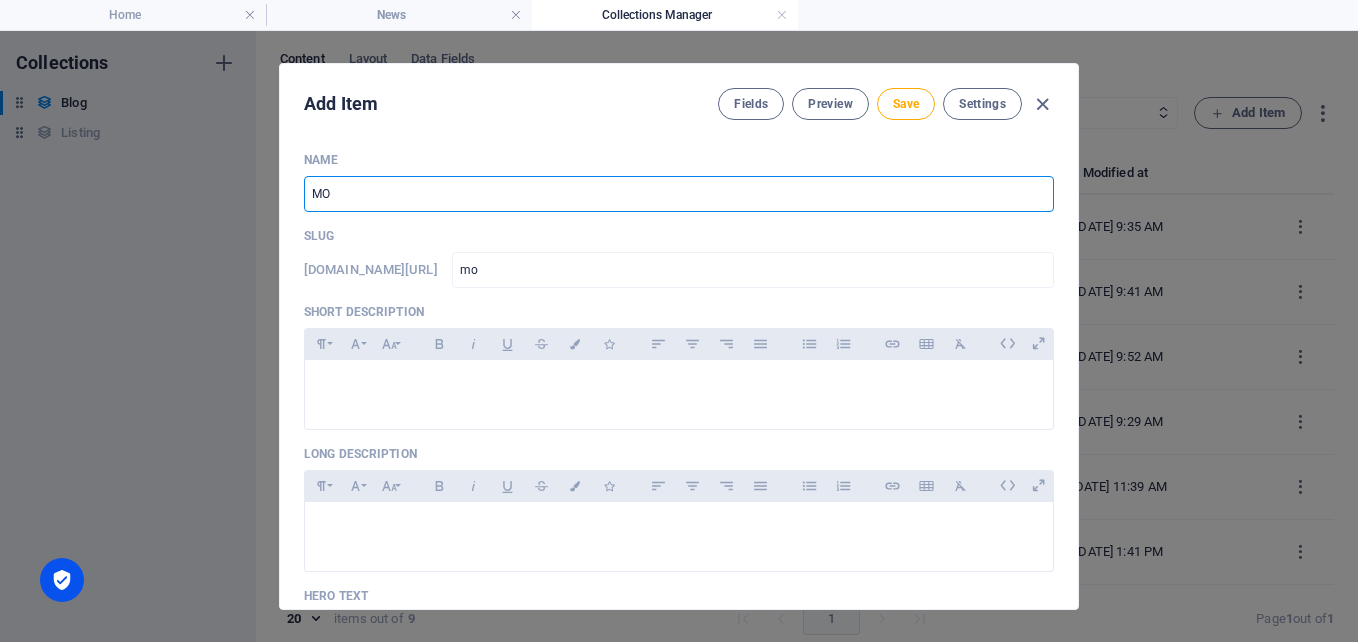 type on "MOR" 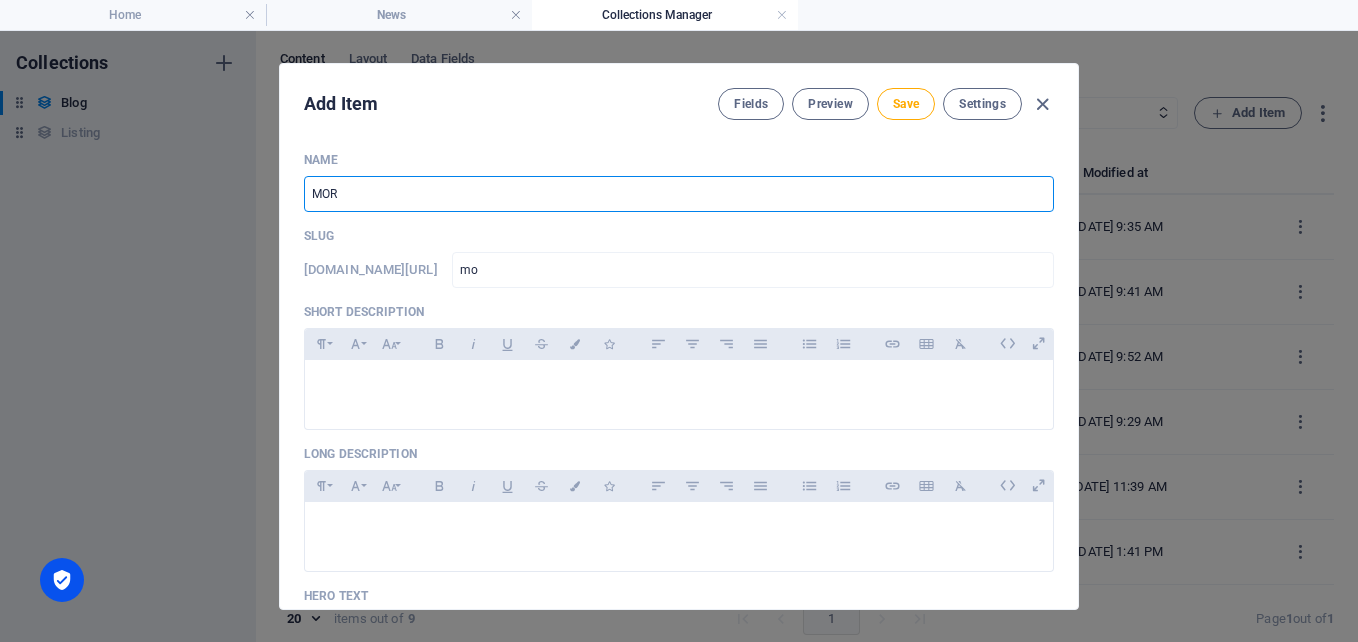 type on "mor" 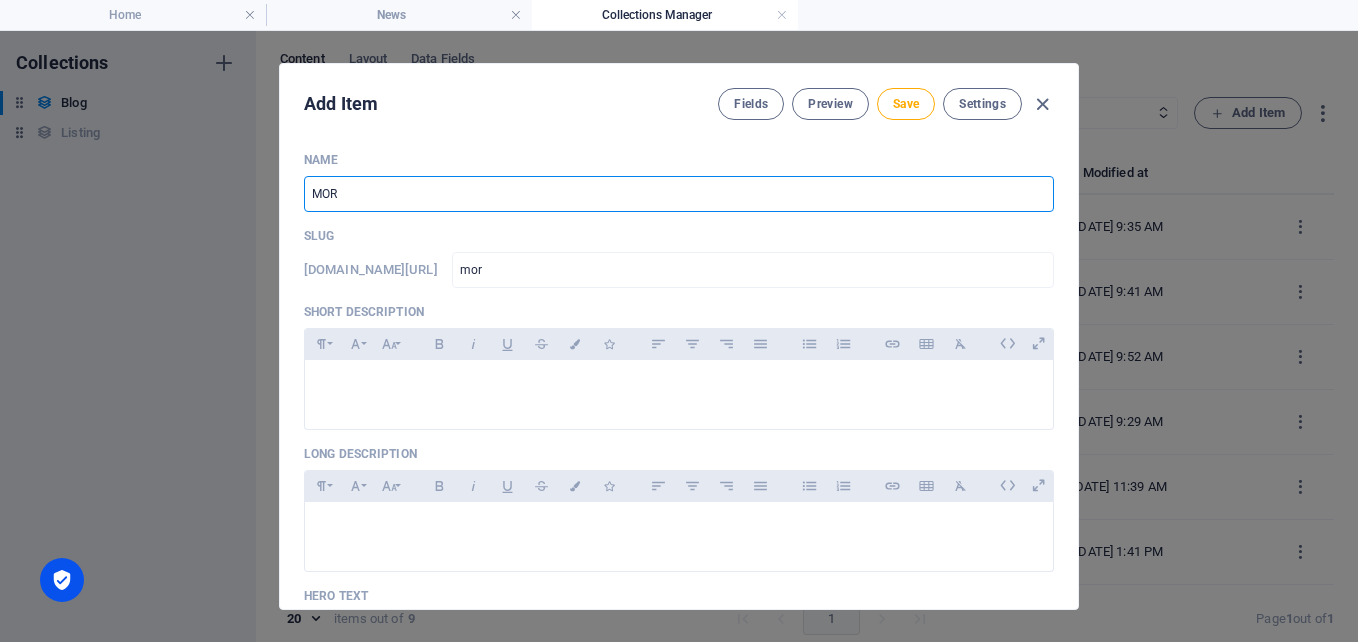 type on "MOR M" 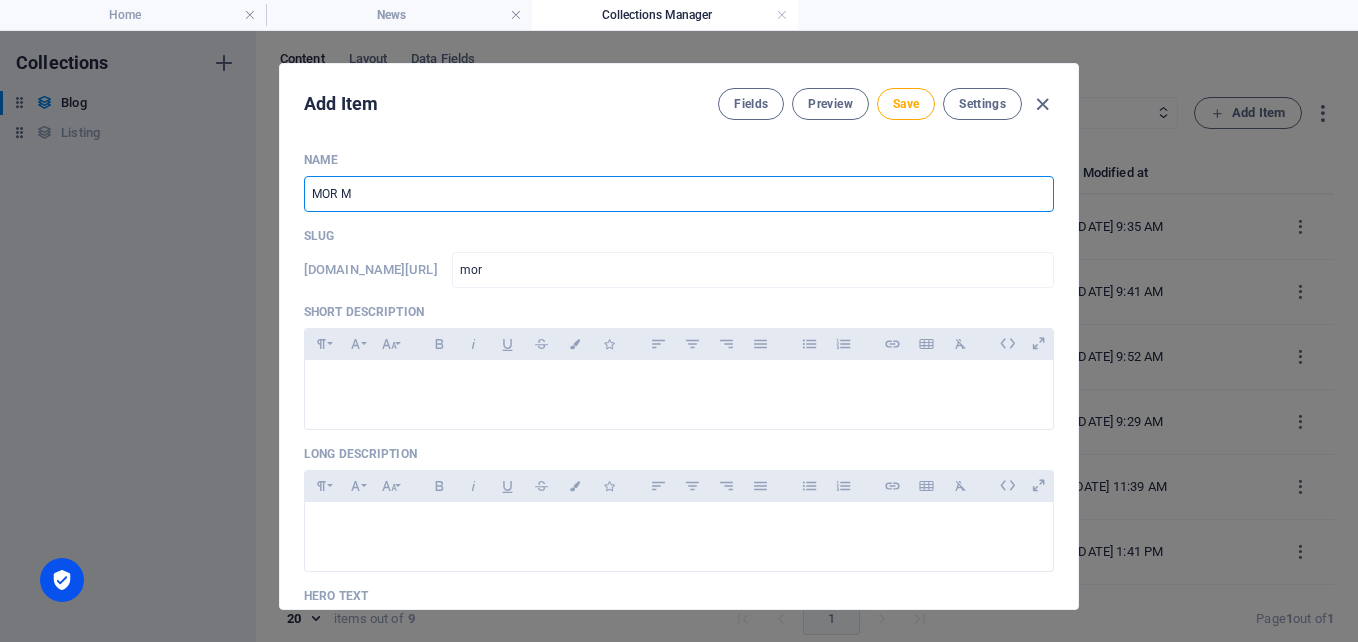 type on "mor-m" 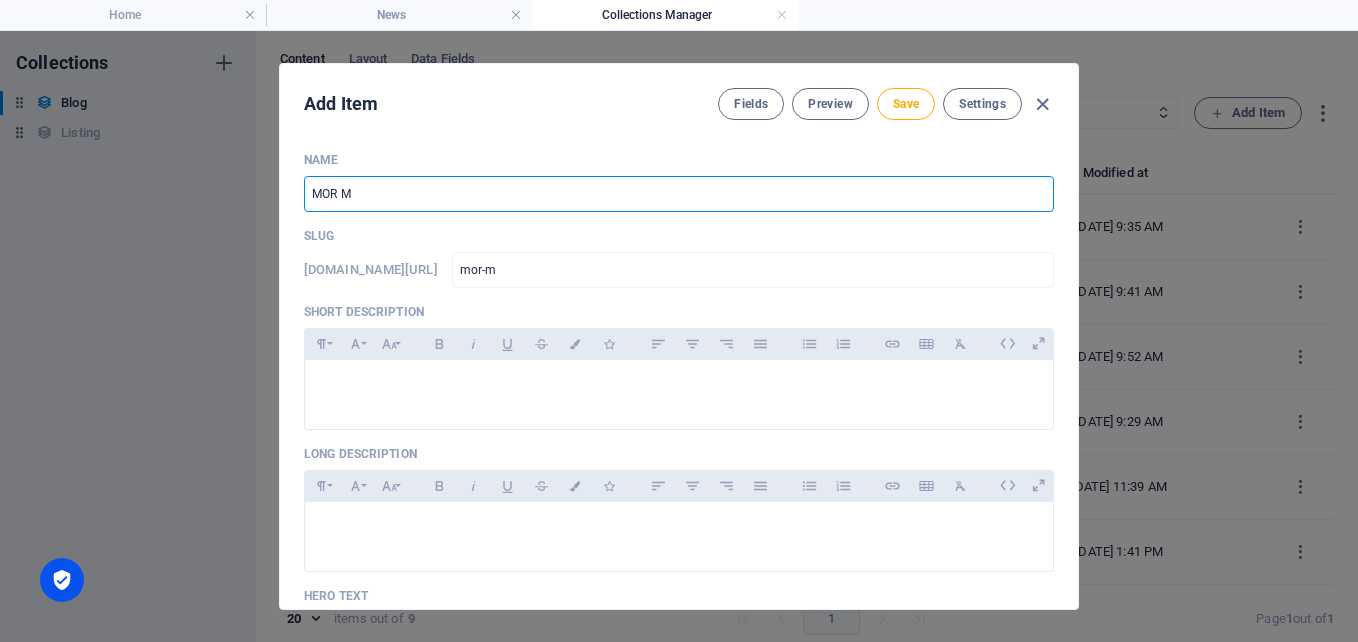 type on "MOR Ma" 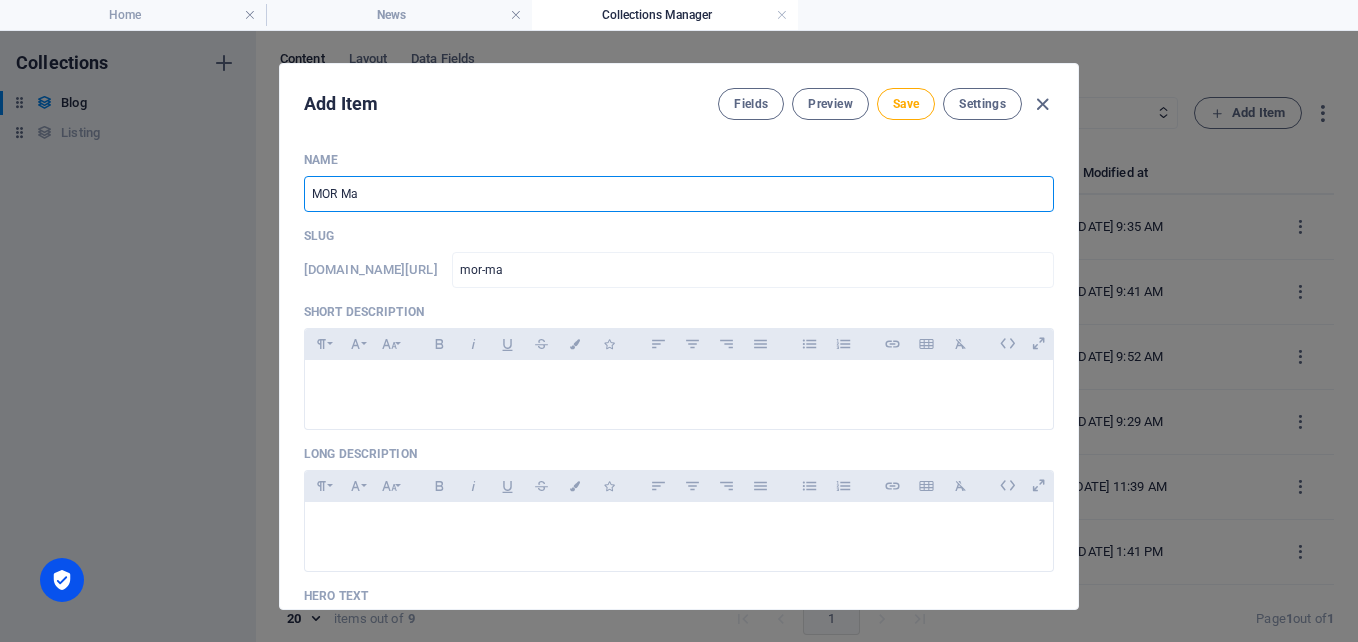 type on "MOR Mar" 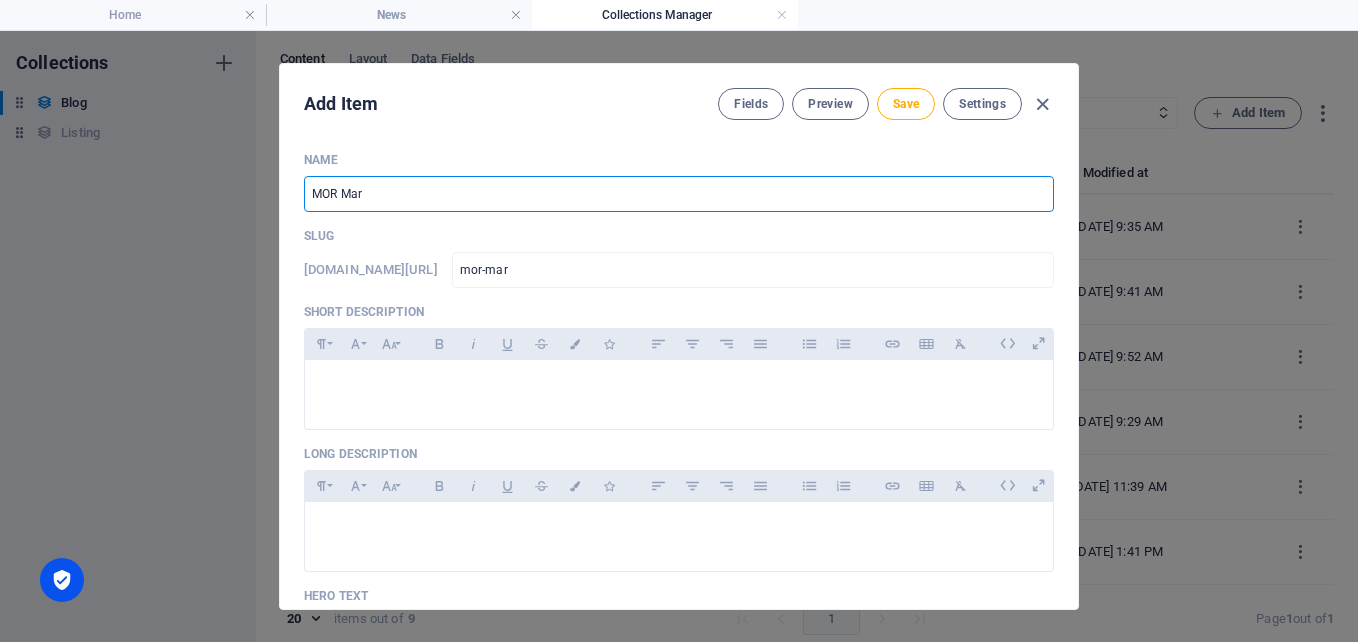 type on "MOR Mart" 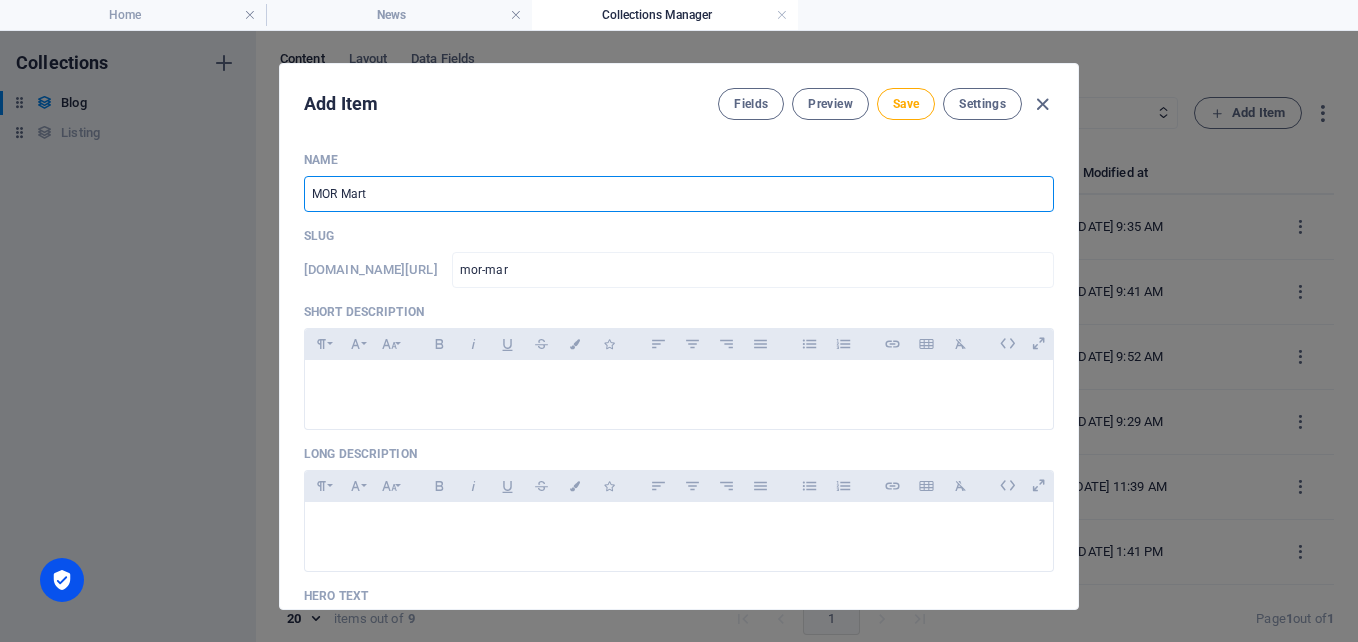 type on "mor-mart" 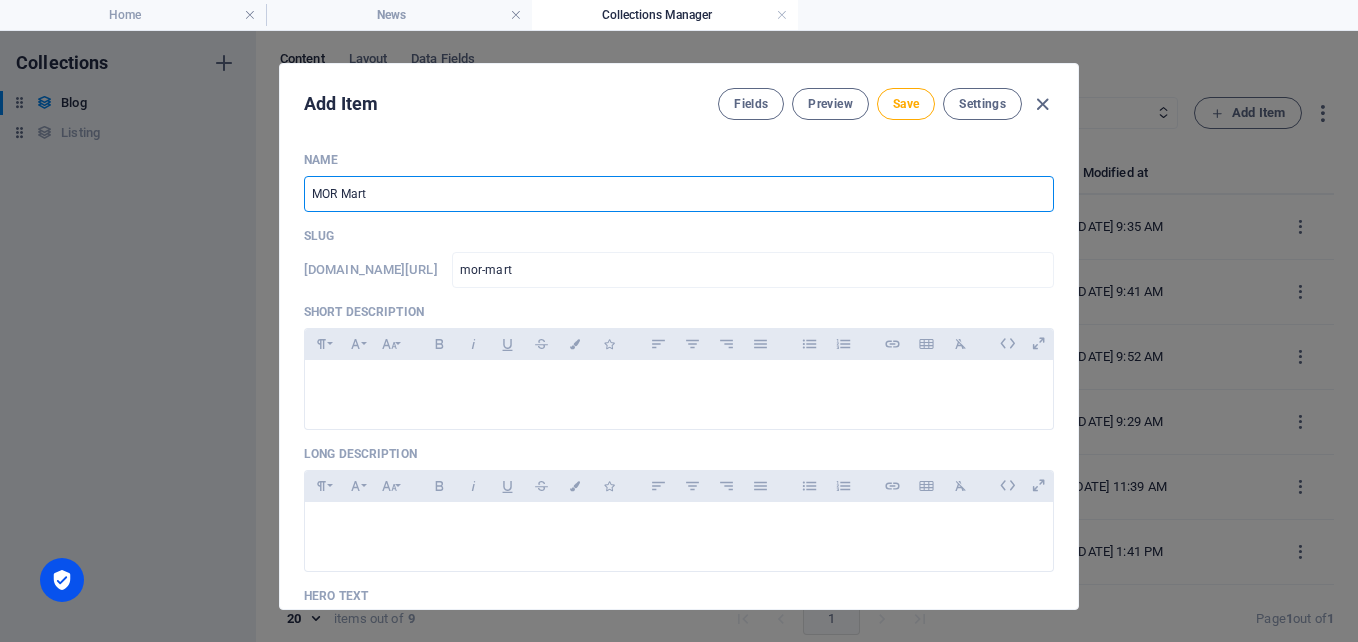 type on "MOR Mart" 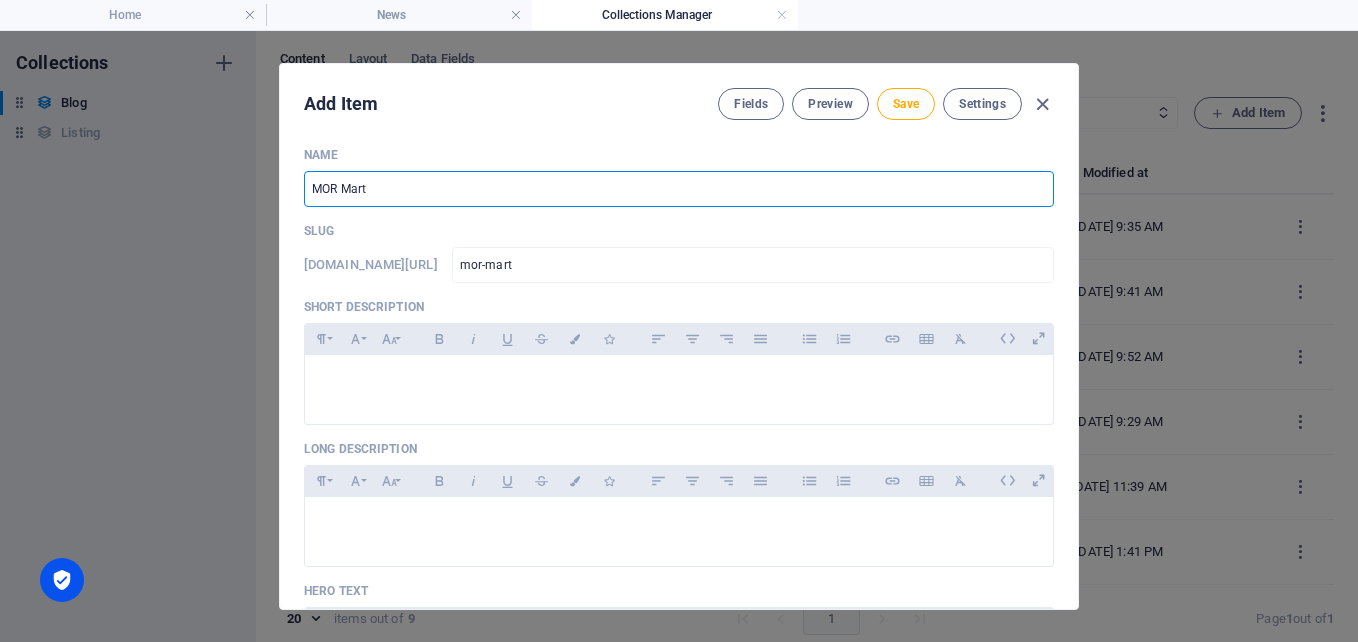 scroll, scrollTop: 0, scrollLeft: 0, axis: both 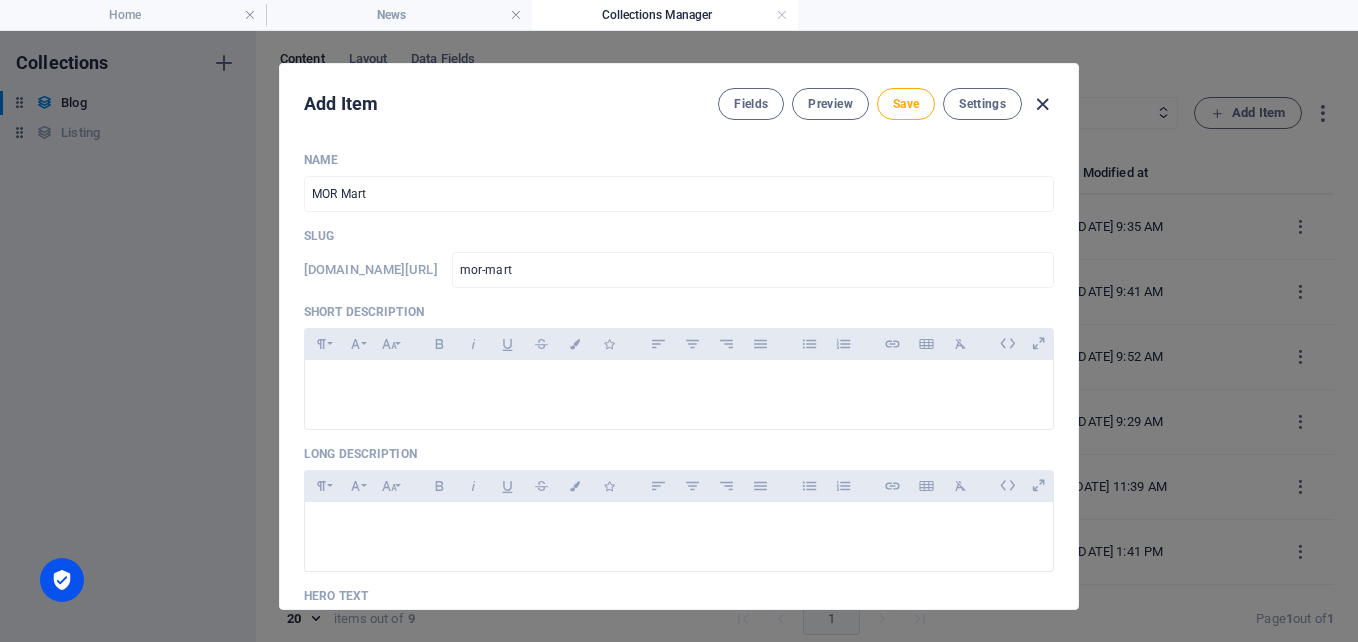 click at bounding box center (1042, 104) 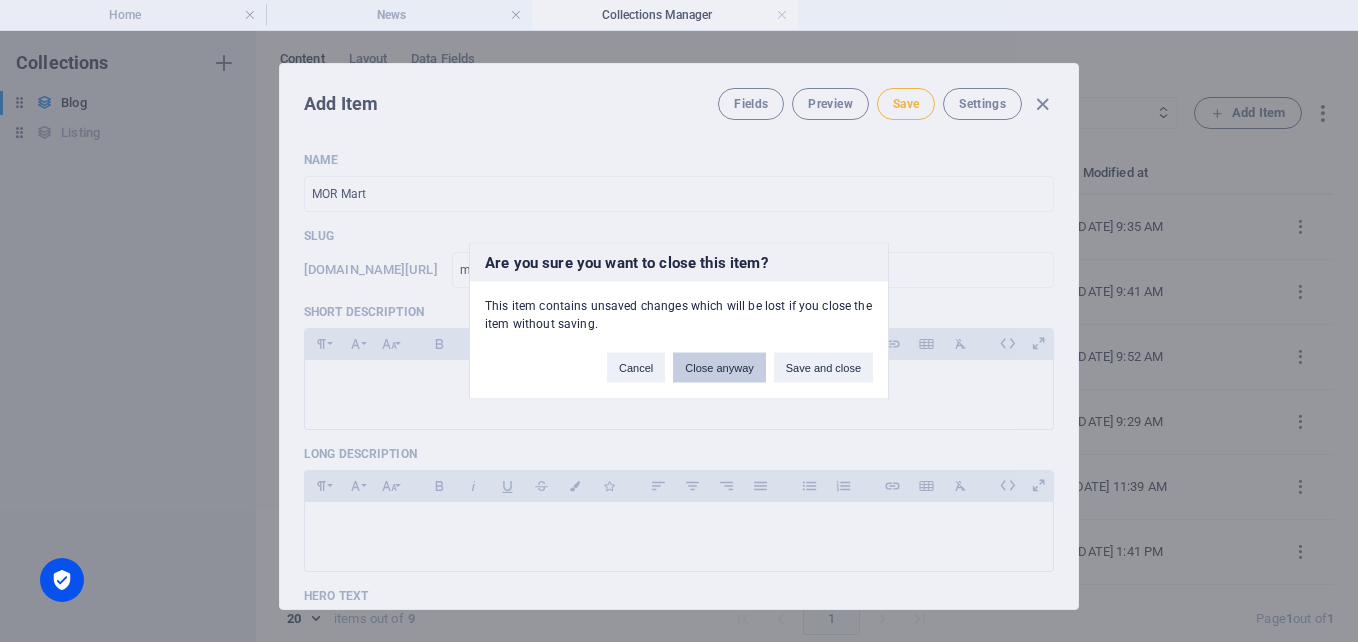 click on "Close anyway" at bounding box center [719, 368] 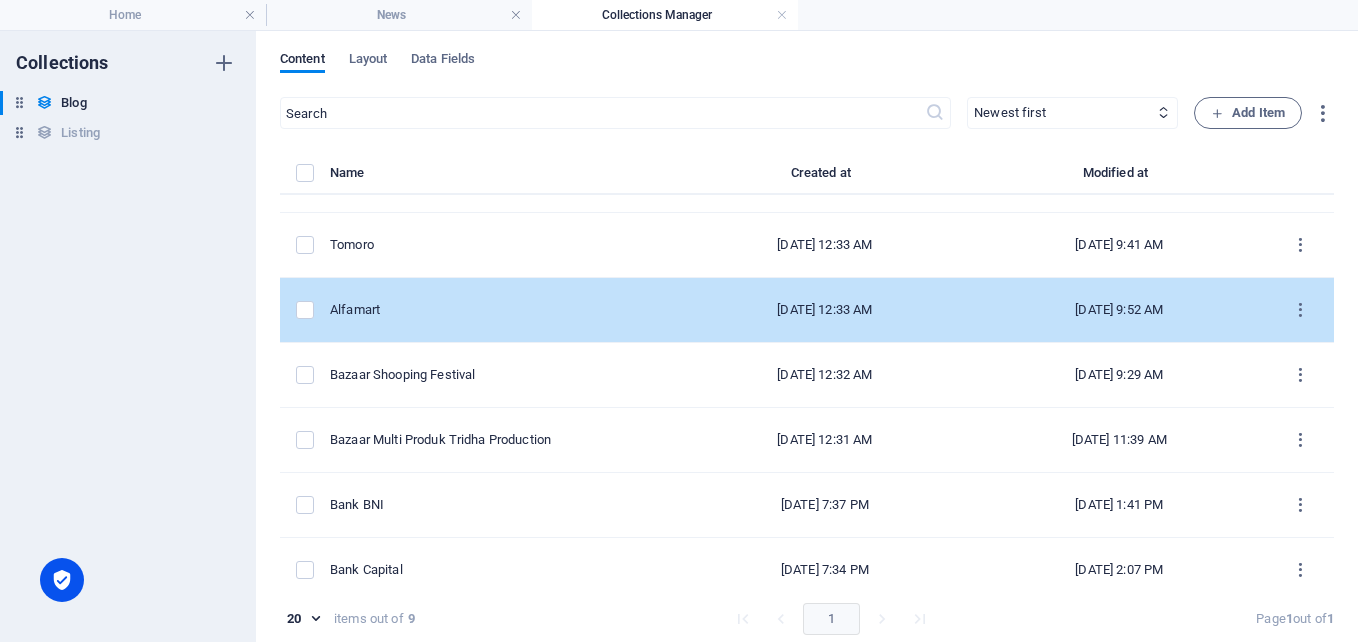 scroll, scrollTop: 0, scrollLeft: 0, axis: both 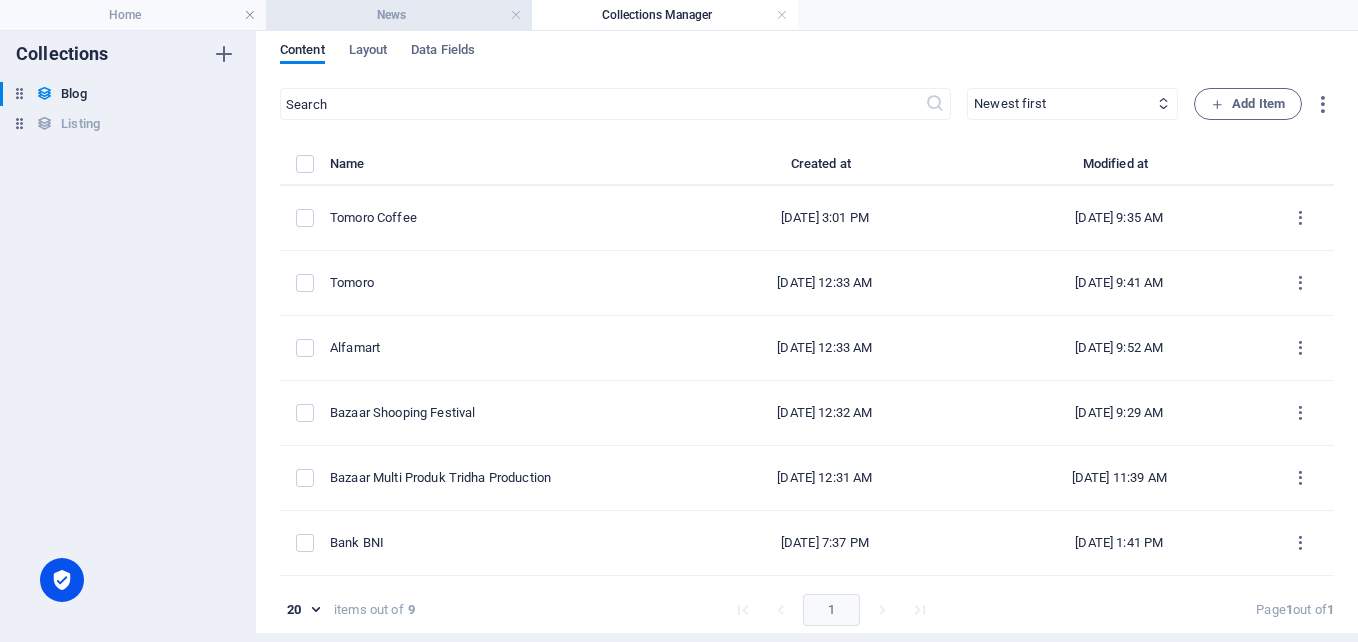 click on "News" at bounding box center (399, 15) 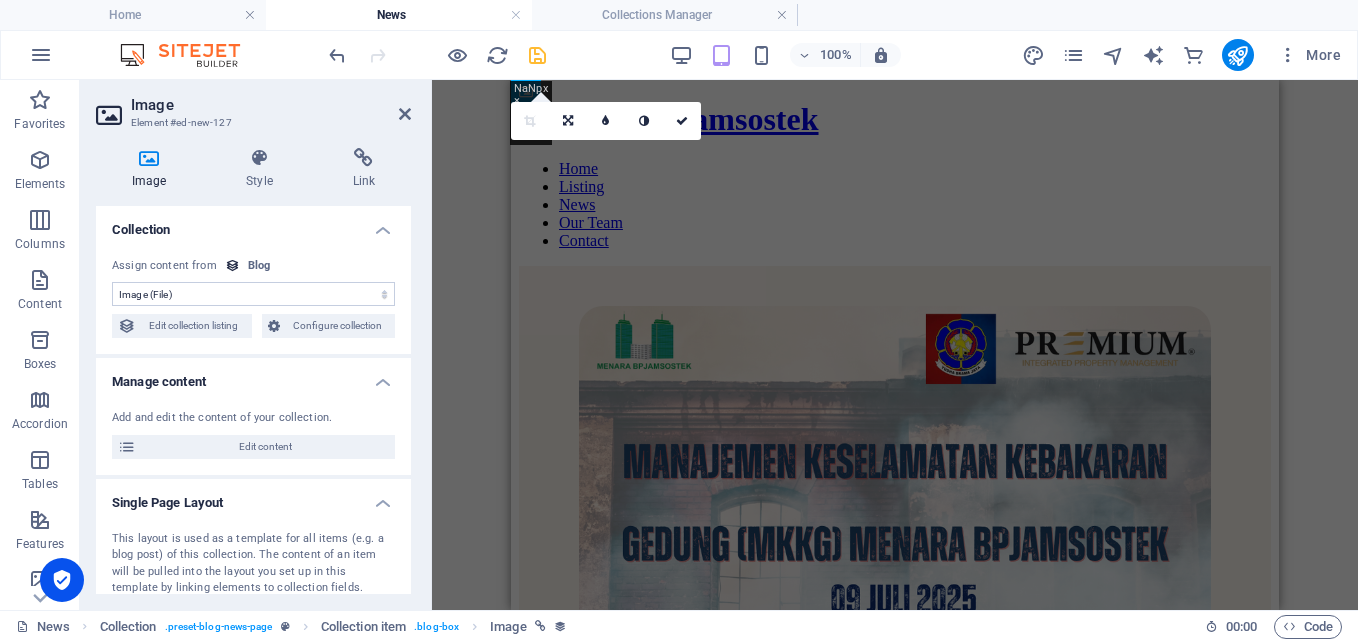 scroll, scrollTop: 4000, scrollLeft: 0, axis: vertical 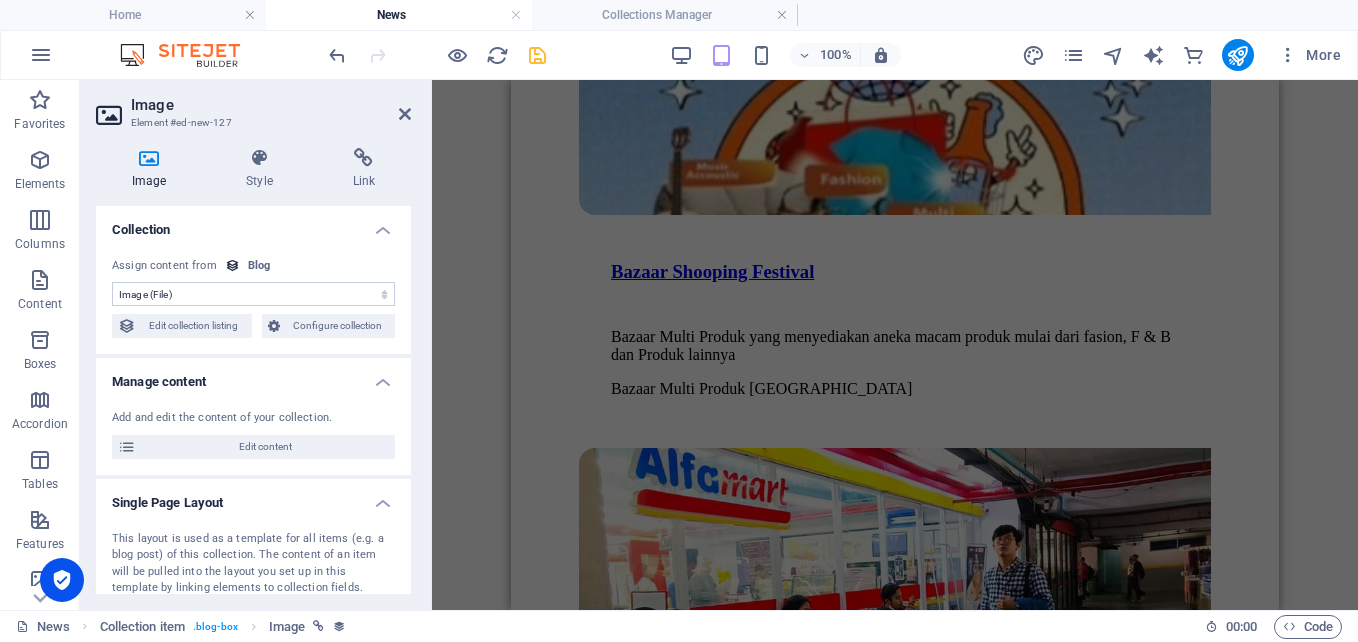 type 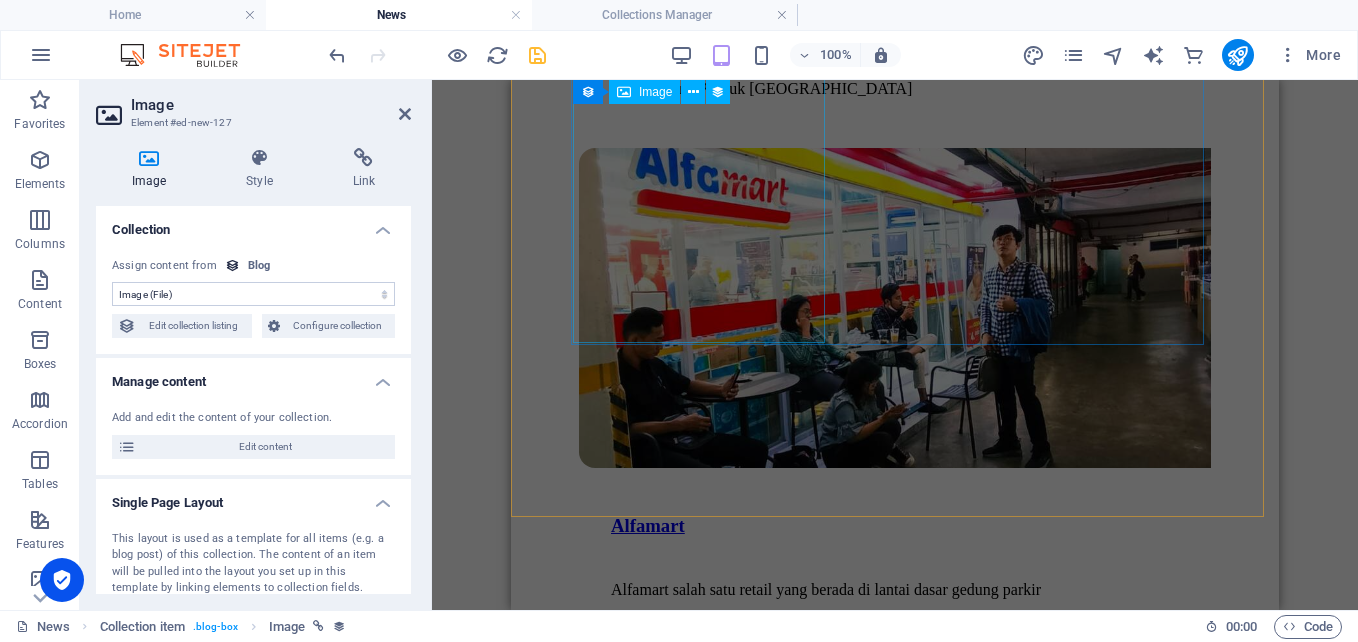 scroll, scrollTop: 4600, scrollLeft: 0, axis: vertical 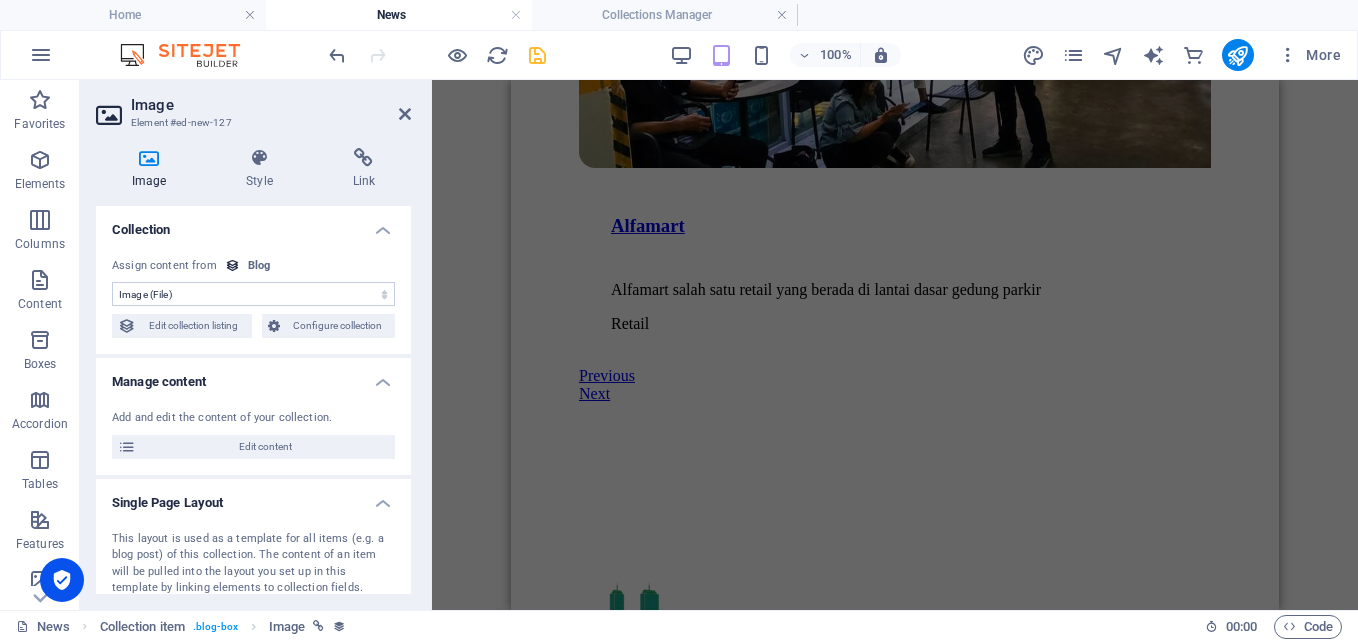 click on "No assignment, content remains static Created at (Date) Updated at (Date) Name (Plain Text) Slug (Plain Text) Short Description (Rich Text) Long Description (Rich Text) Hero Text (Rich Text) Content (CMS) Author (Plain Text) Image (File) Publishing Date (Date) Status (Choice) Category (Choice)" at bounding box center (253, 294) 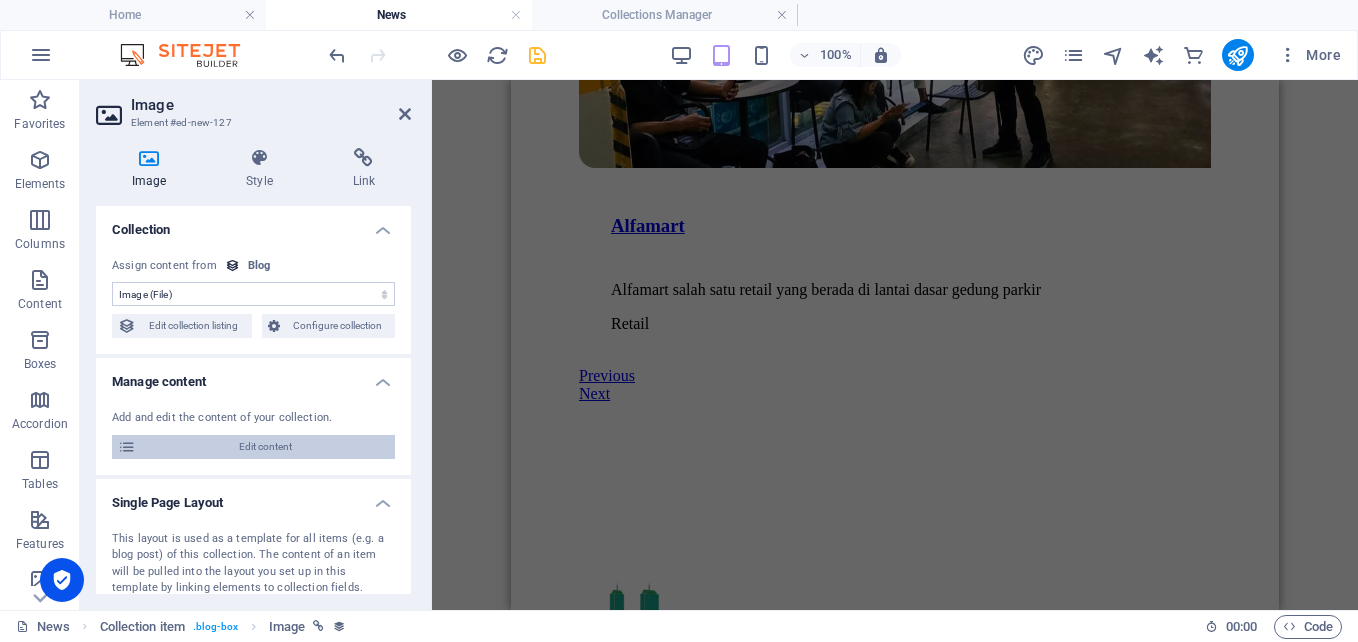 click on "Edit content" at bounding box center [265, 447] 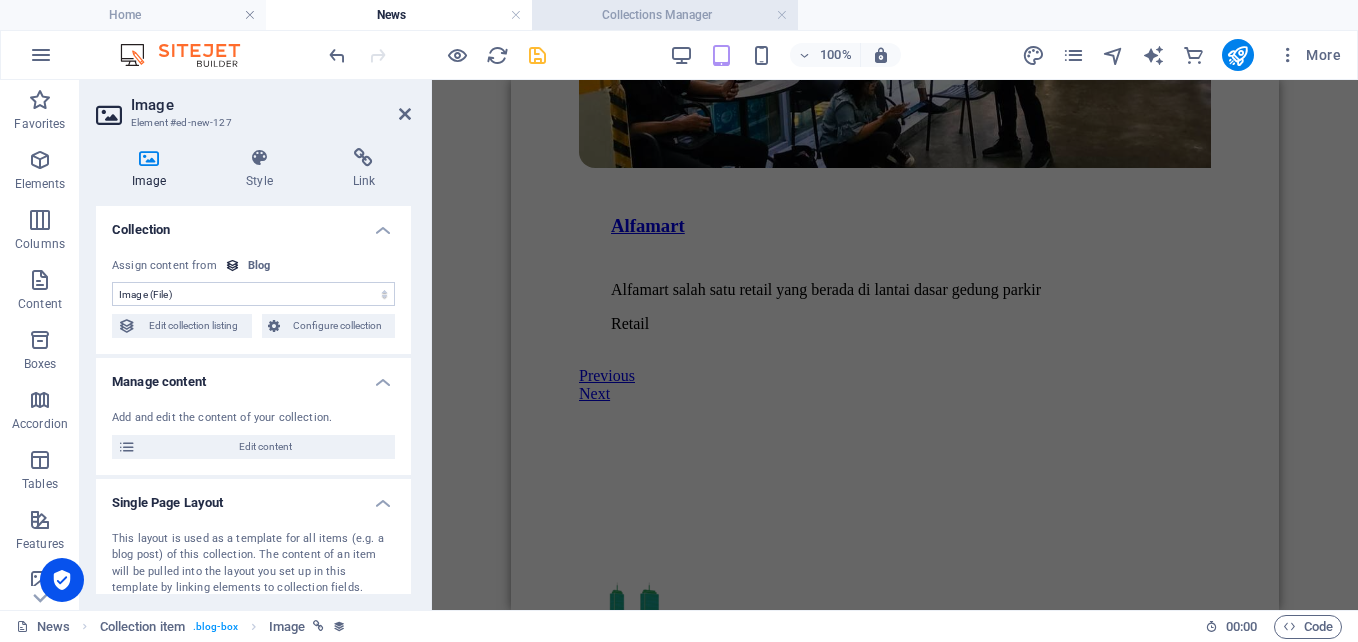 click on "Collections Manager" at bounding box center (665, 15) 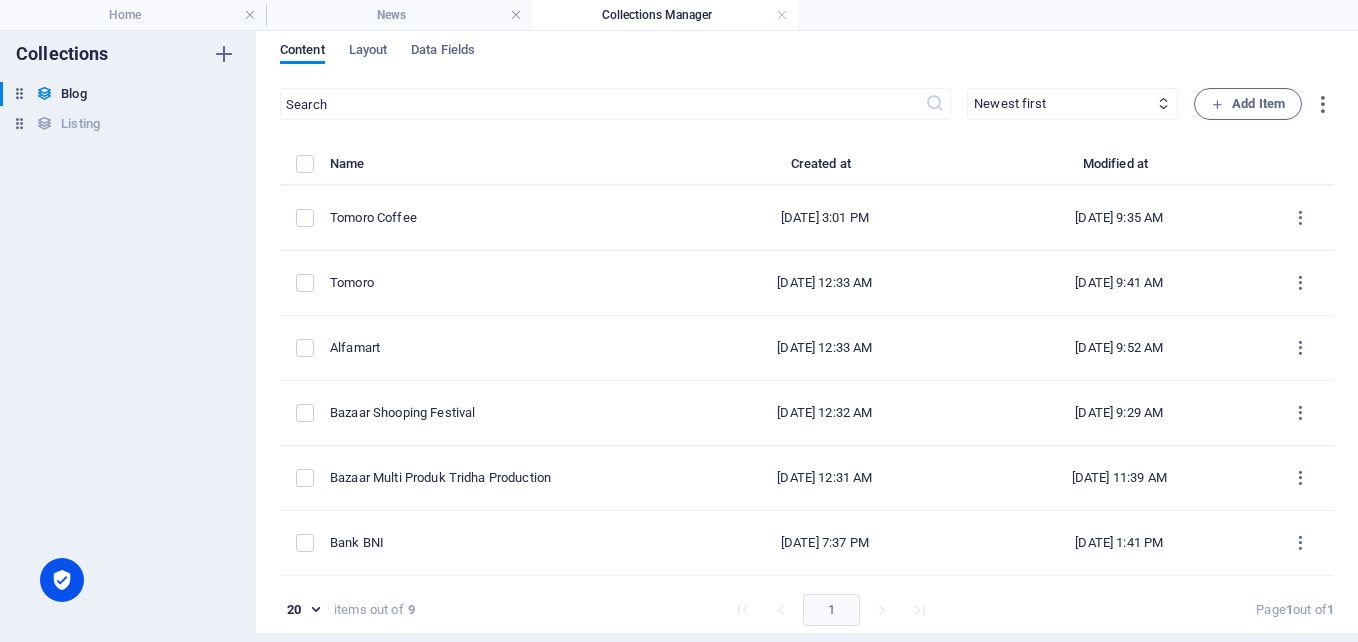 scroll, scrollTop: 0, scrollLeft: 0, axis: both 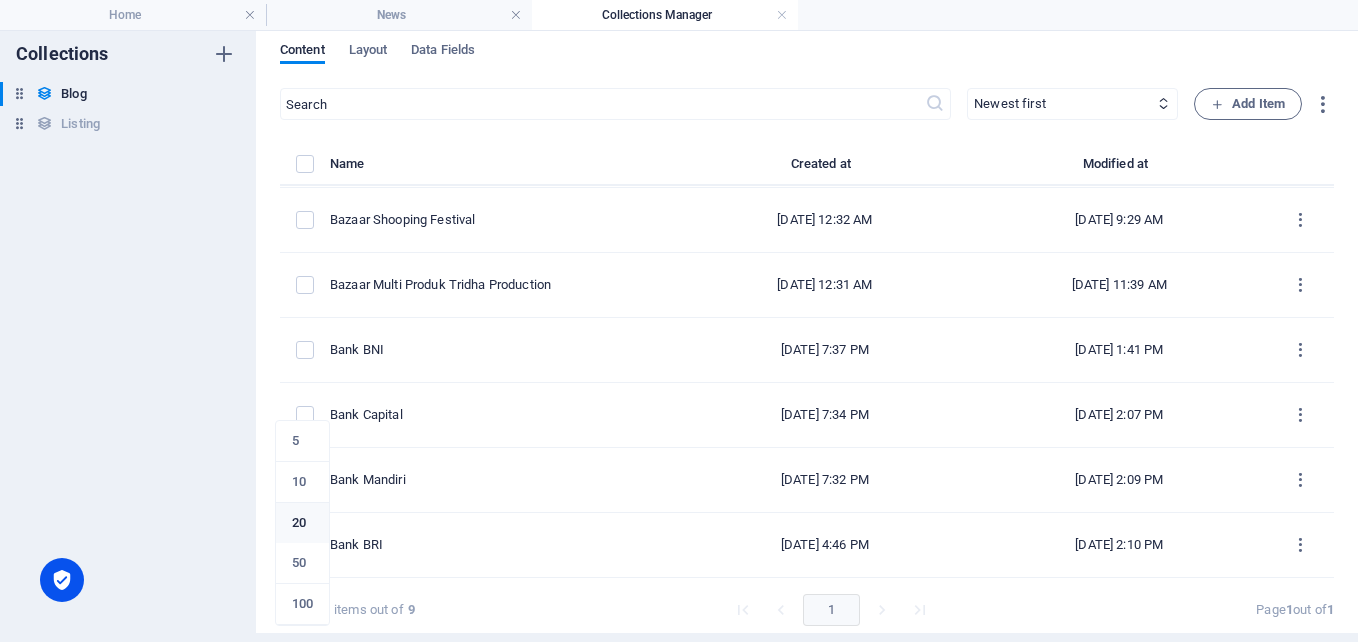 click on "[DOMAIN_NAME] Home News Collections Manager Favorites Elements Columns Content Boxes Accordion Tables Features Images Slider Header Footer Forms Marketing Collections Commerce
Drag here to replace the existing content. Press “Ctrl” if you want to create a new element.
H1   Banner   Banner   Container   Menu Bar   Text   Spacer   Container   H2   Text   Boxes   Container   H3   Container   Container   Unequal Columns   Container   Text   H2   Spacer   Spacer   Collection item   Image   Collection listing   Collection item   Spacer   Spacer   Text   Container   Unequal Columns   Container   Unequal Columns   Container   Image   Container   Container   2 columns   Container   Unequal Columns   Container   Container   Unequal Columns   Container   Image   Container   Container   Unequal Columns   Container   Unequal Columns   Container   Container   H2   HTML   Menu   Container   Container" at bounding box center [679, 321] 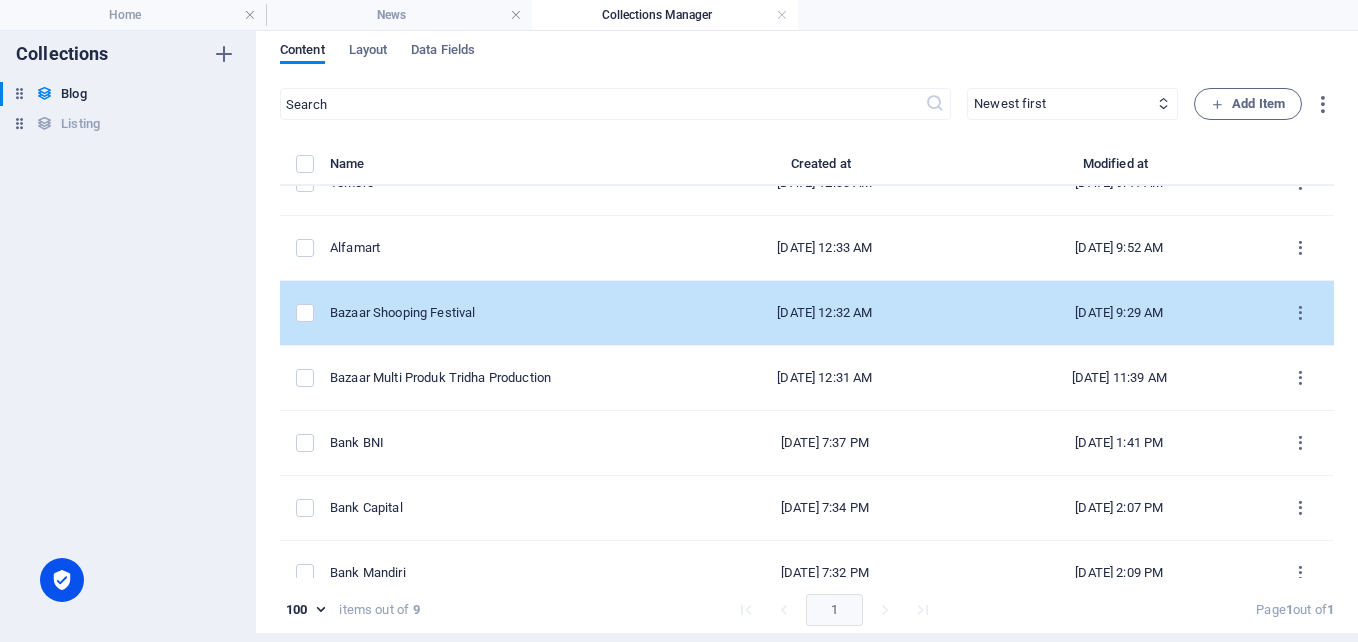 scroll, scrollTop: 193, scrollLeft: 0, axis: vertical 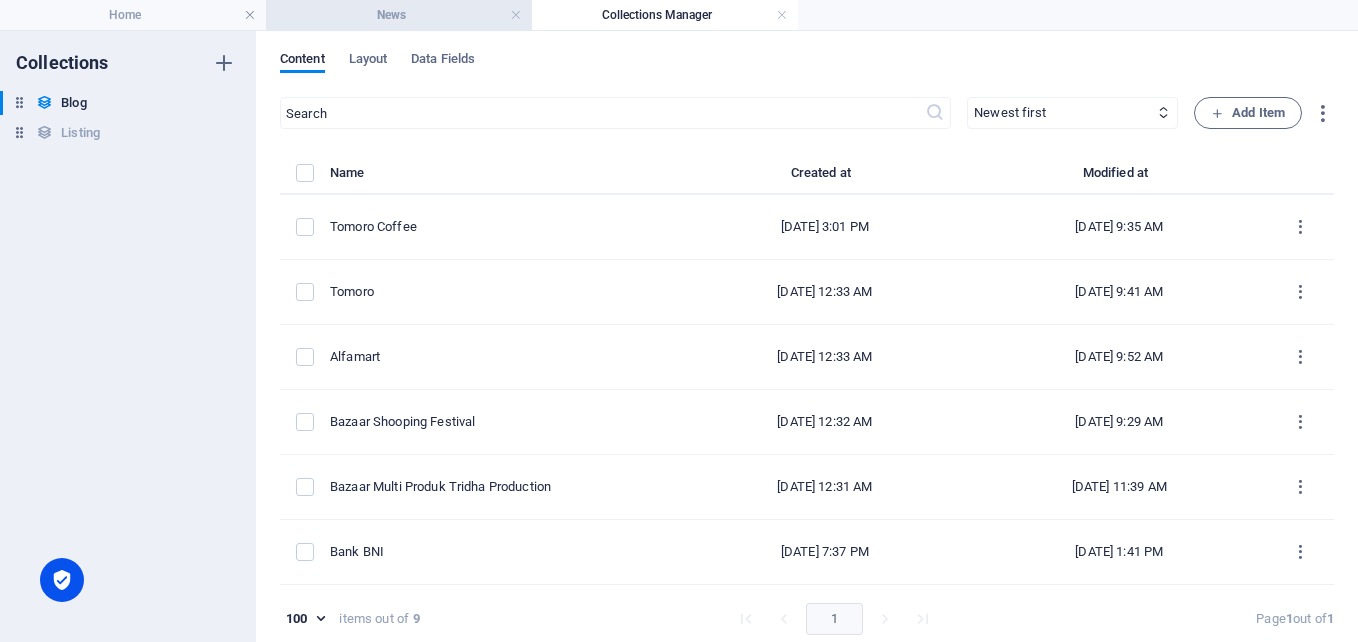click on "News" at bounding box center (399, 15) 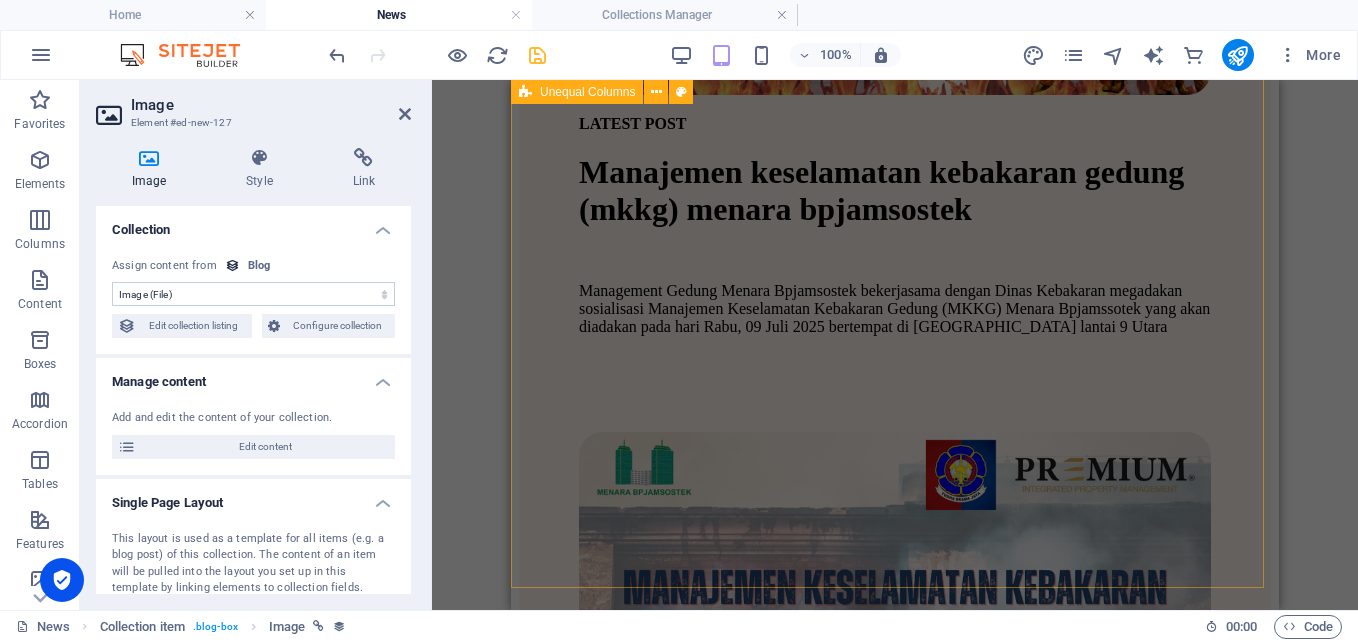 scroll, scrollTop: 1000, scrollLeft: 0, axis: vertical 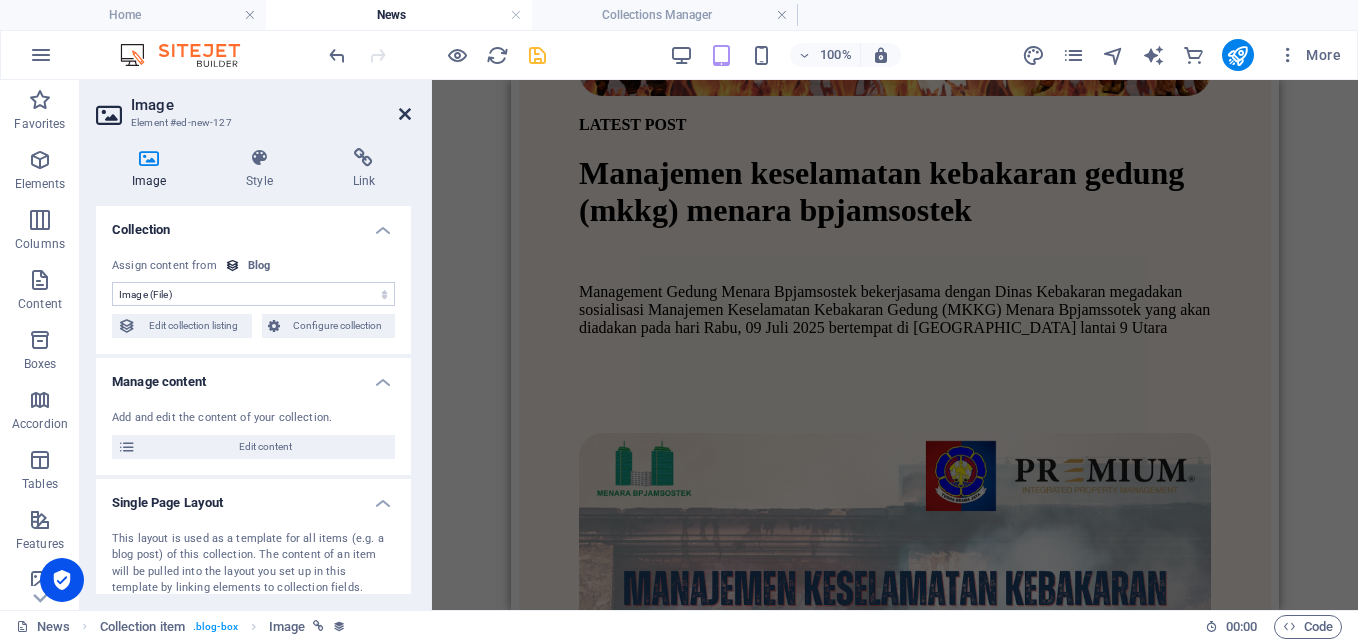click at bounding box center (405, 114) 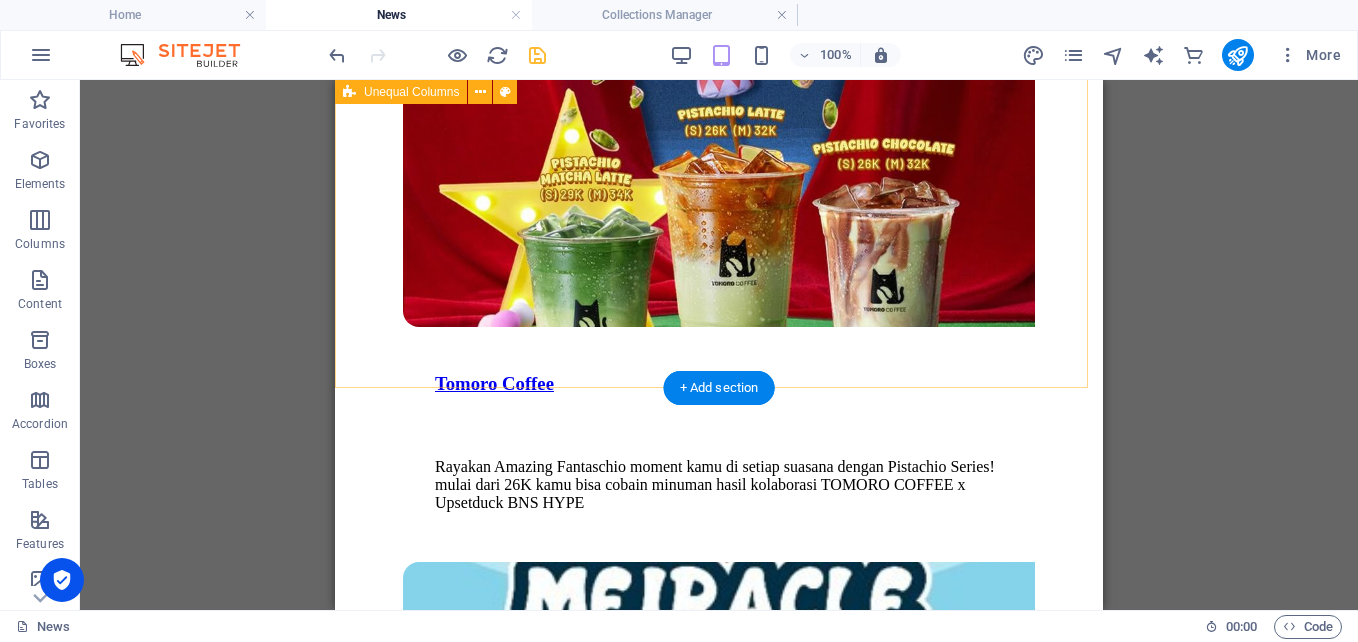 scroll, scrollTop: 2800, scrollLeft: 0, axis: vertical 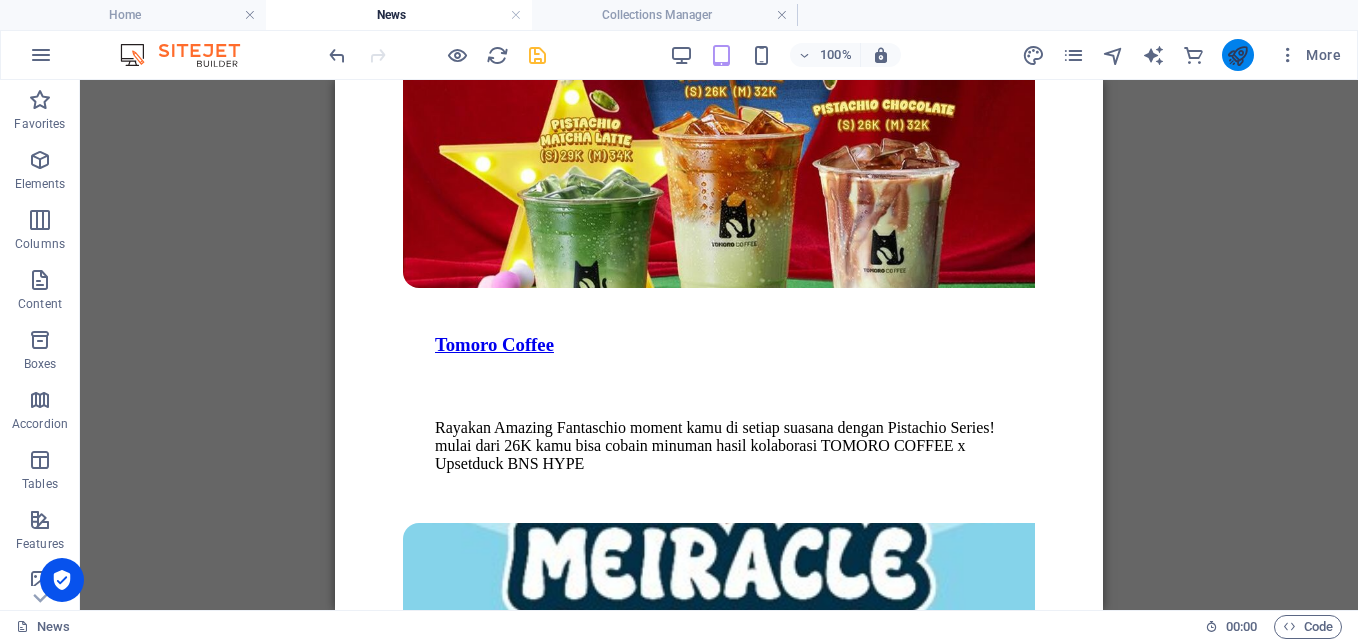 click at bounding box center [1237, 55] 